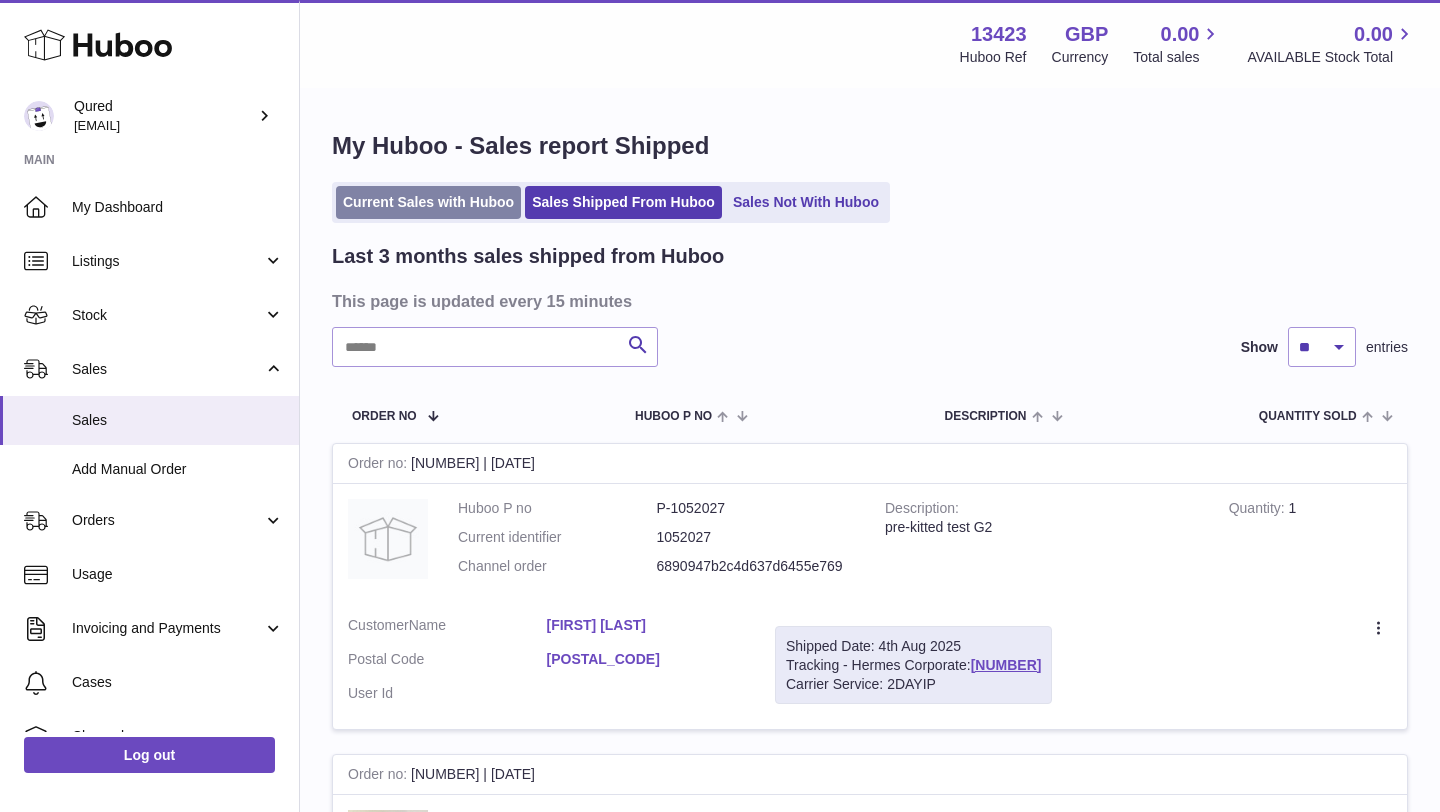 scroll, scrollTop: 0, scrollLeft: 0, axis: both 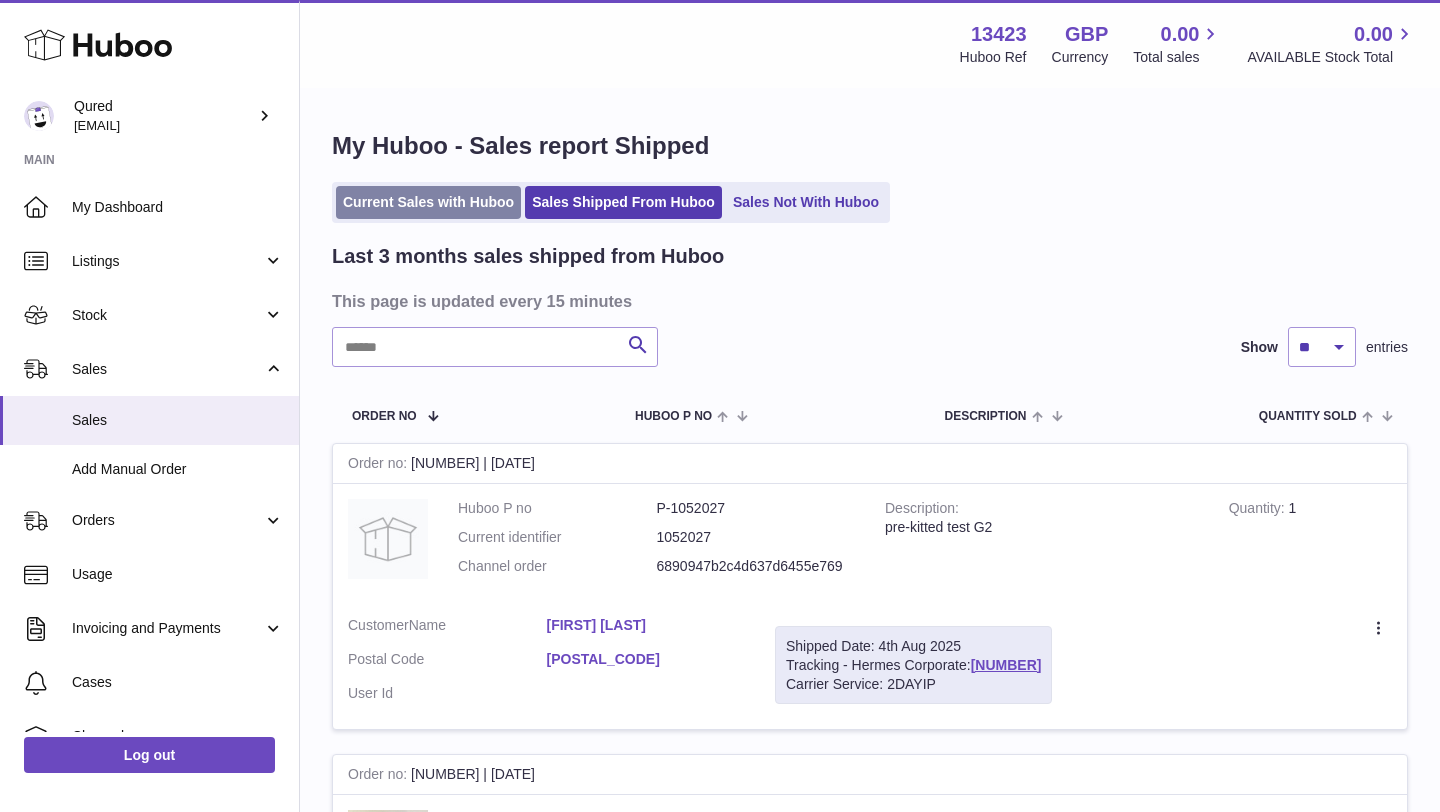 click on "Current Sales with Huboo" at bounding box center [428, 202] 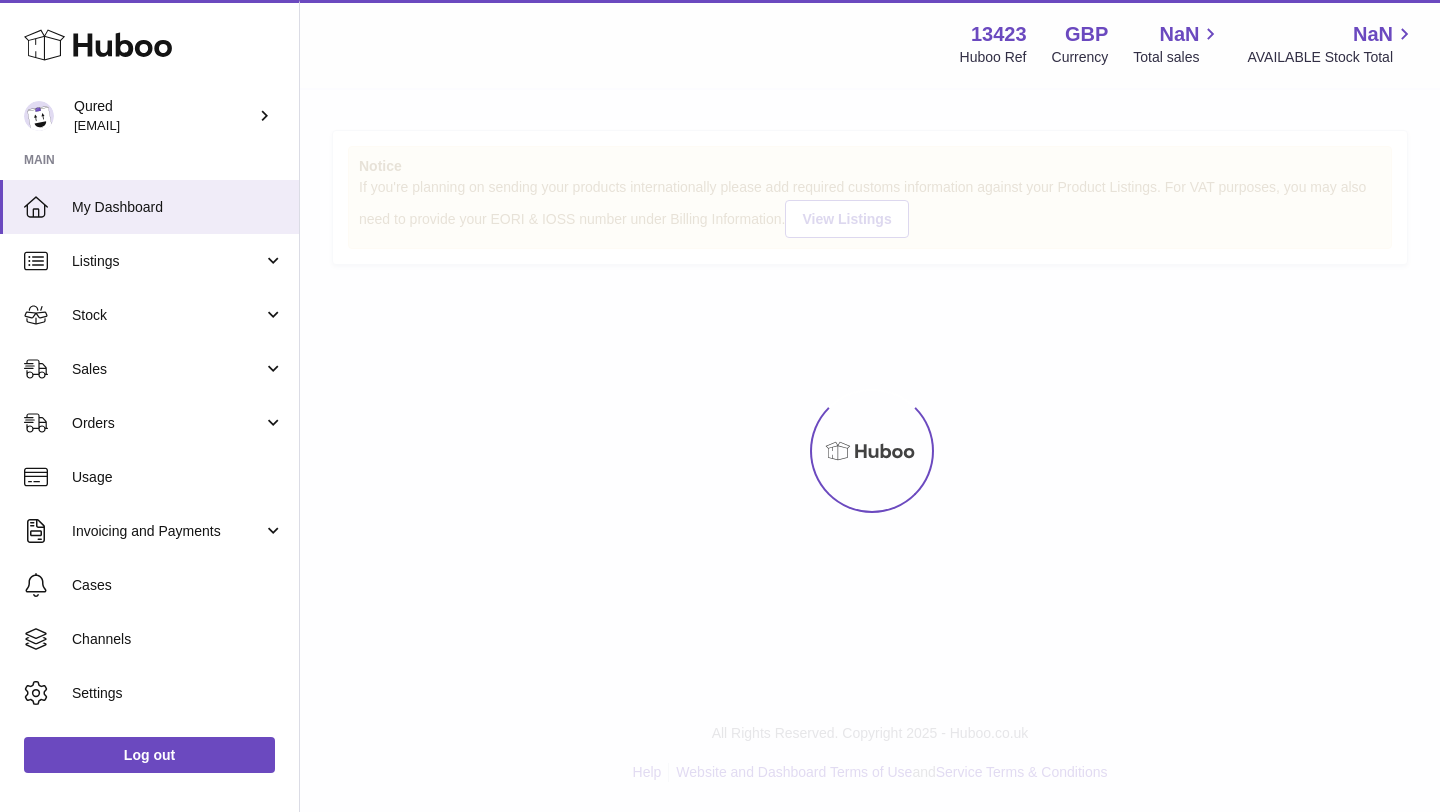 scroll, scrollTop: 0, scrollLeft: 0, axis: both 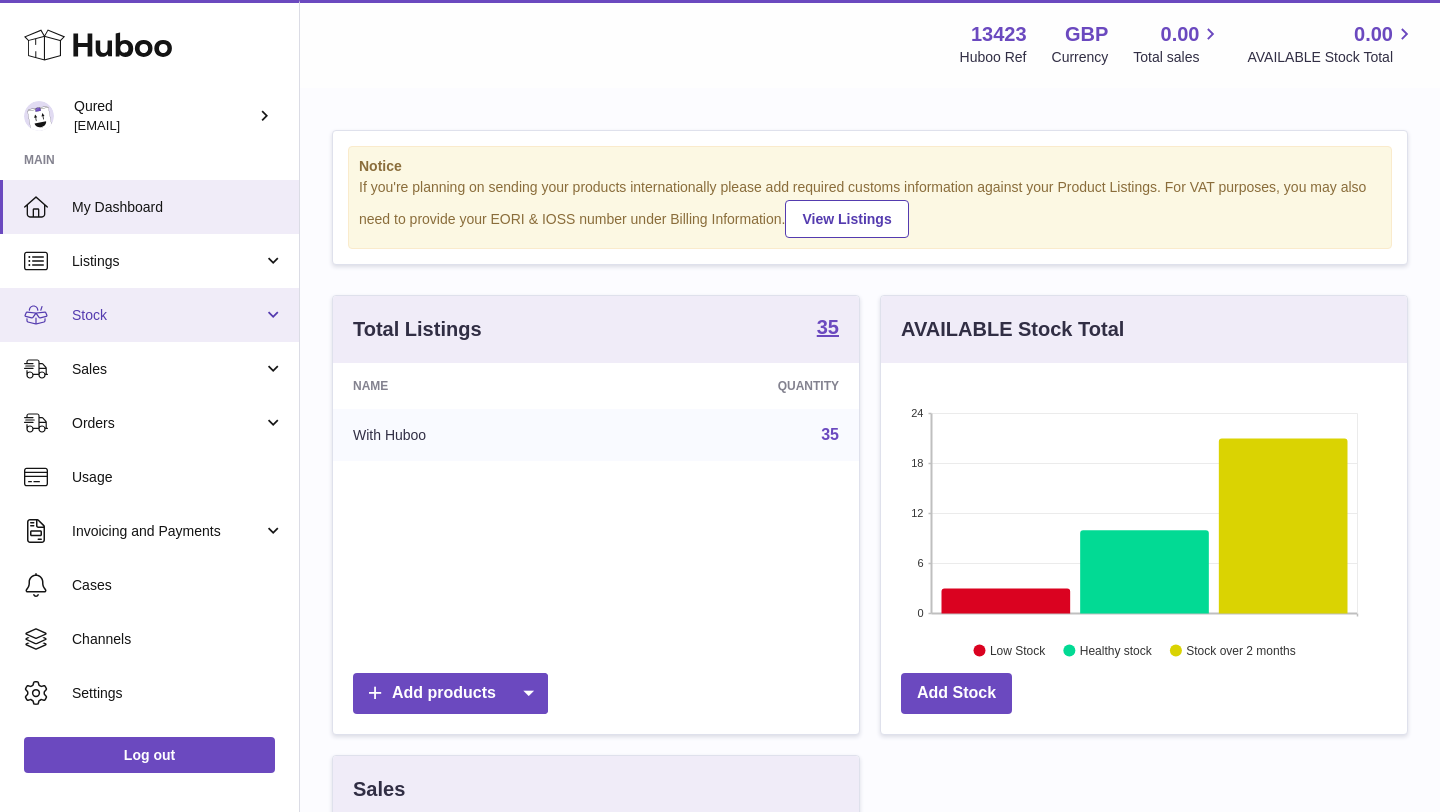 click on "Stock" at bounding box center (167, 315) 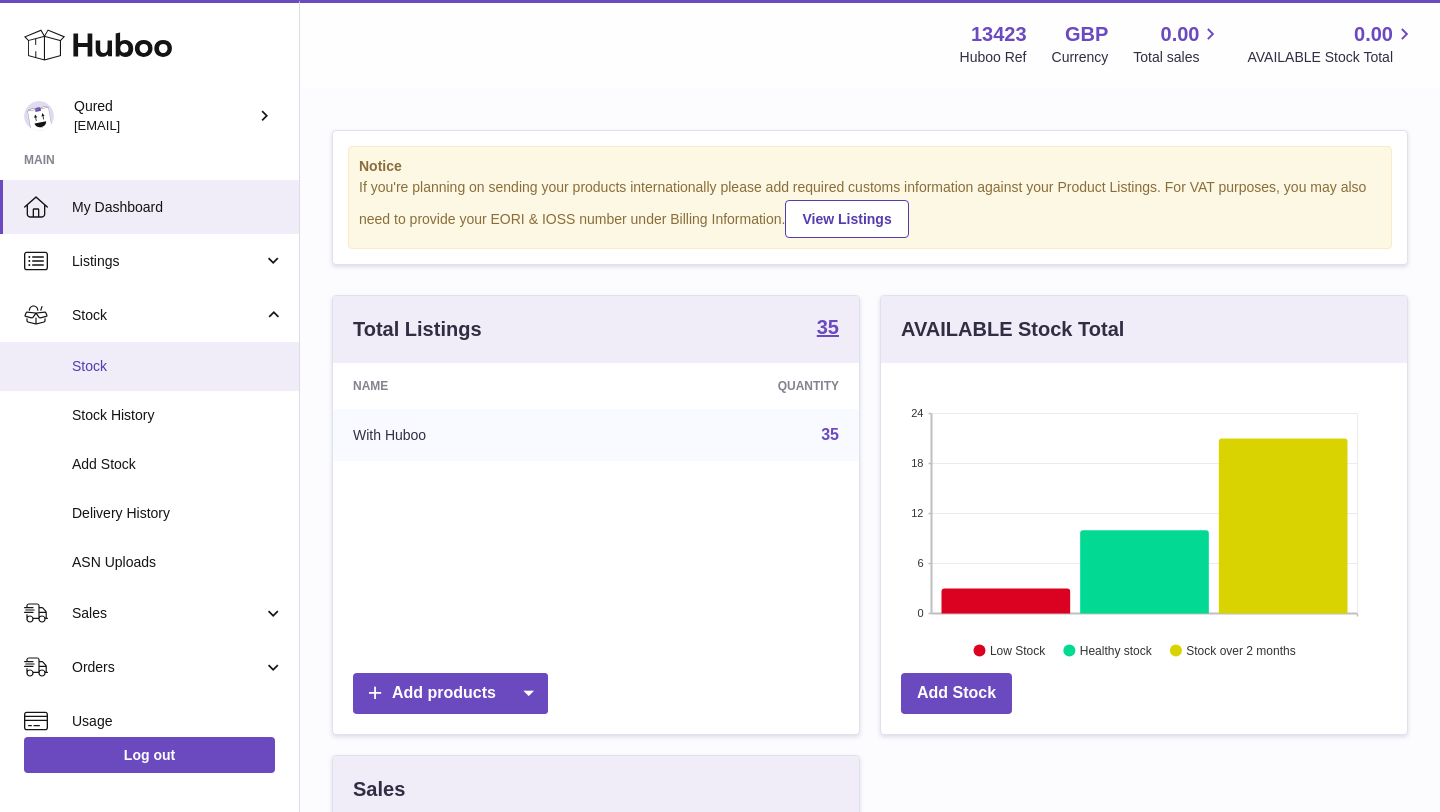 click on "Stock" at bounding box center [178, 366] 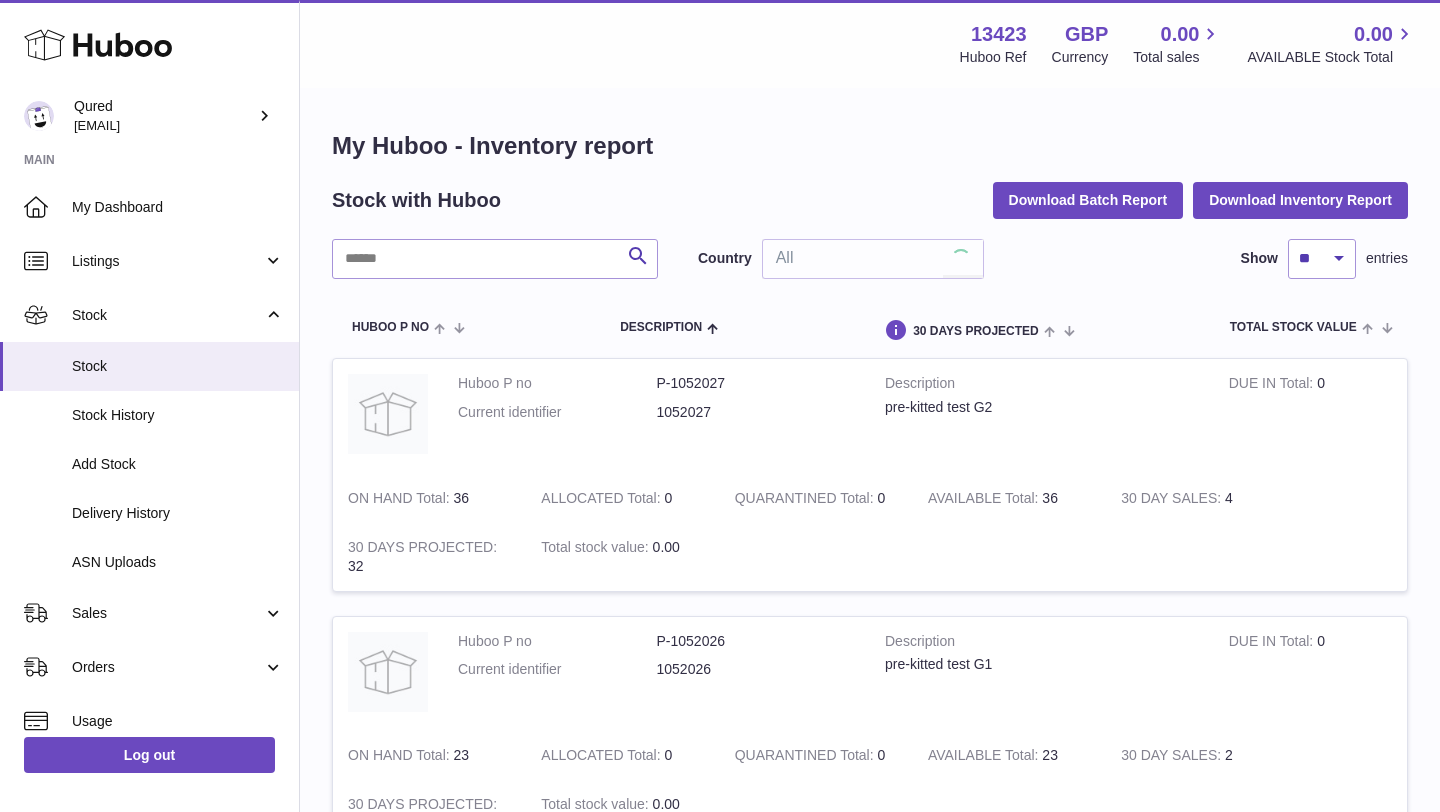 scroll, scrollTop: 0, scrollLeft: 0, axis: both 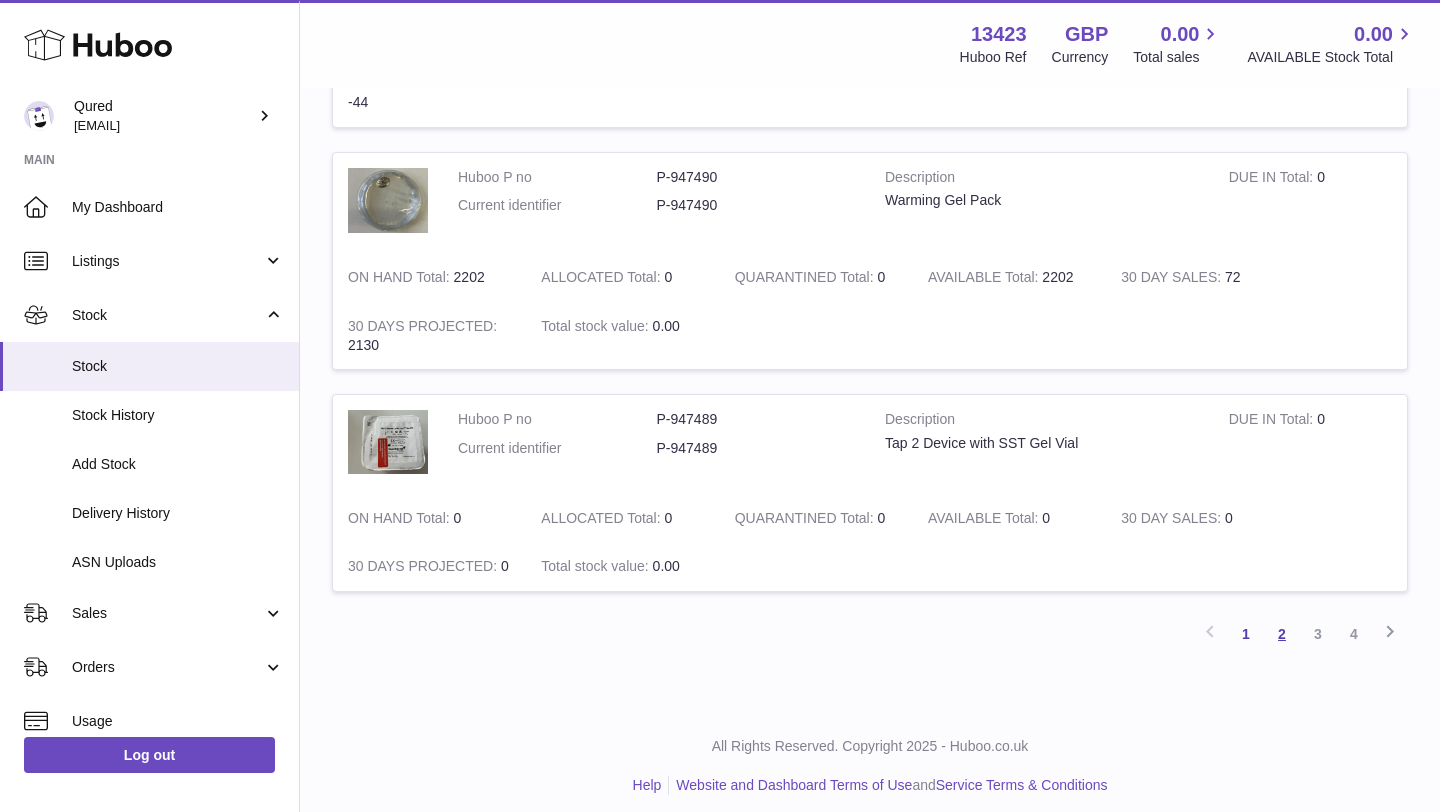 click on "2" at bounding box center [1282, 634] 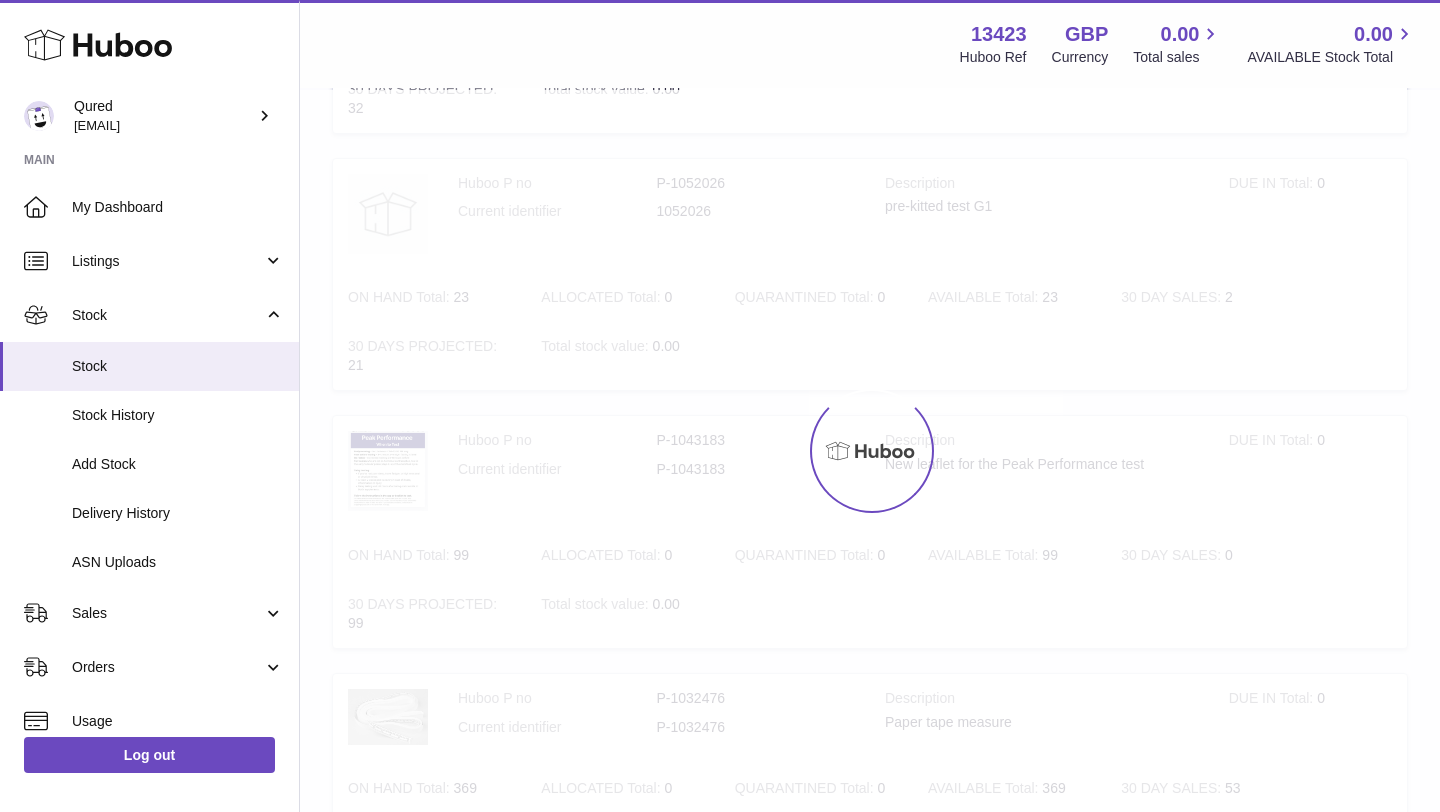 scroll, scrollTop: 90, scrollLeft: 0, axis: vertical 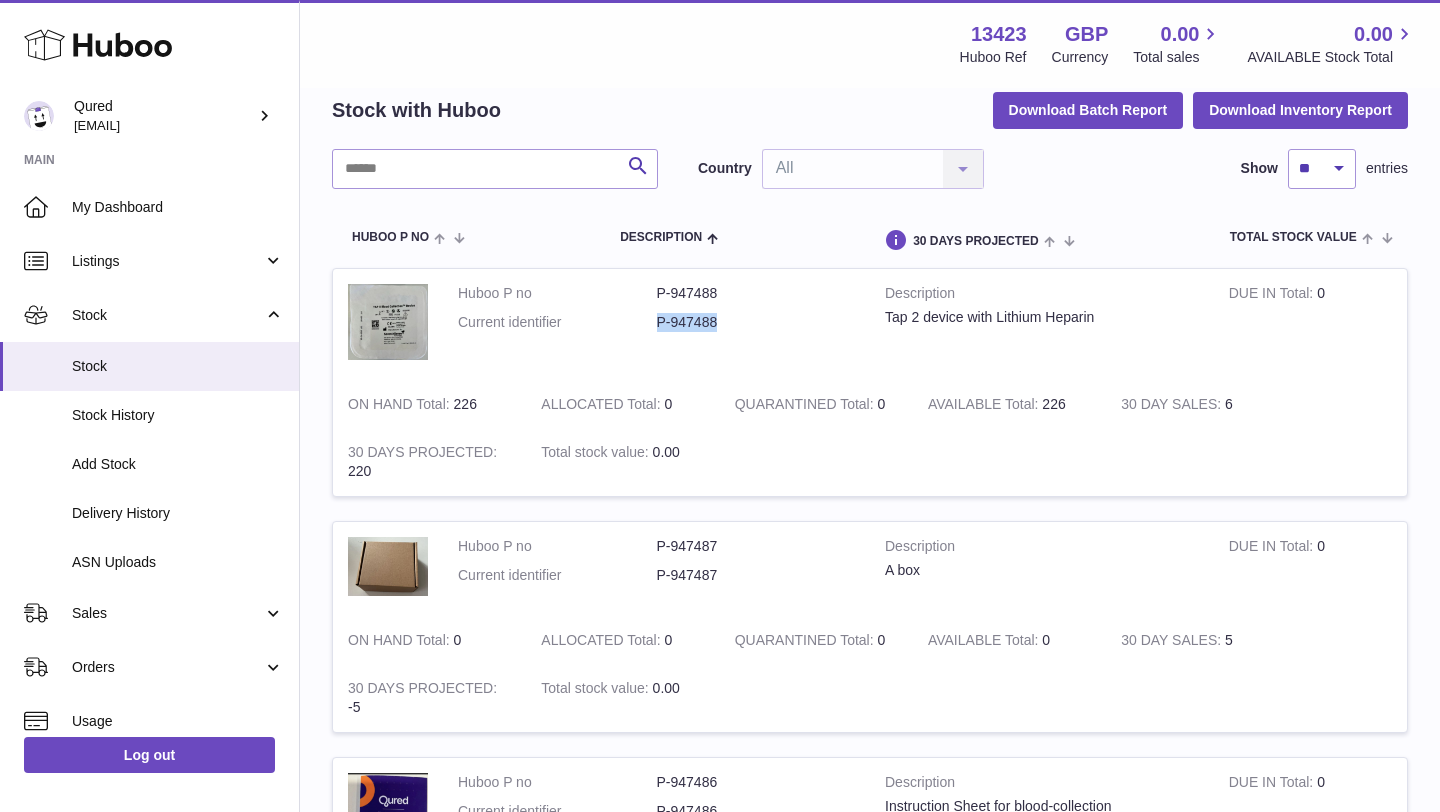 drag, startPoint x: 655, startPoint y: 321, endPoint x: 728, endPoint y: 321, distance: 73 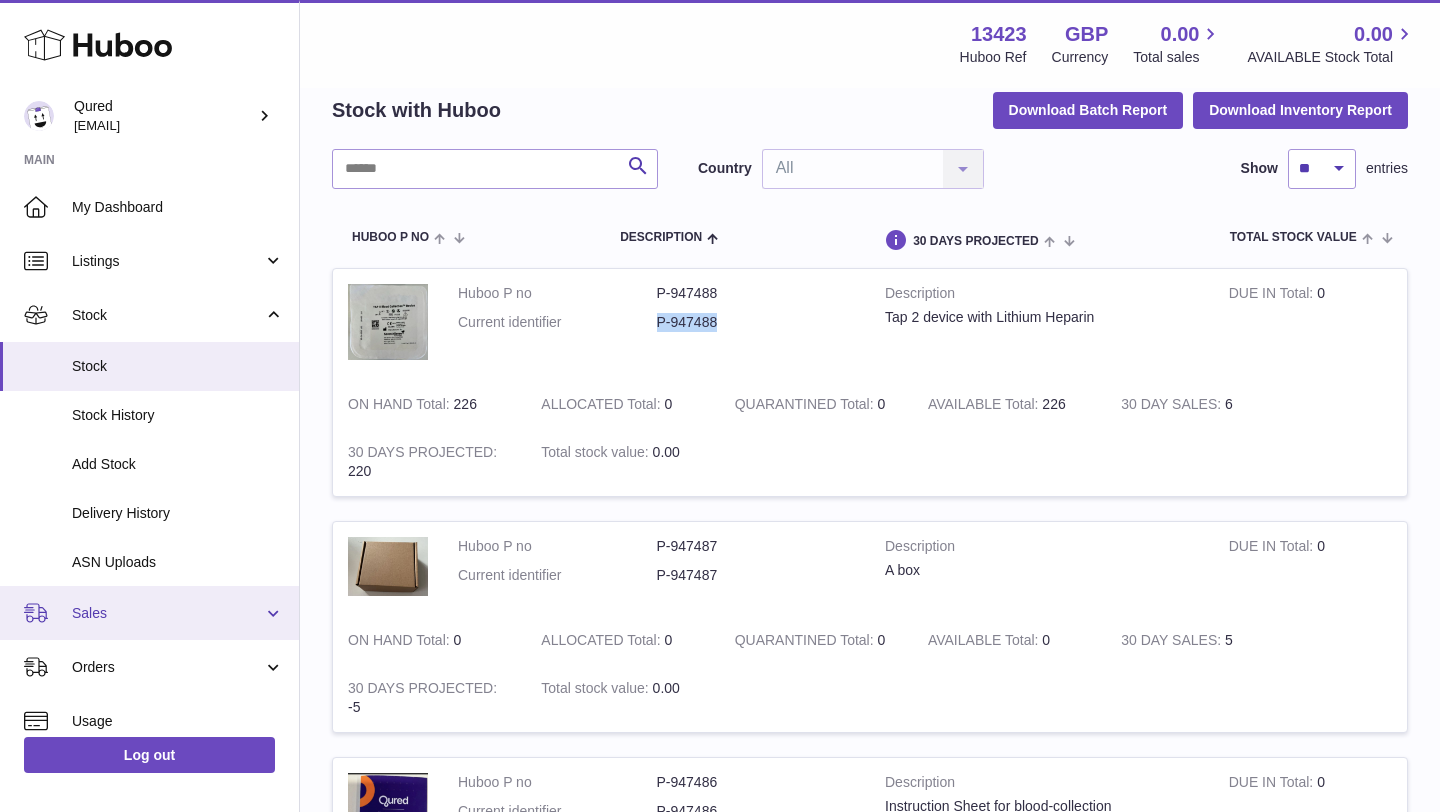 click on "Sales" at bounding box center [167, 613] 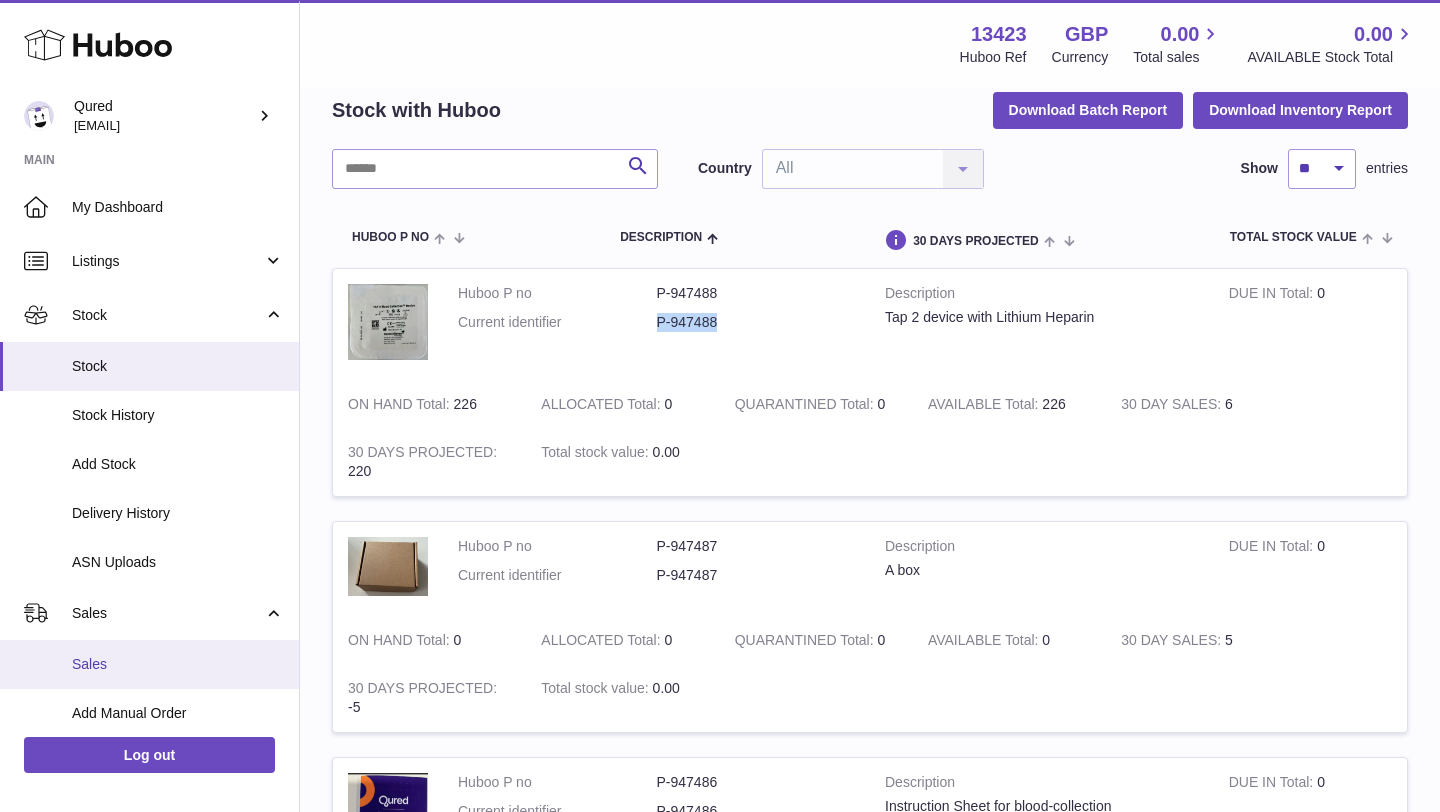 click on "Sales" at bounding box center (178, 664) 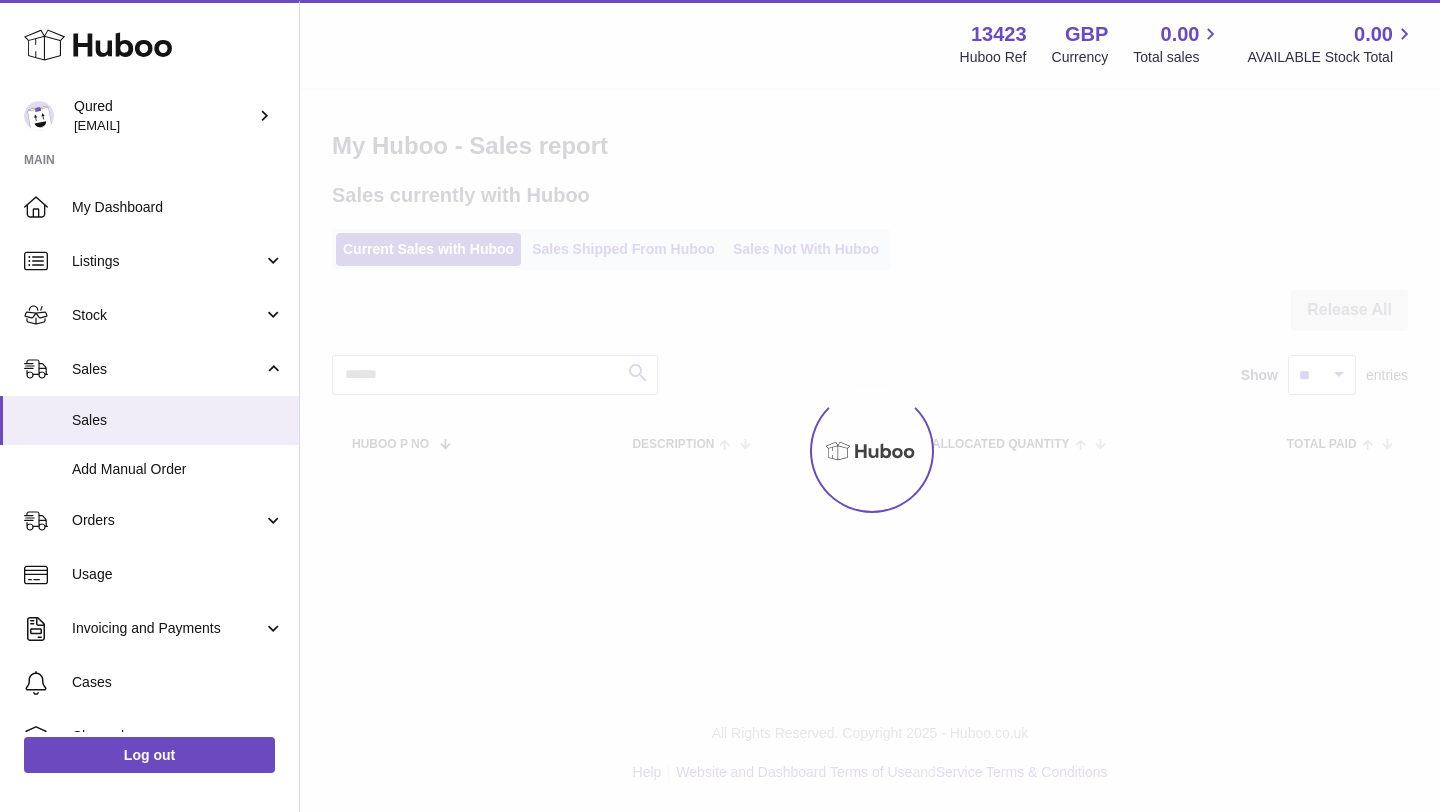scroll, scrollTop: 0, scrollLeft: 0, axis: both 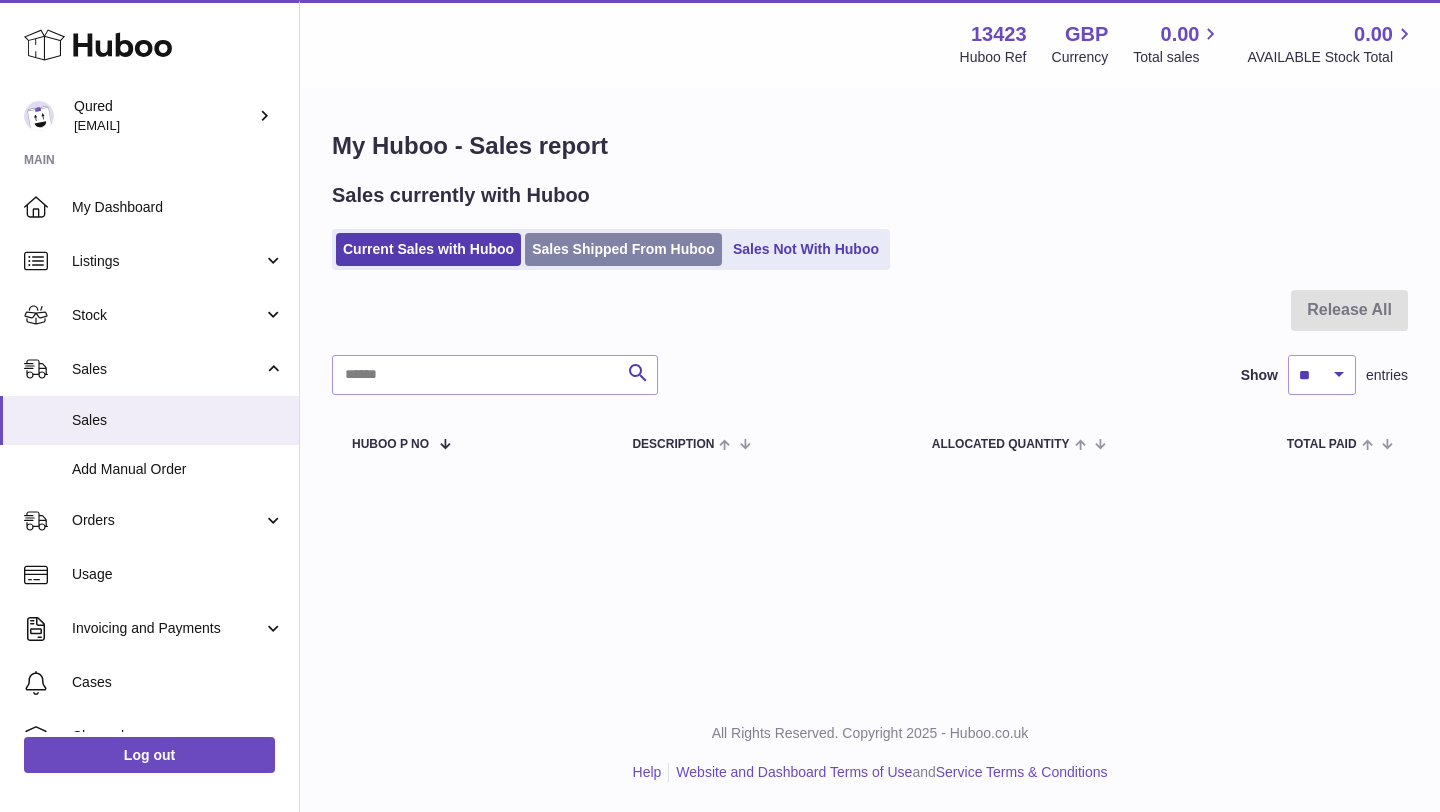 click on "Sales Shipped From Huboo" at bounding box center [623, 249] 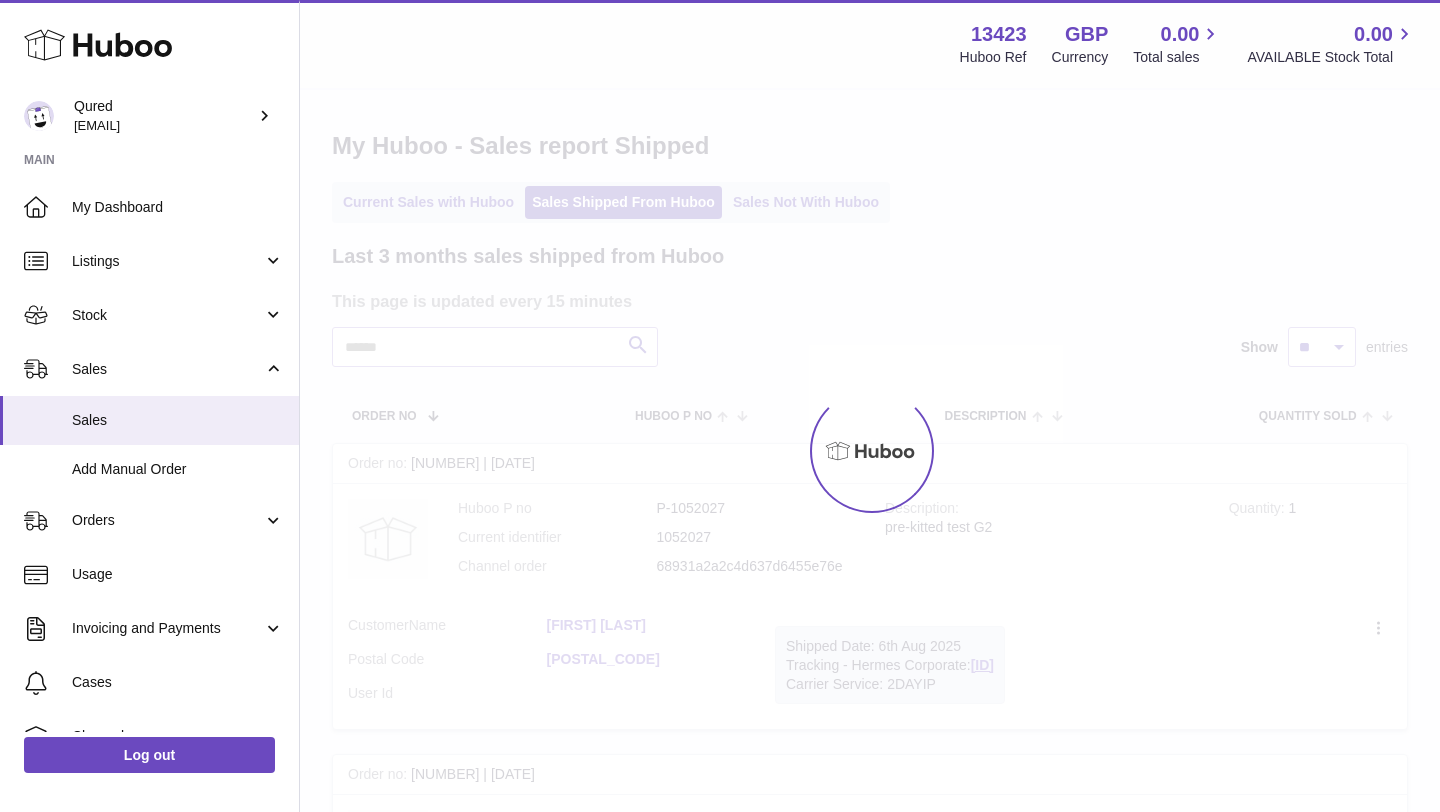 scroll, scrollTop: 0, scrollLeft: 0, axis: both 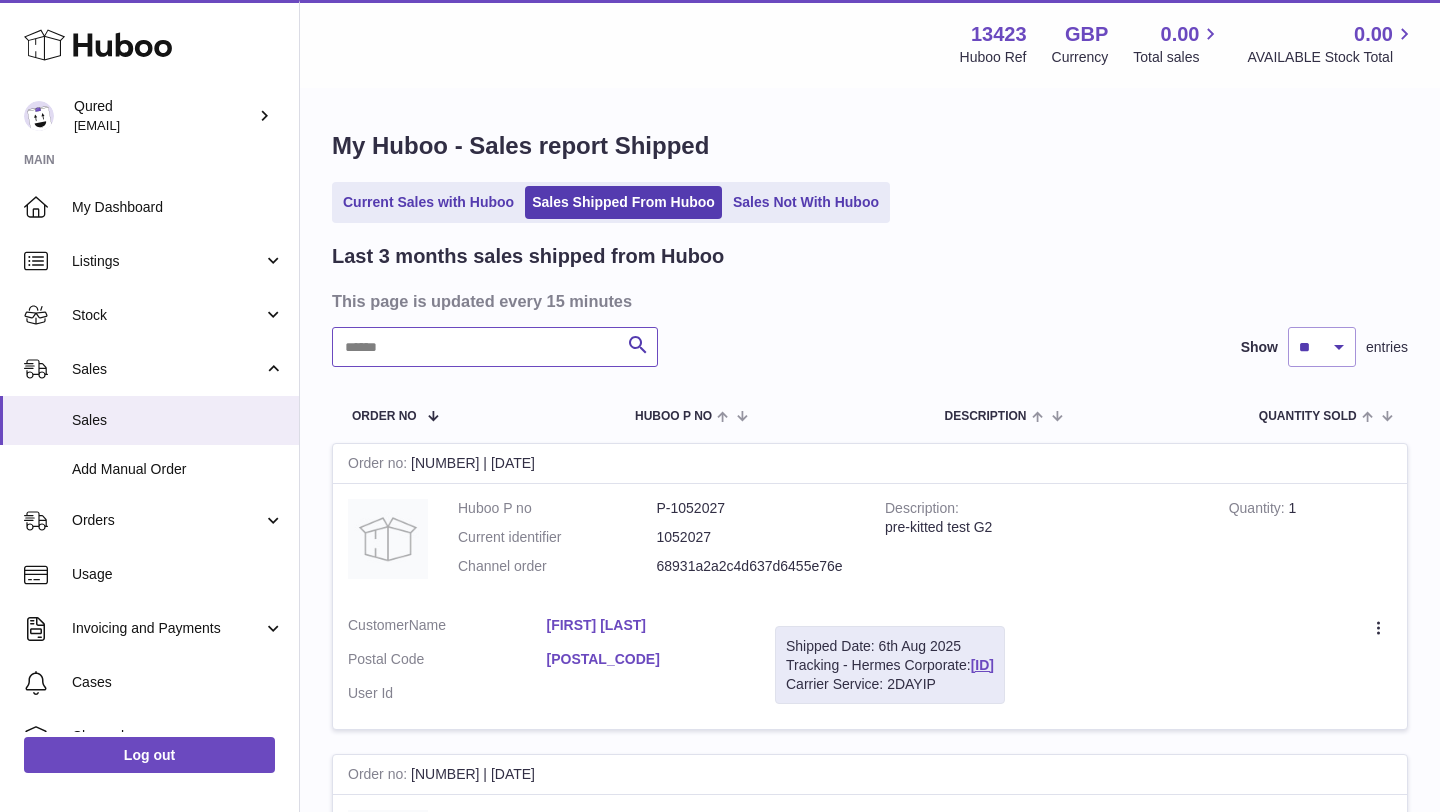click at bounding box center (495, 347) 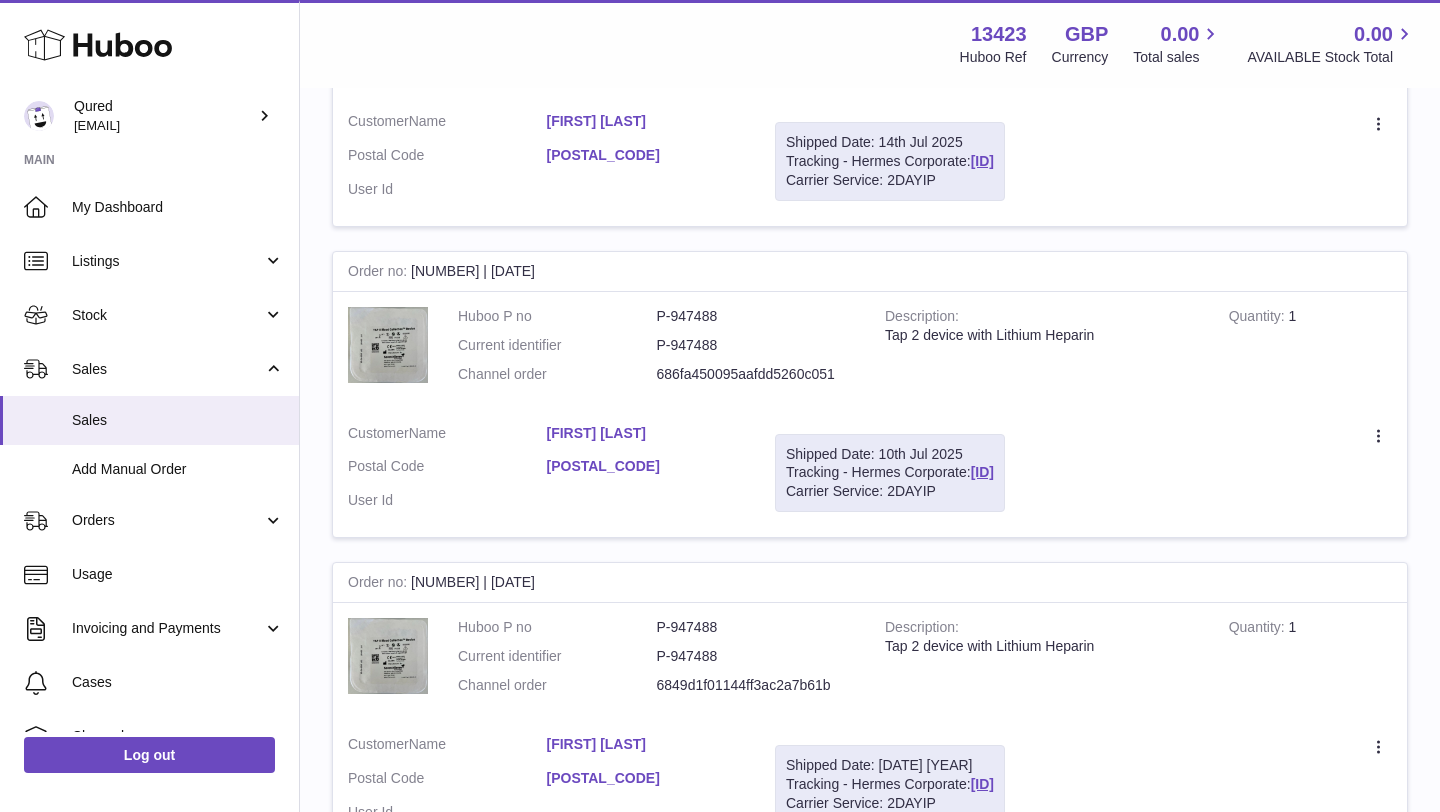 scroll, scrollTop: 1813, scrollLeft: 0, axis: vertical 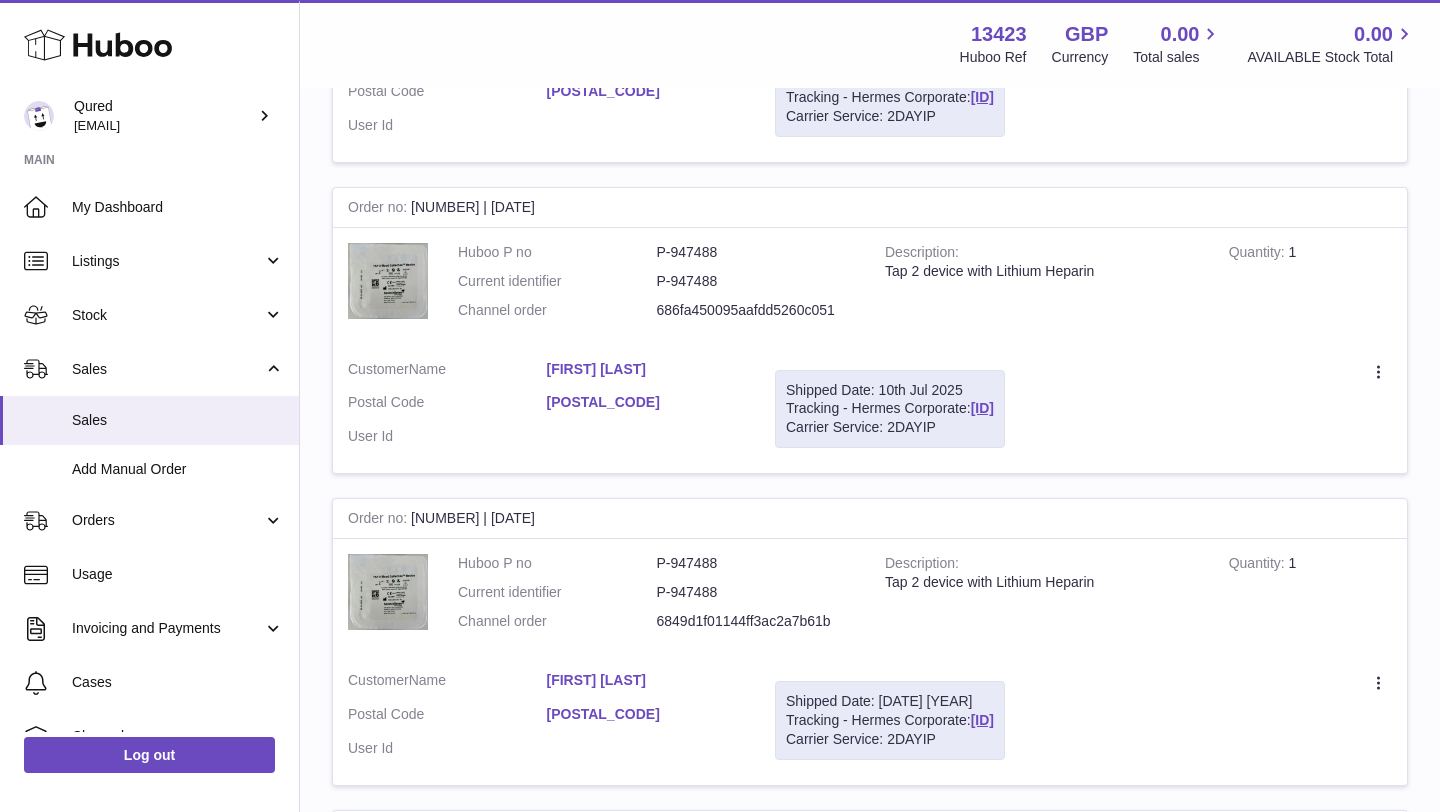 type on "********" 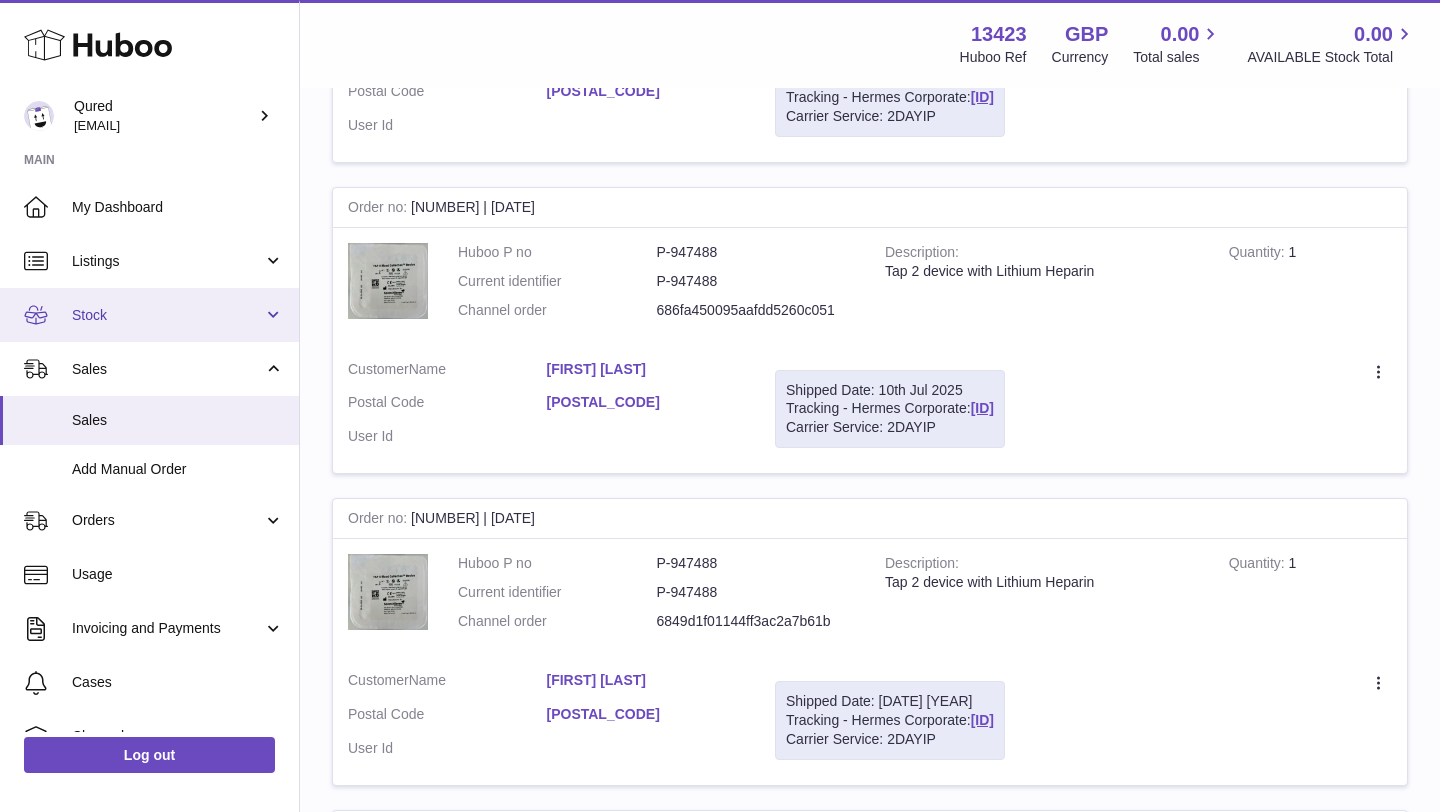 click on "Stock" at bounding box center (167, 315) 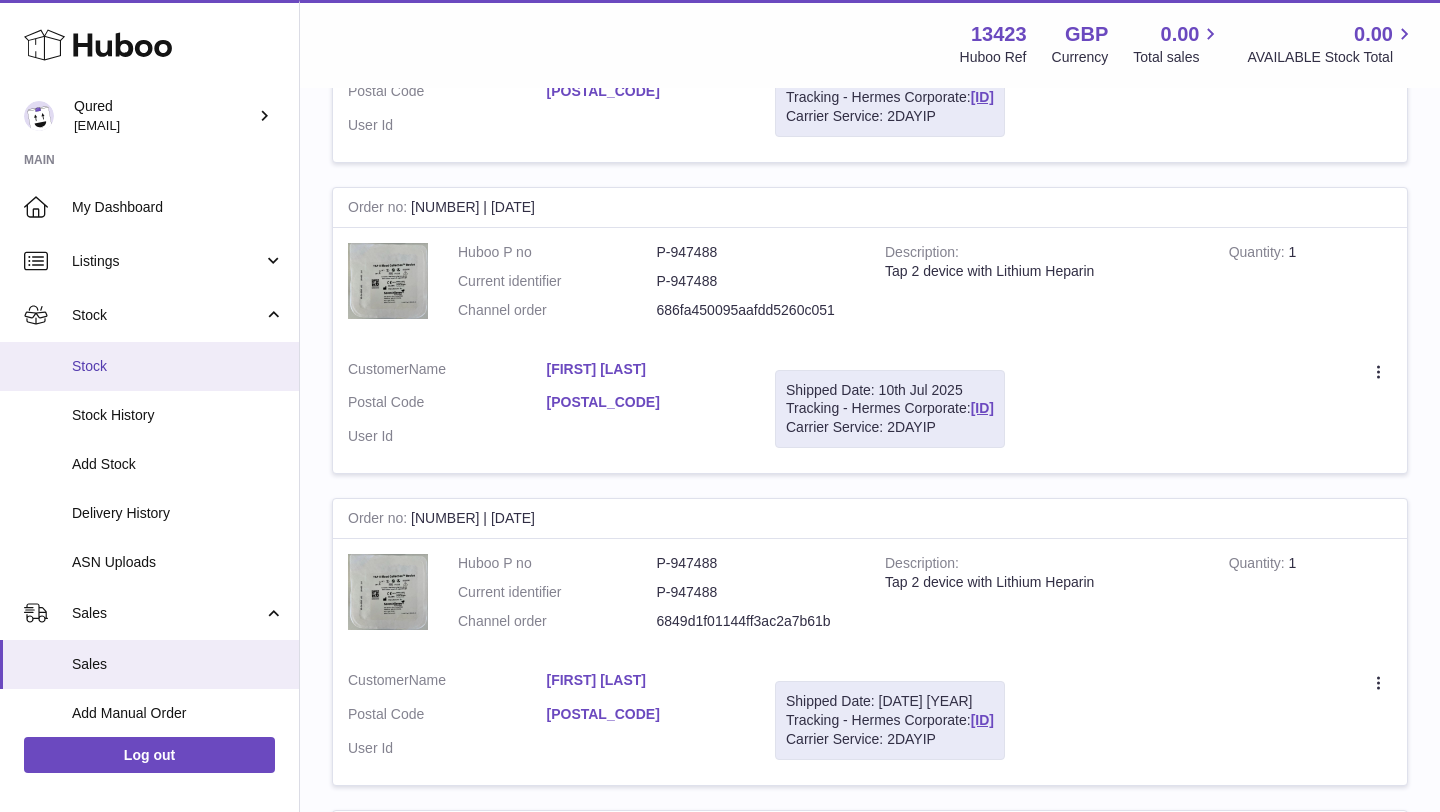 click on "Stock" at bounding box center [149, 366] 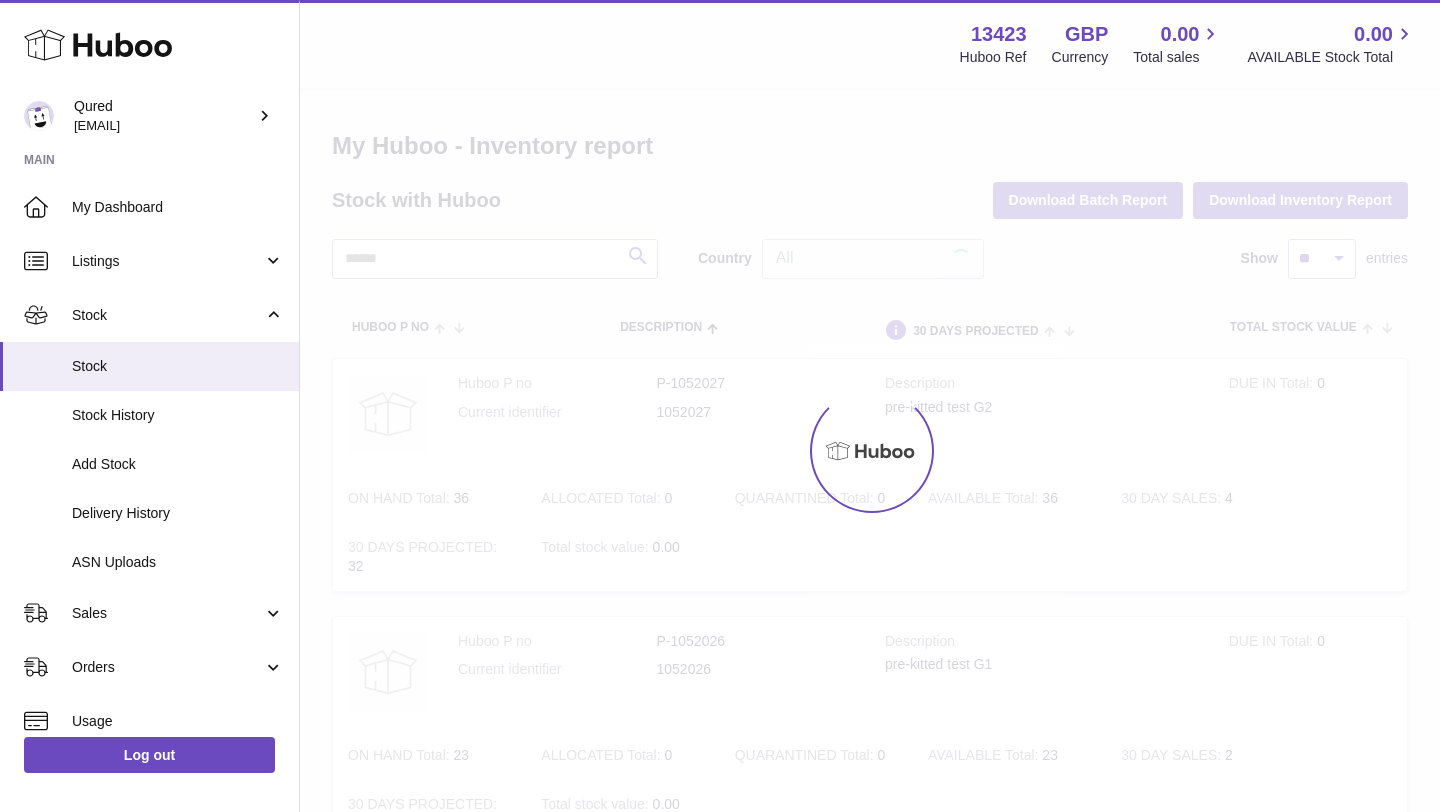 scroll, scrollTop: 0, scrollLeft: 0, axis: both 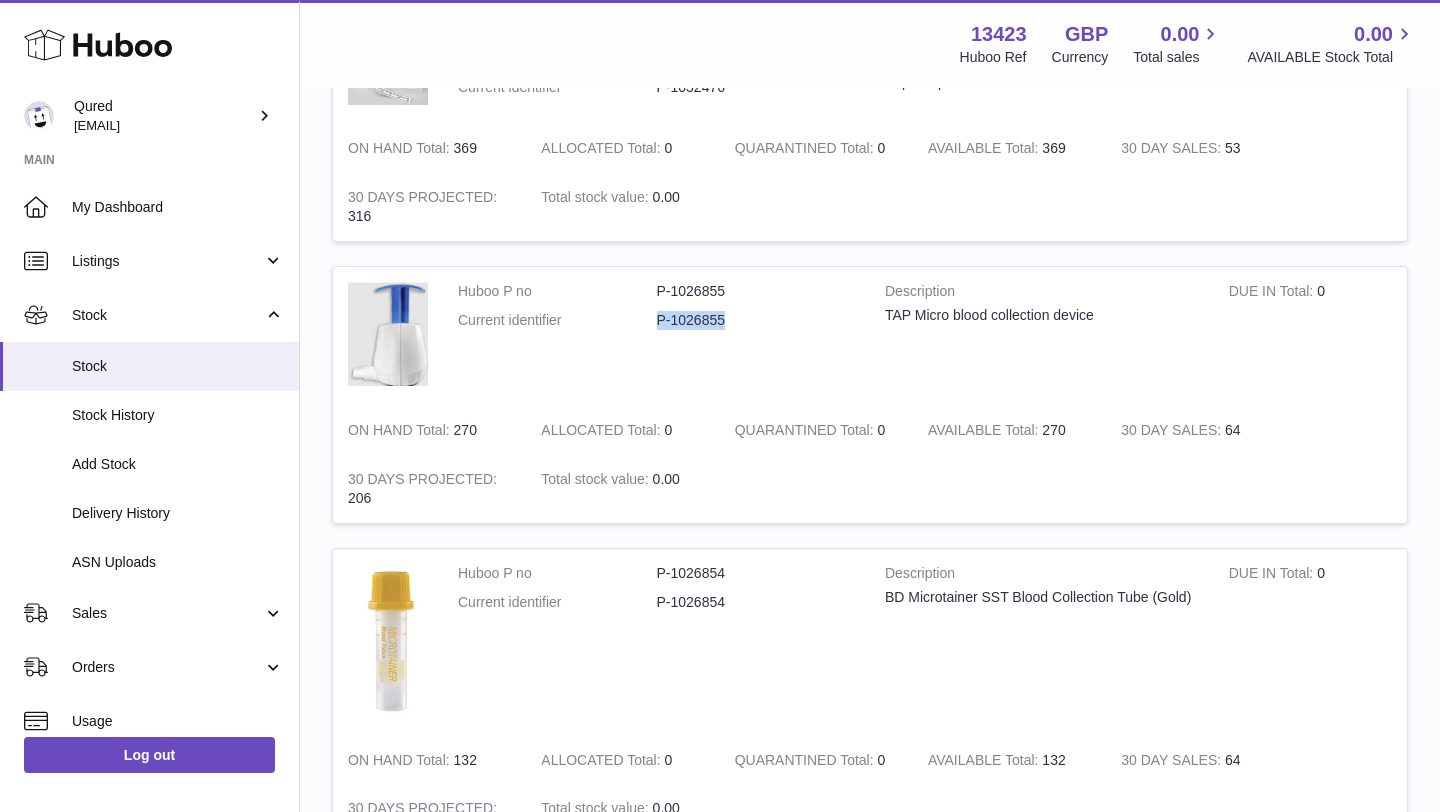drag, startPoint x: 655, startPoint y: 328, endPoint x: 727, endPoint y: 329, distance: 72.00694 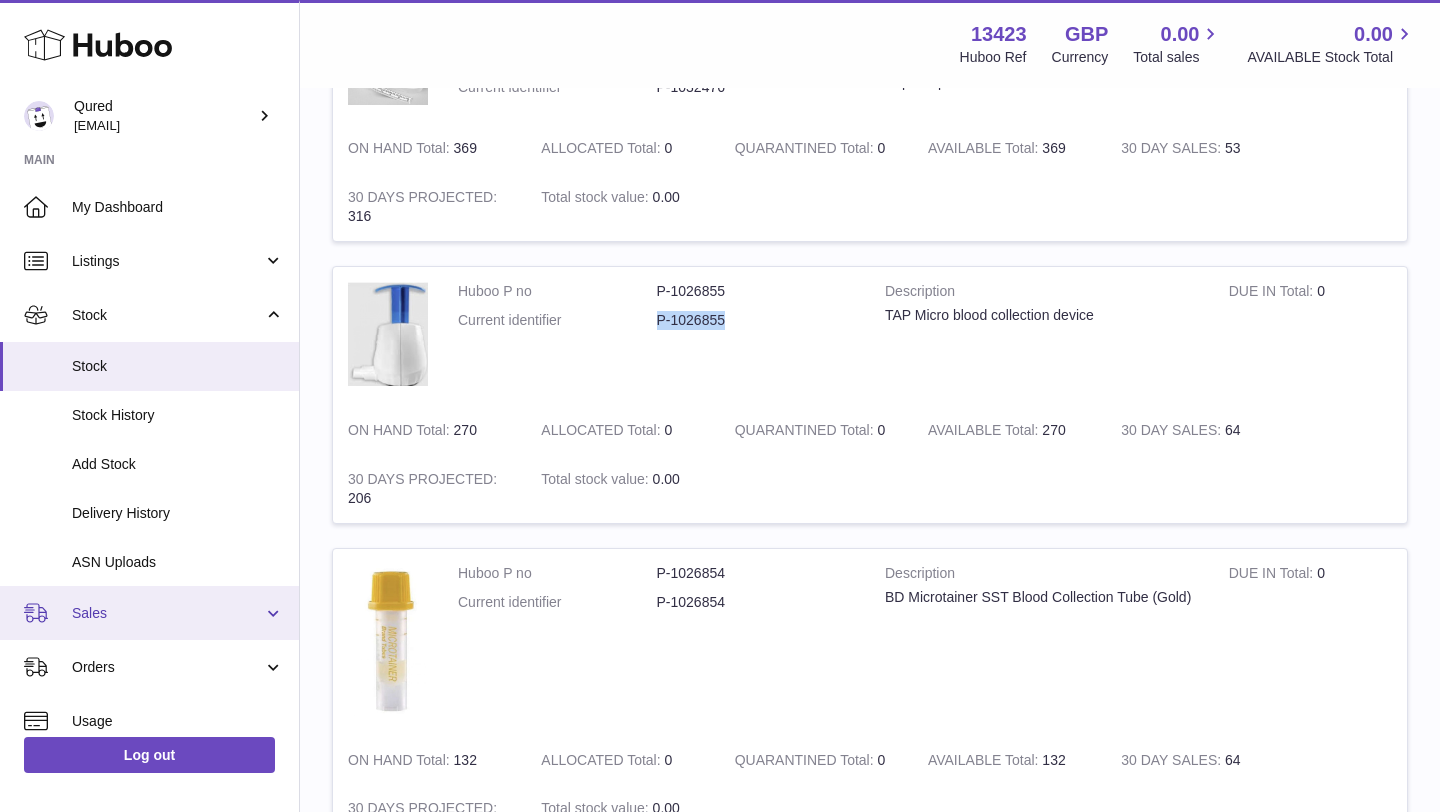 click on "Sales" at bounding box center [167, 613] 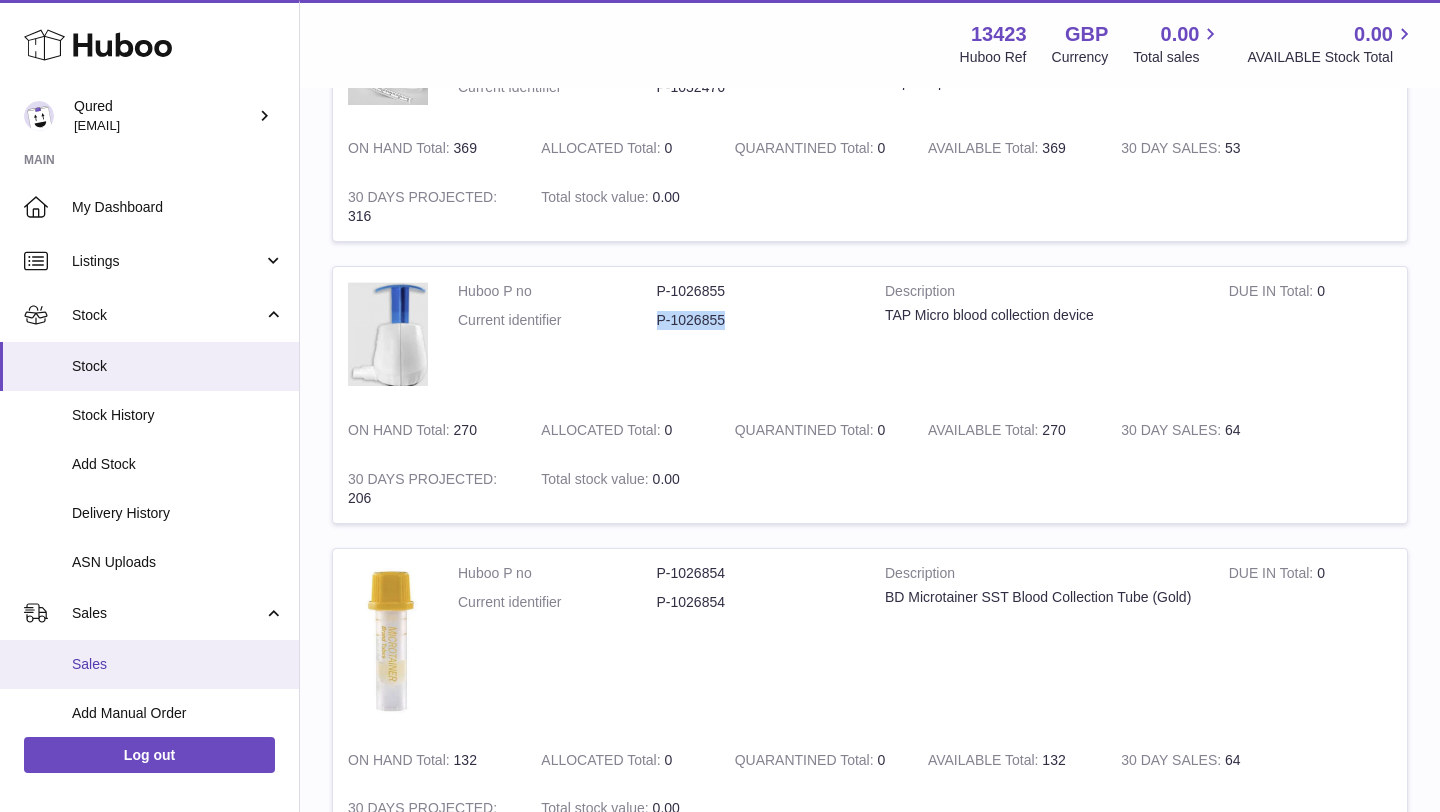 click on "Sales" at bounding box center (149, 664) 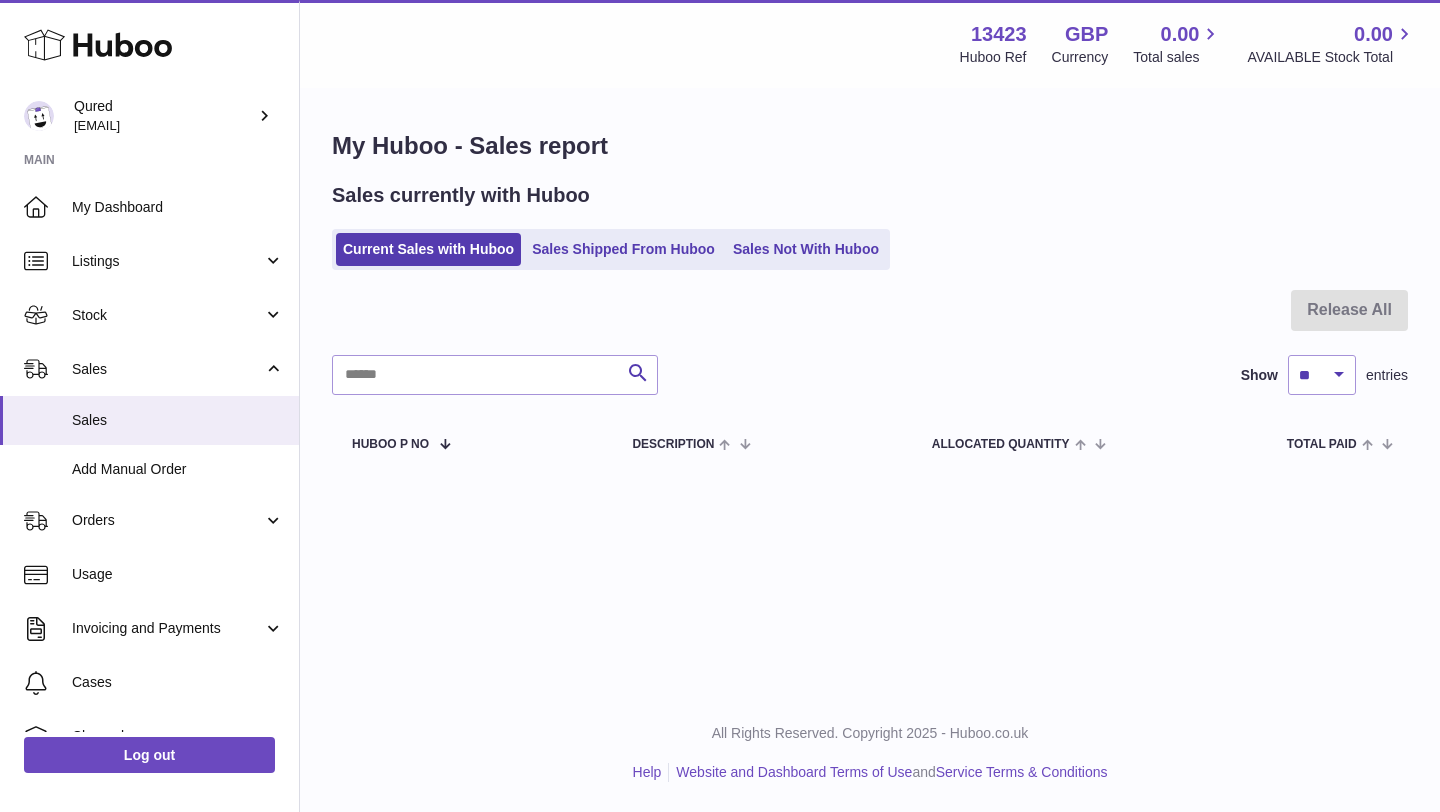 scroll, scrollTop: 0, scrollLeft: 0, axis: both 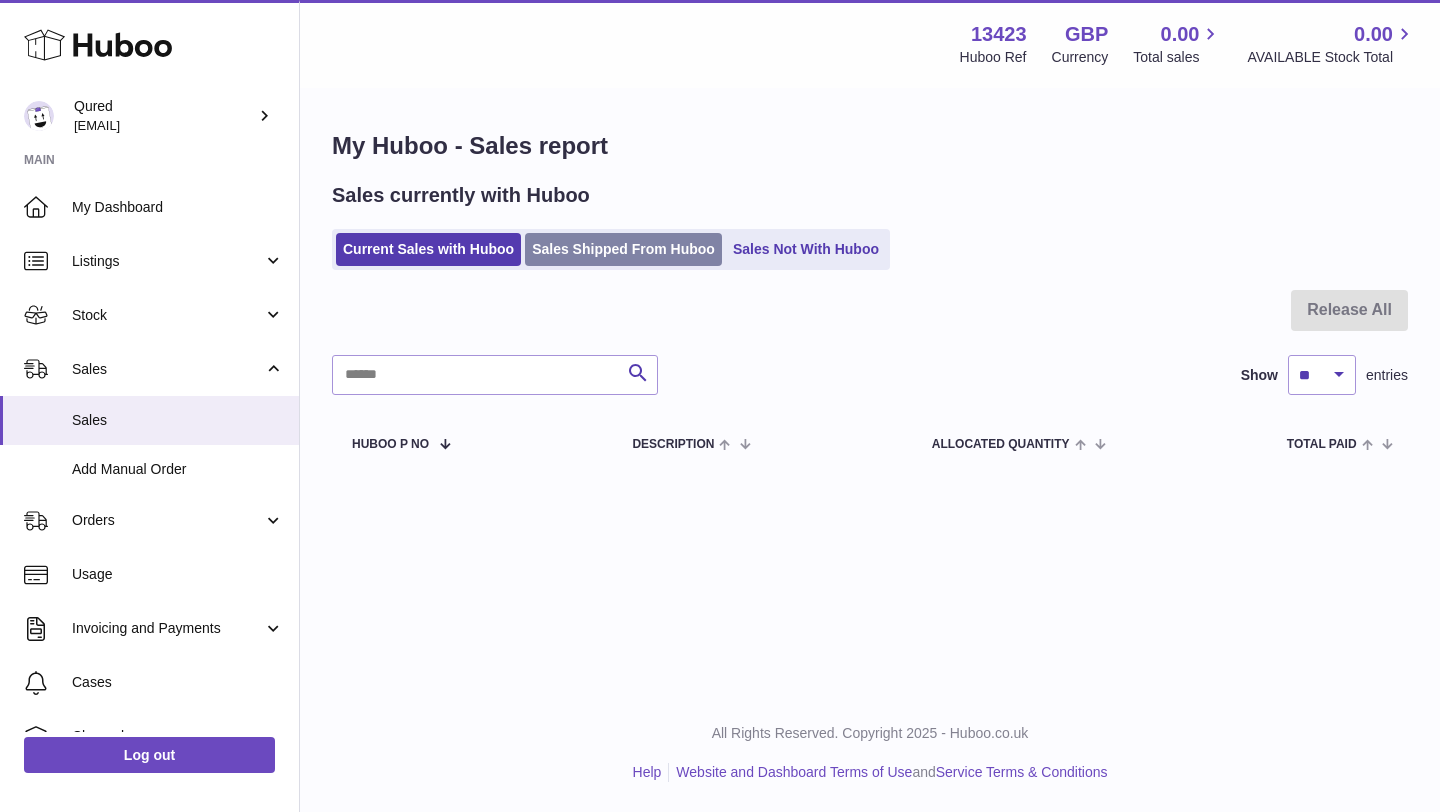 click on "Sales Shipped From Huboo" at bounding box center (623, 249) 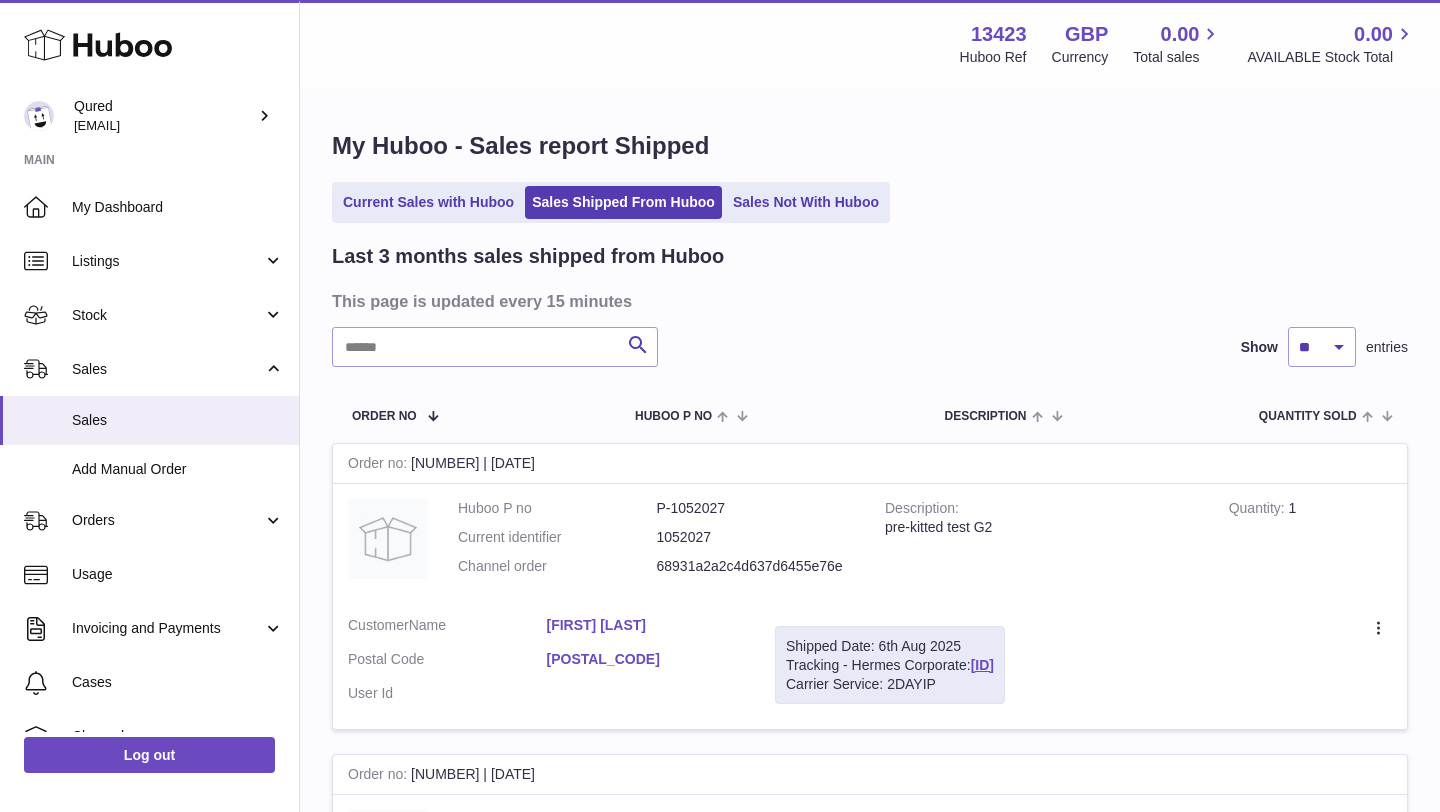 scroll, scrollTop: 0, scrollLeft: 0, axis: both 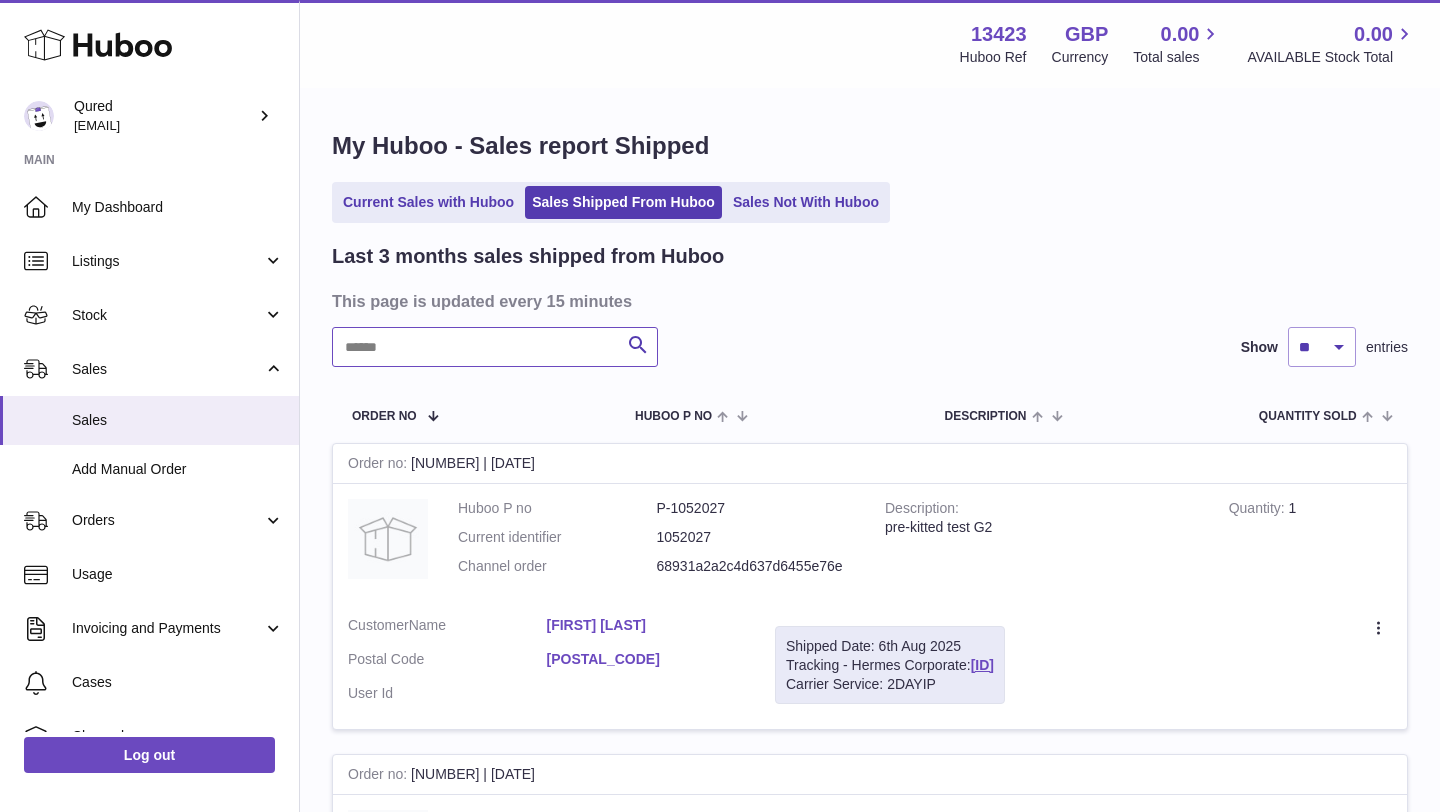 click at bounding box center (495, 347) 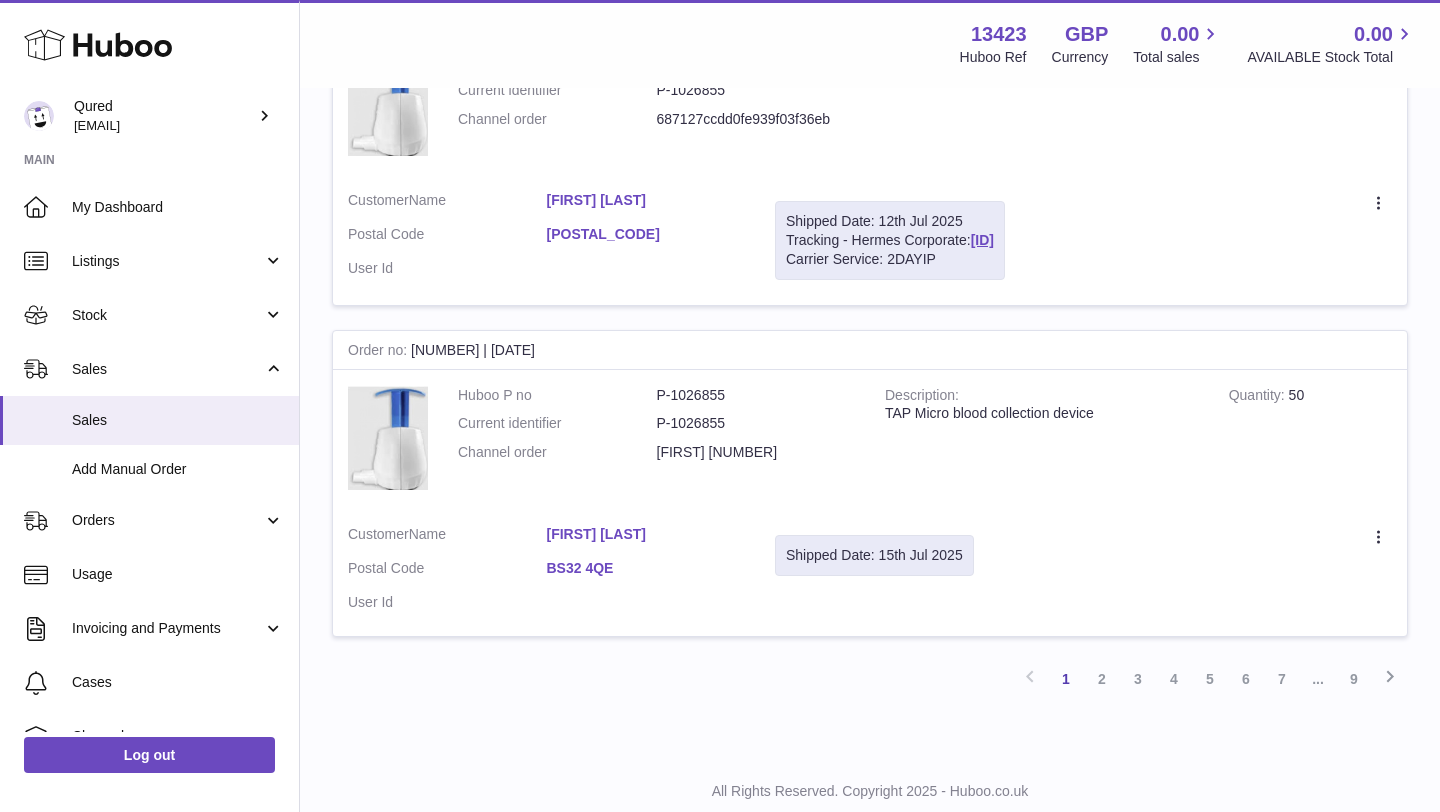 scroll, scrollTop: 3176, scrollLeft: 0, axis: vertical 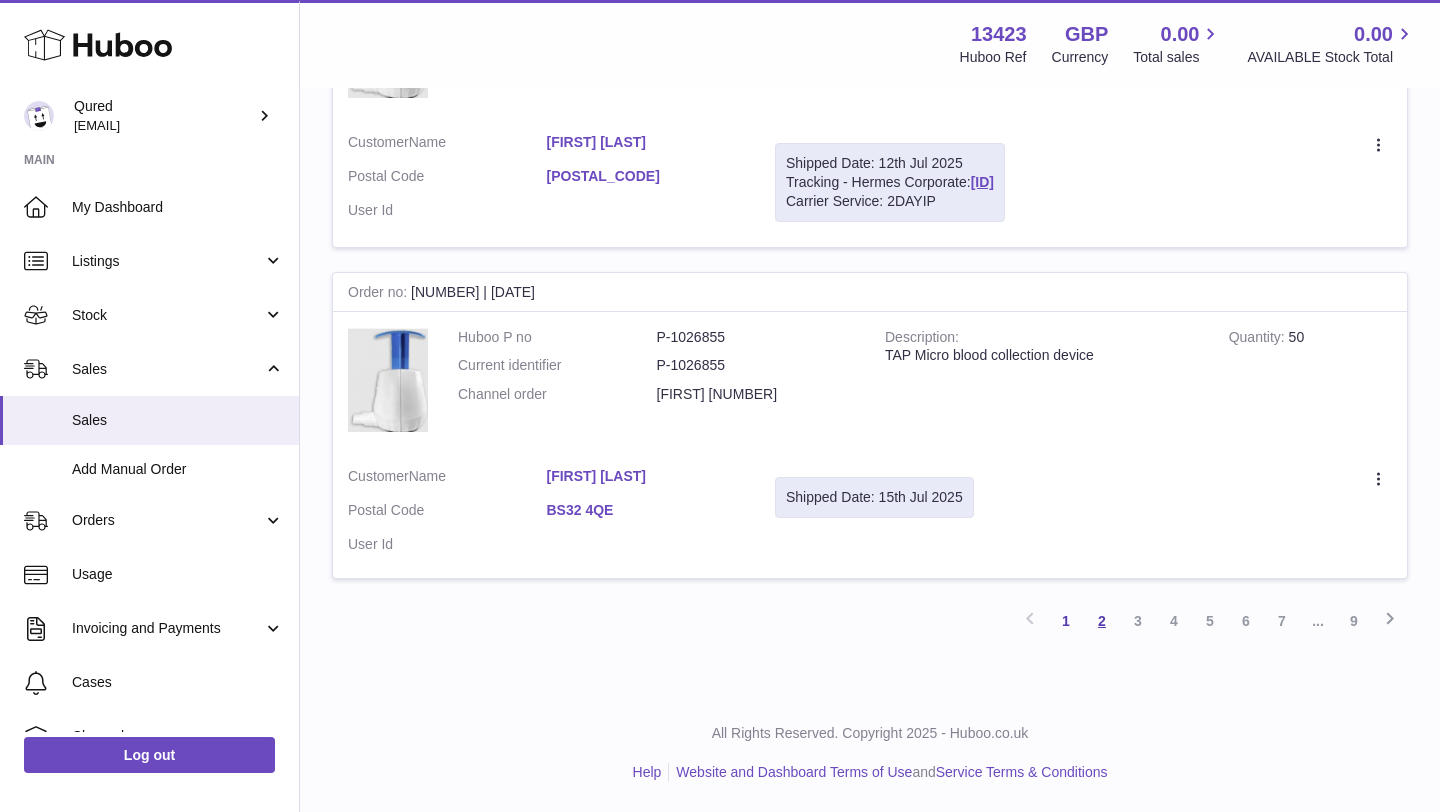 type on "*********" 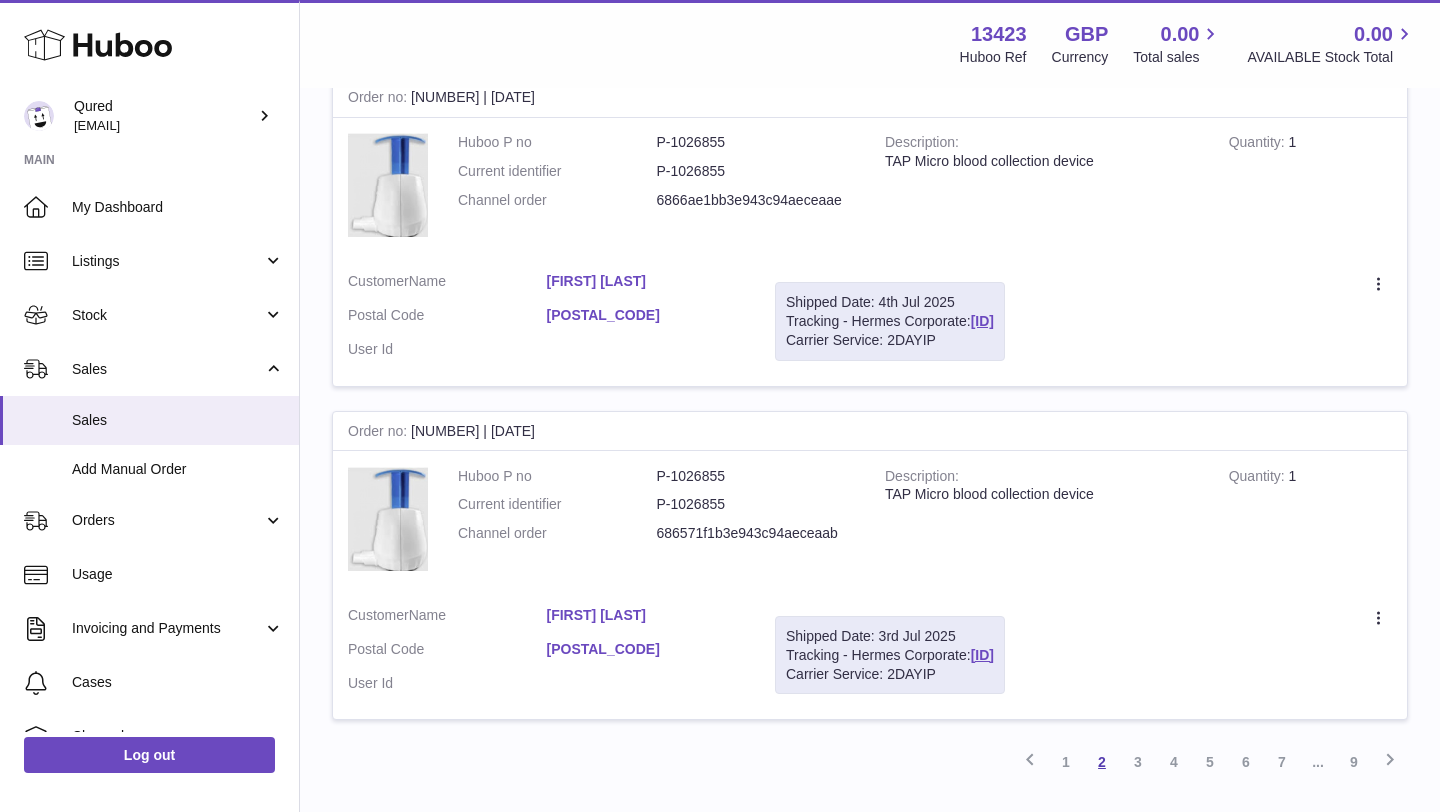 scroll, scrollTop: 3053, scrollLeft: 0, axis: vertical 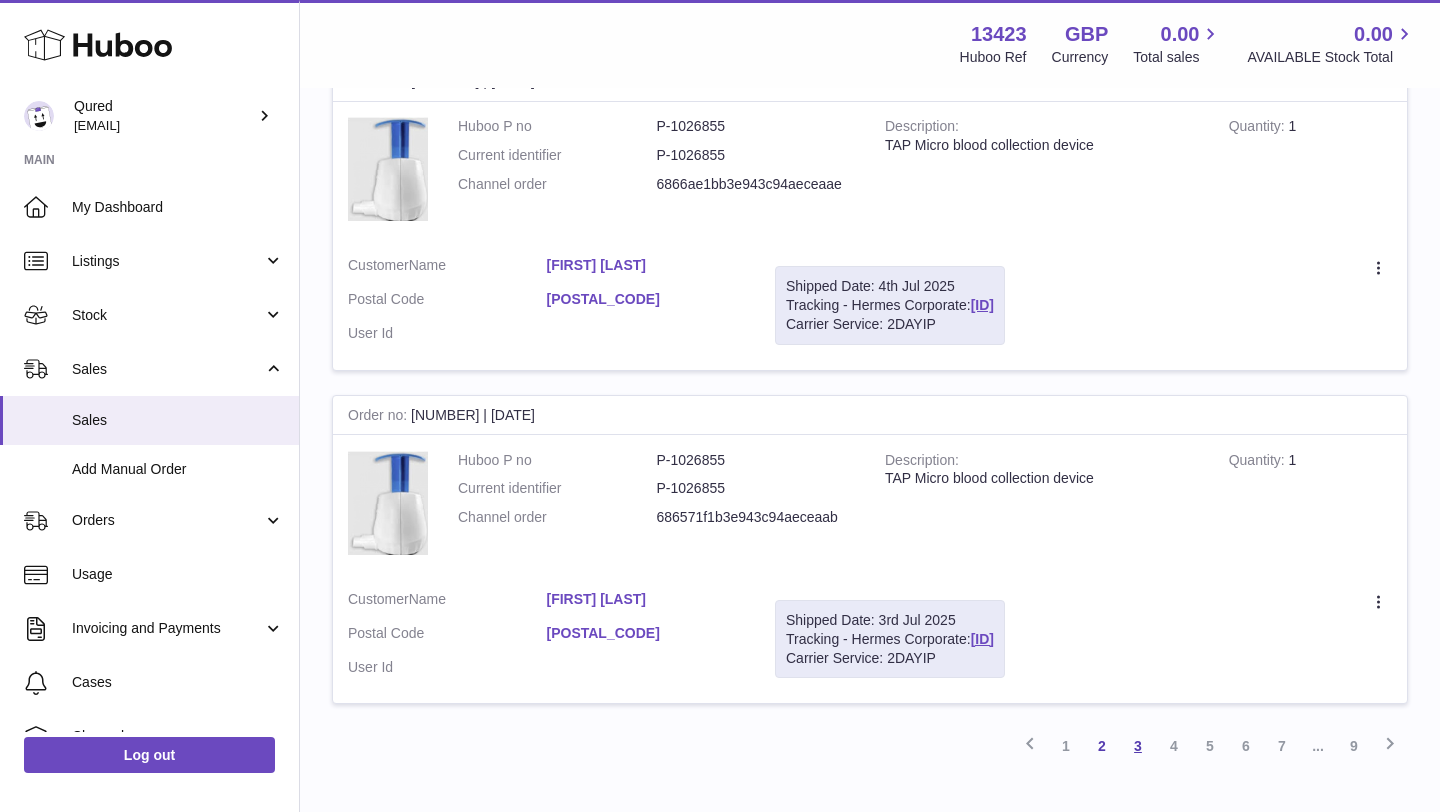 click on "3" at bounding box center [1138, 746] 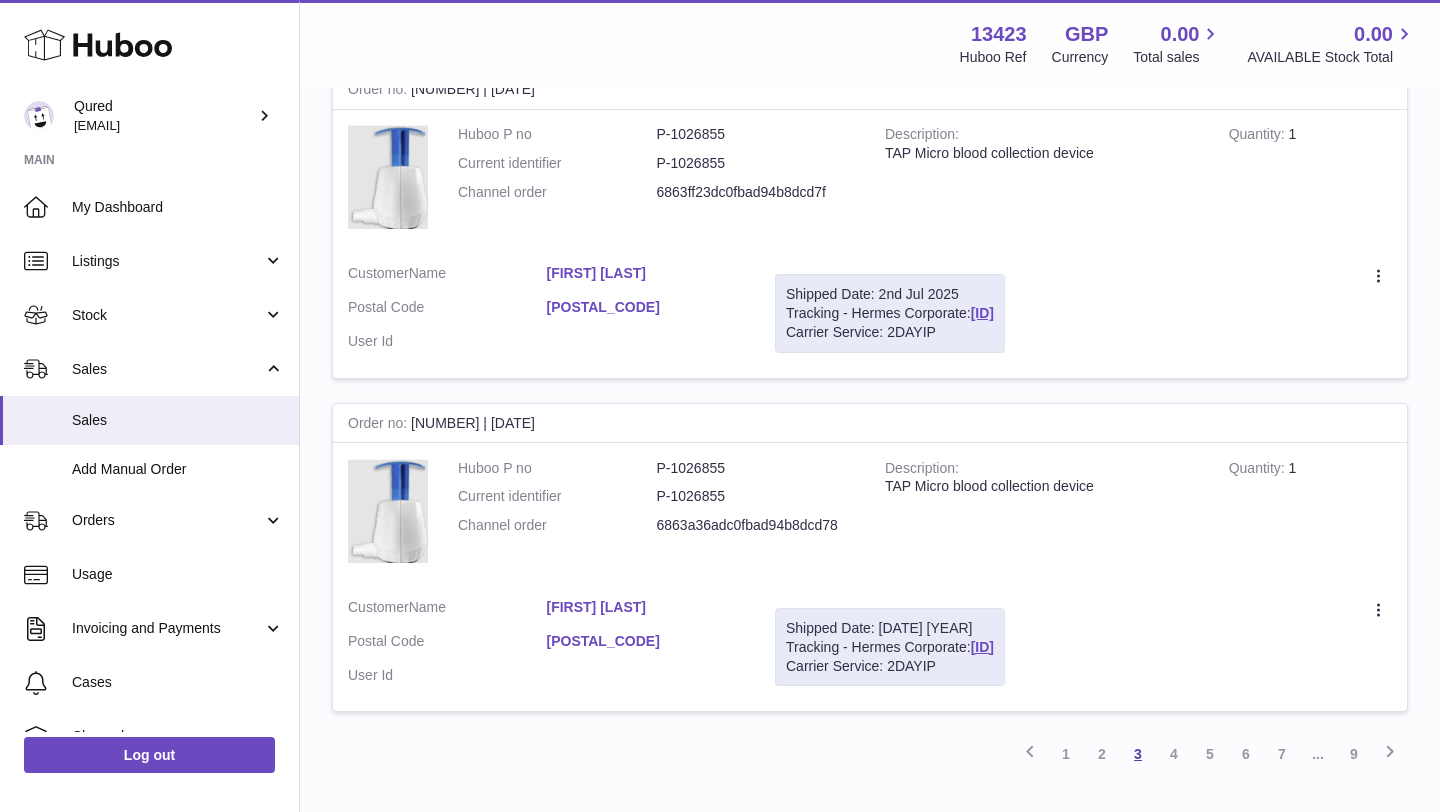 scroll, scrollTop: 3046, scrollLeft: 0, axis: vertical 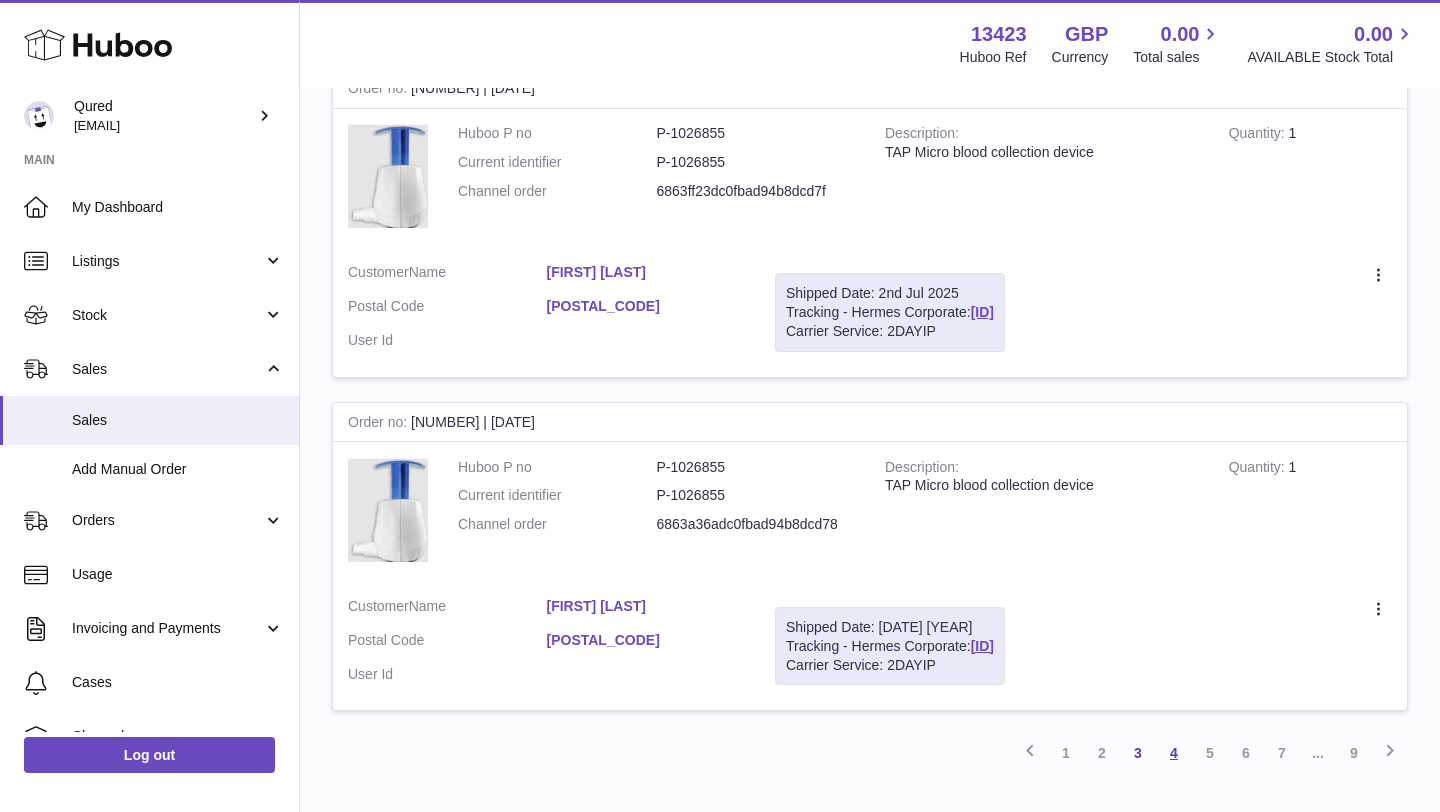 click on "4" at bounding box center (1174, 753) 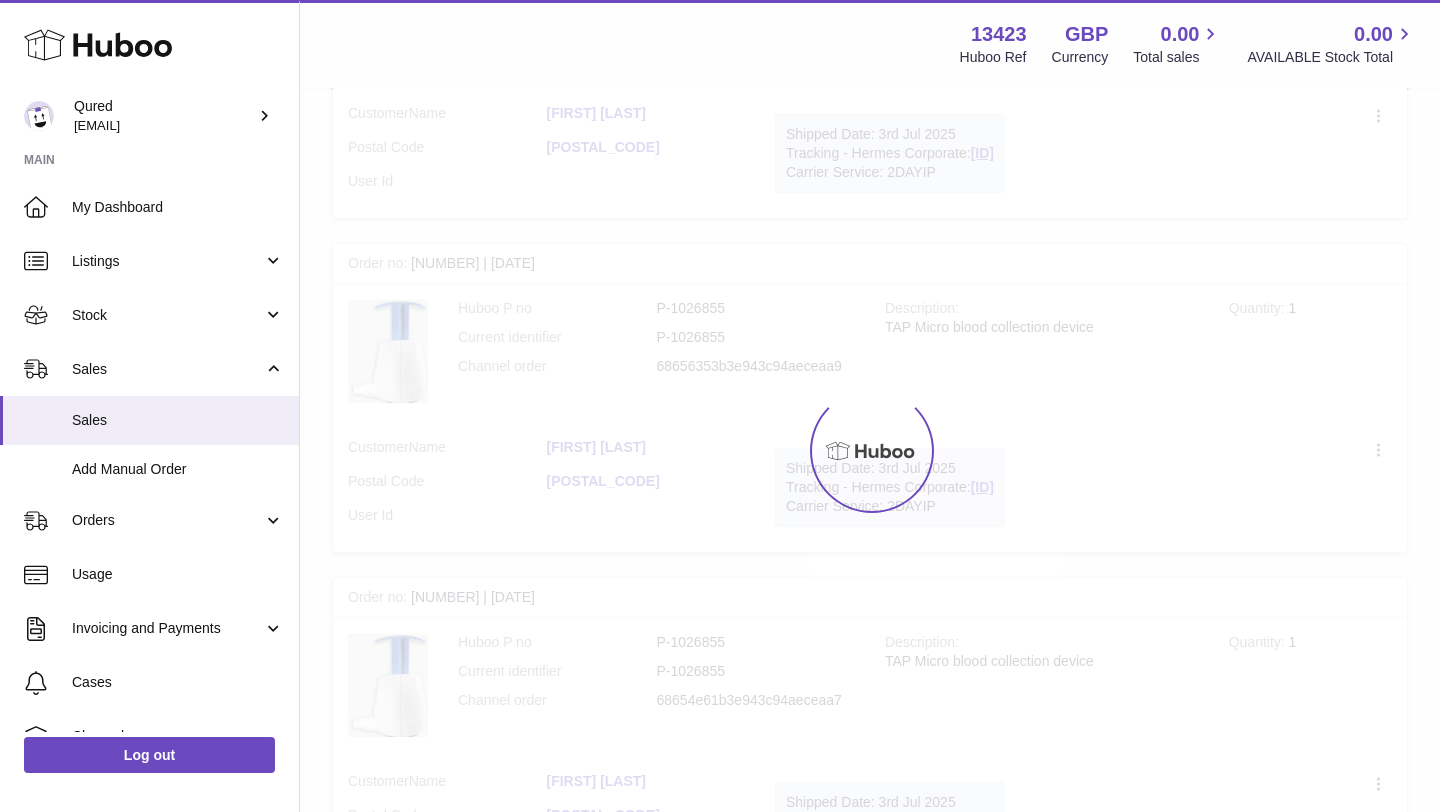 scroll, scrollTop: 90, scrollLeft: 0, axis: vertical 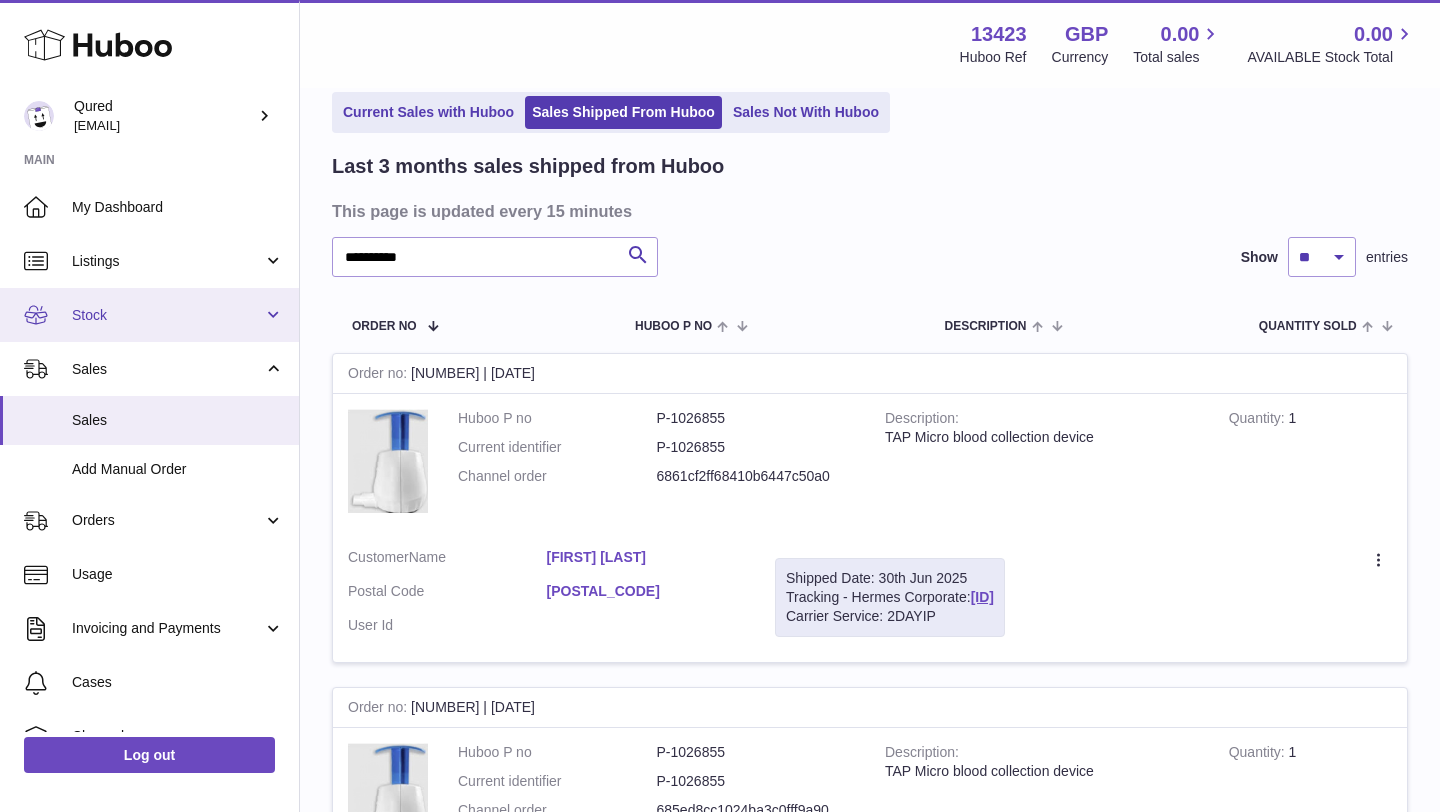 click on "Stock" at bounding box center (167, 315) 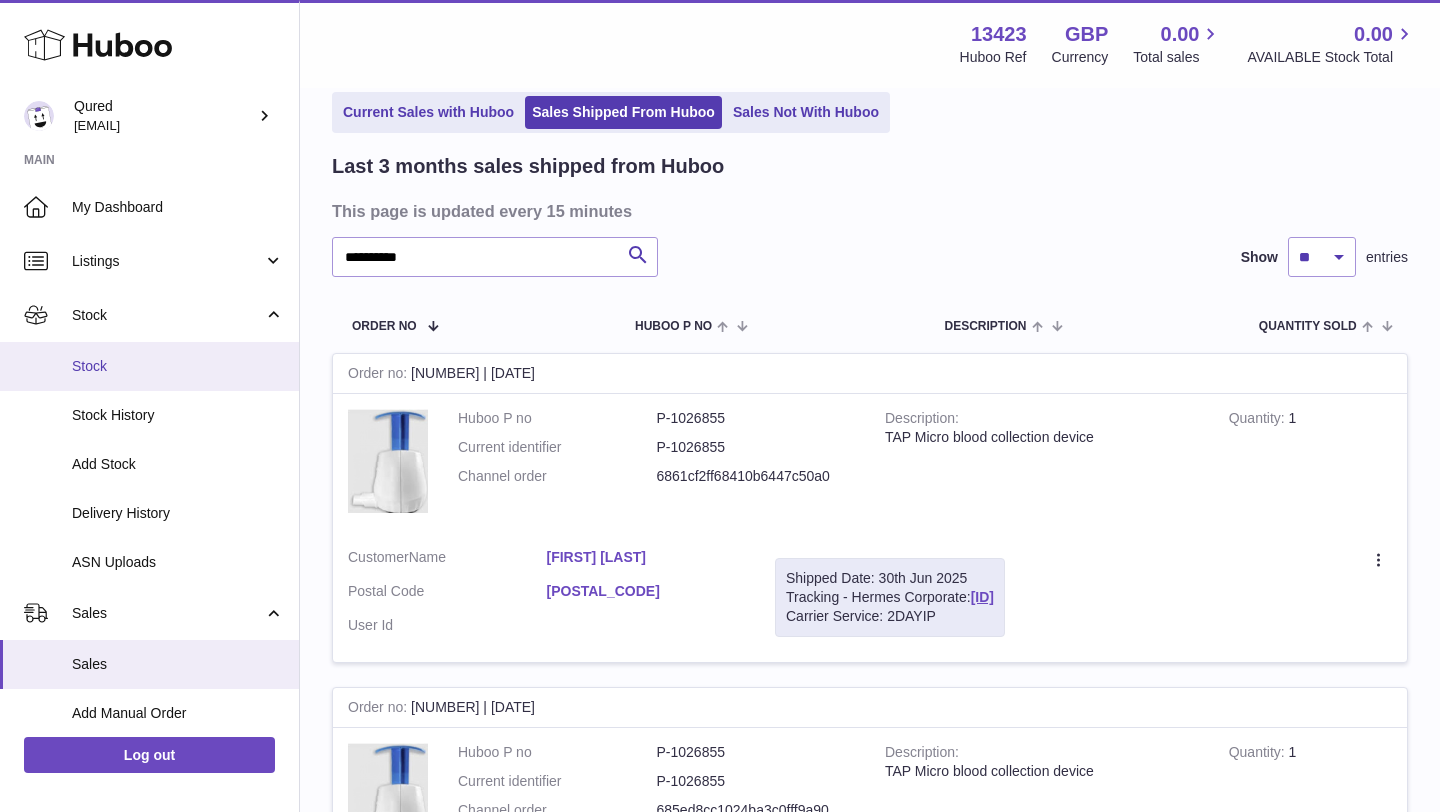 click on "Stock" at bounding box center (178, 366) 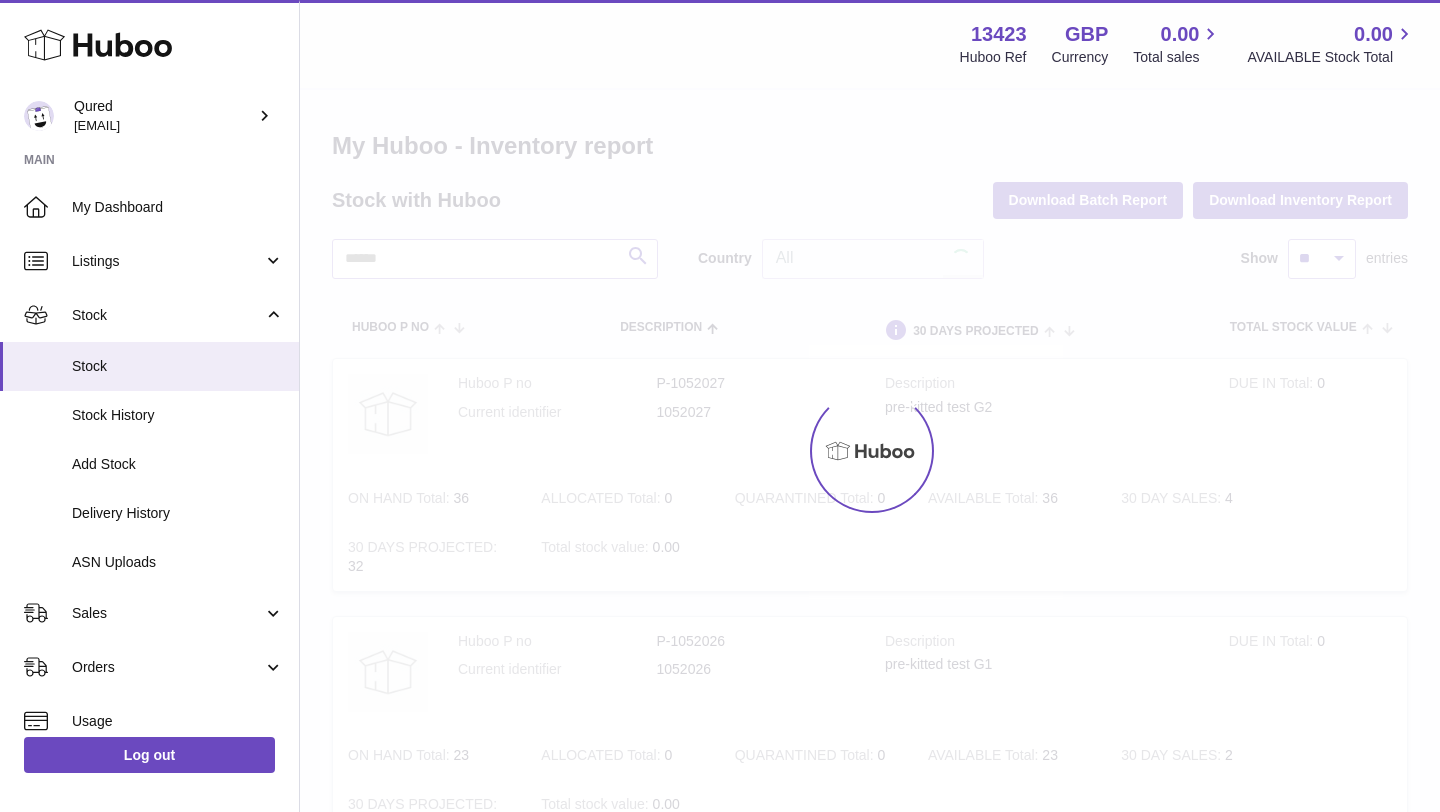scroll, scrollTop: 0, scrollLeft: 0, axis: both 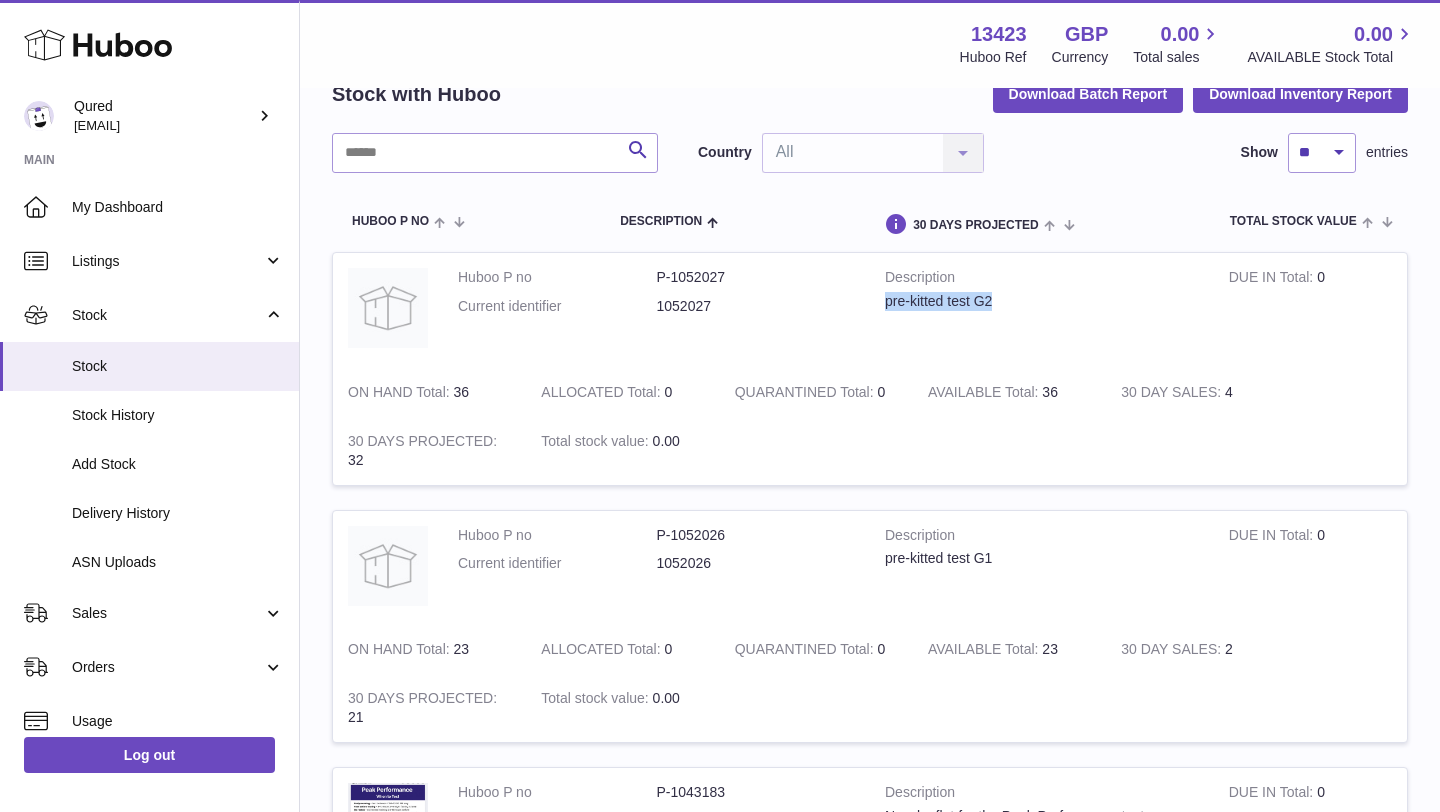 drag, startPoint x: 887, startPoint y: 304, endPoint x: 991, endPoint y: 310, distance: 104.172935 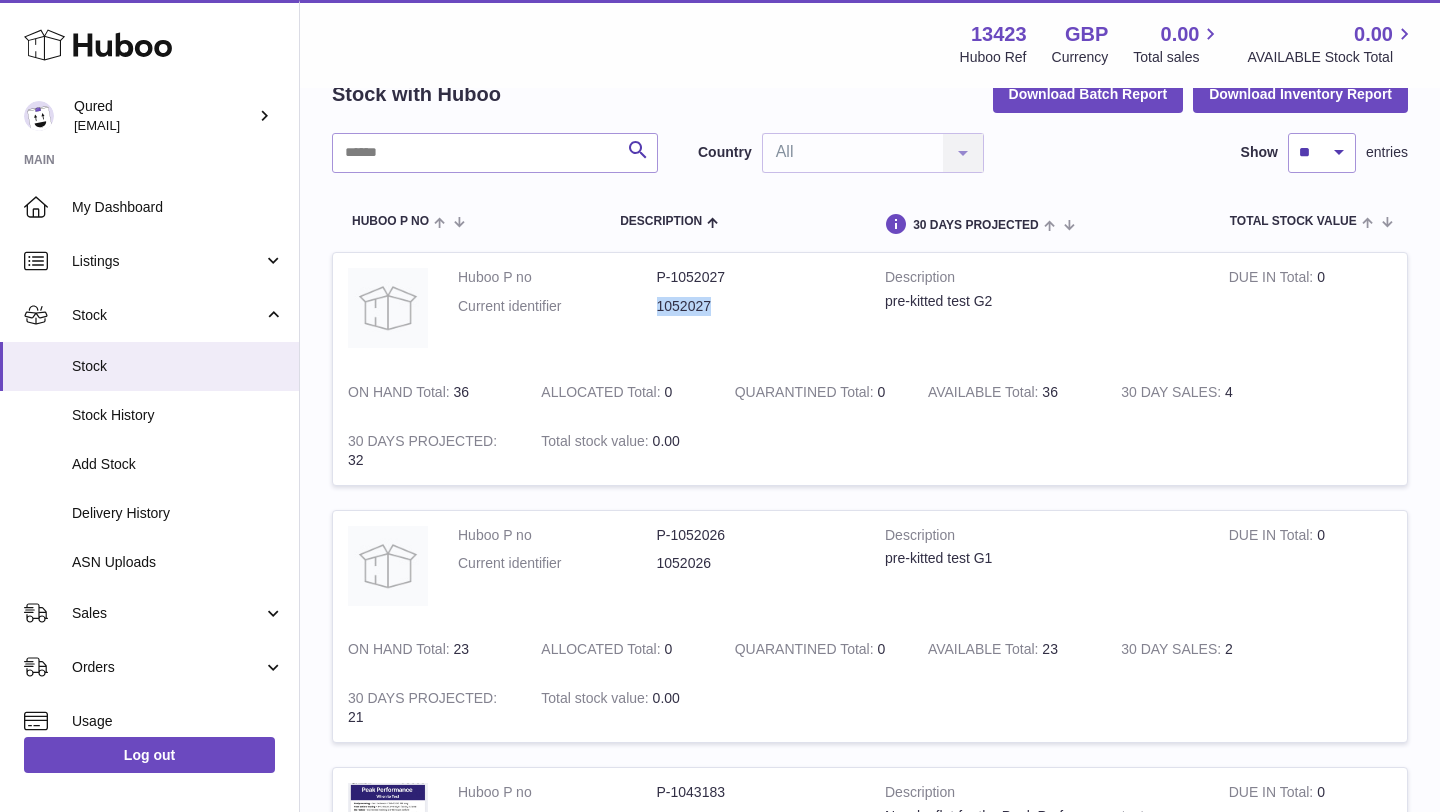 drag, startPoint x: 656, startPoint y: 307, endPoint x: 710, endPoint y: 310, distance: 54.08327 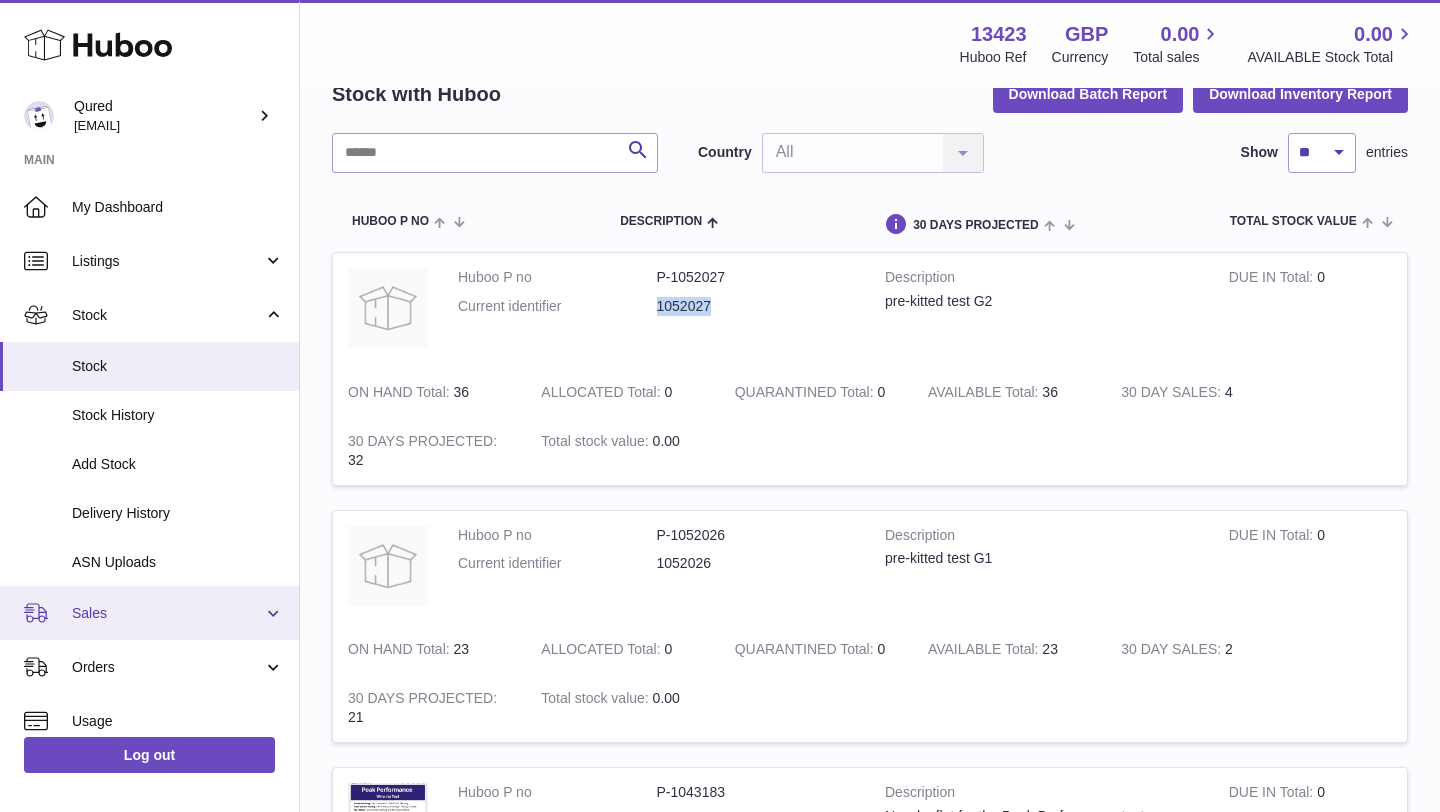click on "Sales" at bounding box center (167, 613) 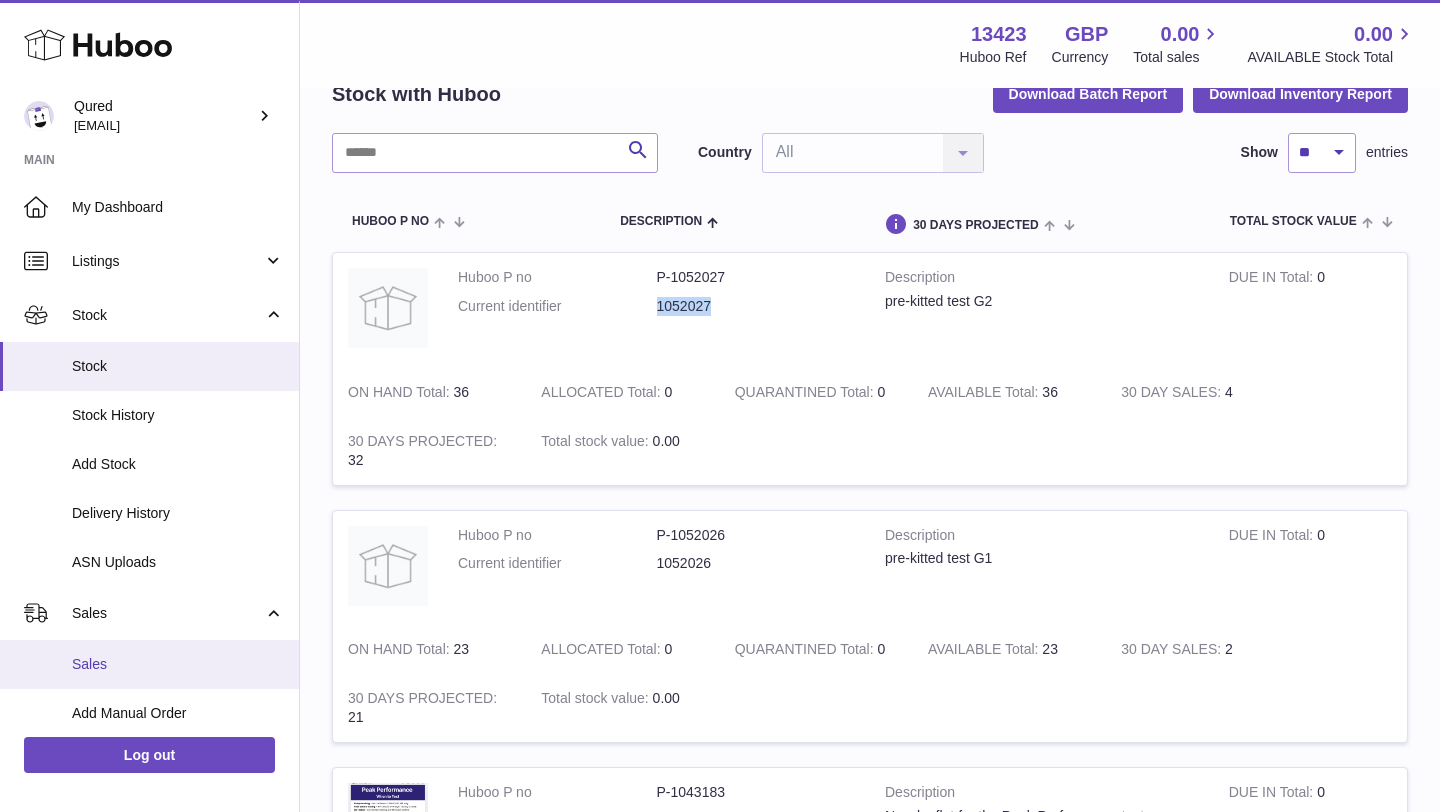 click on "Sales" at bounding box center [149, 664] 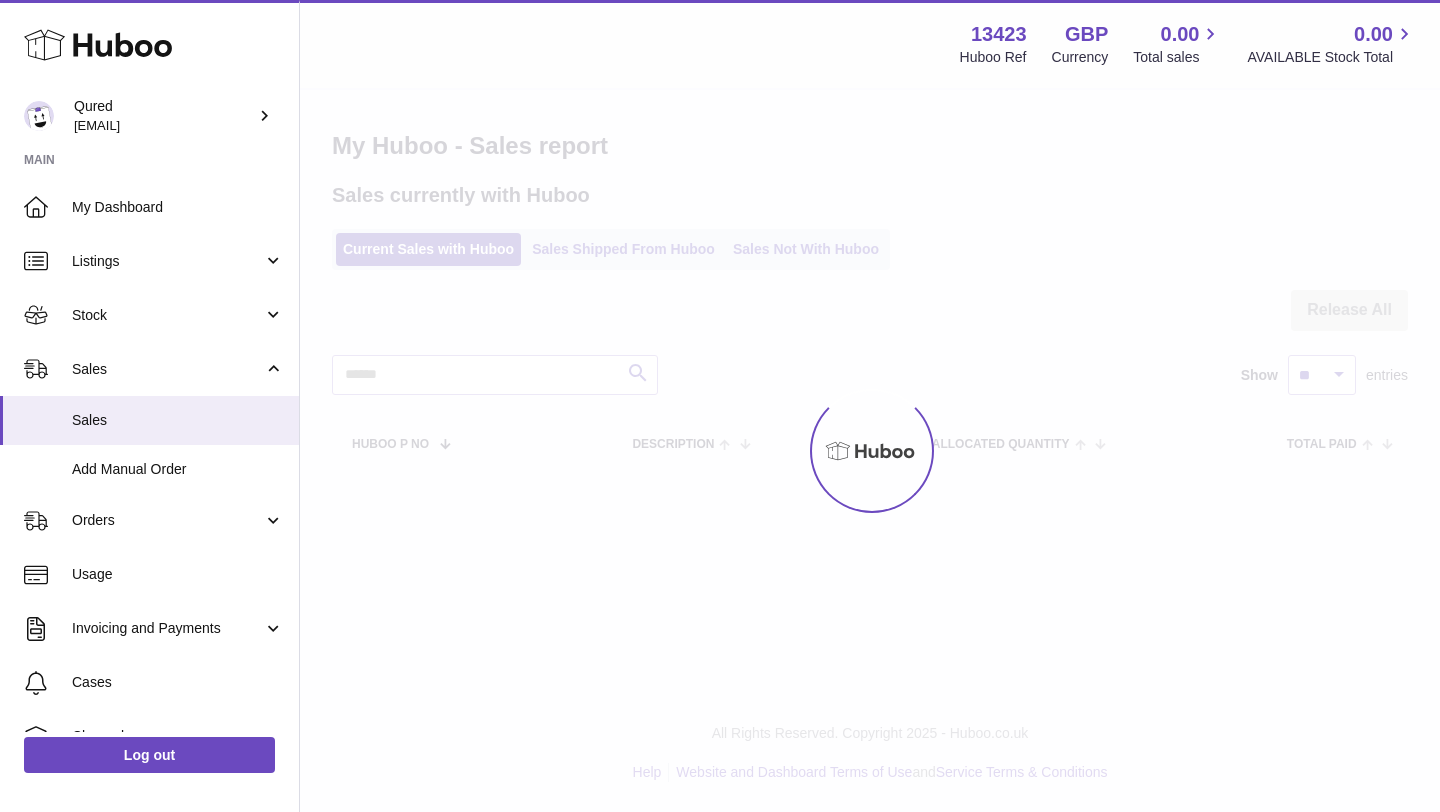 scroll, scrollTop: 0, scrollLeft: 0, axis: both 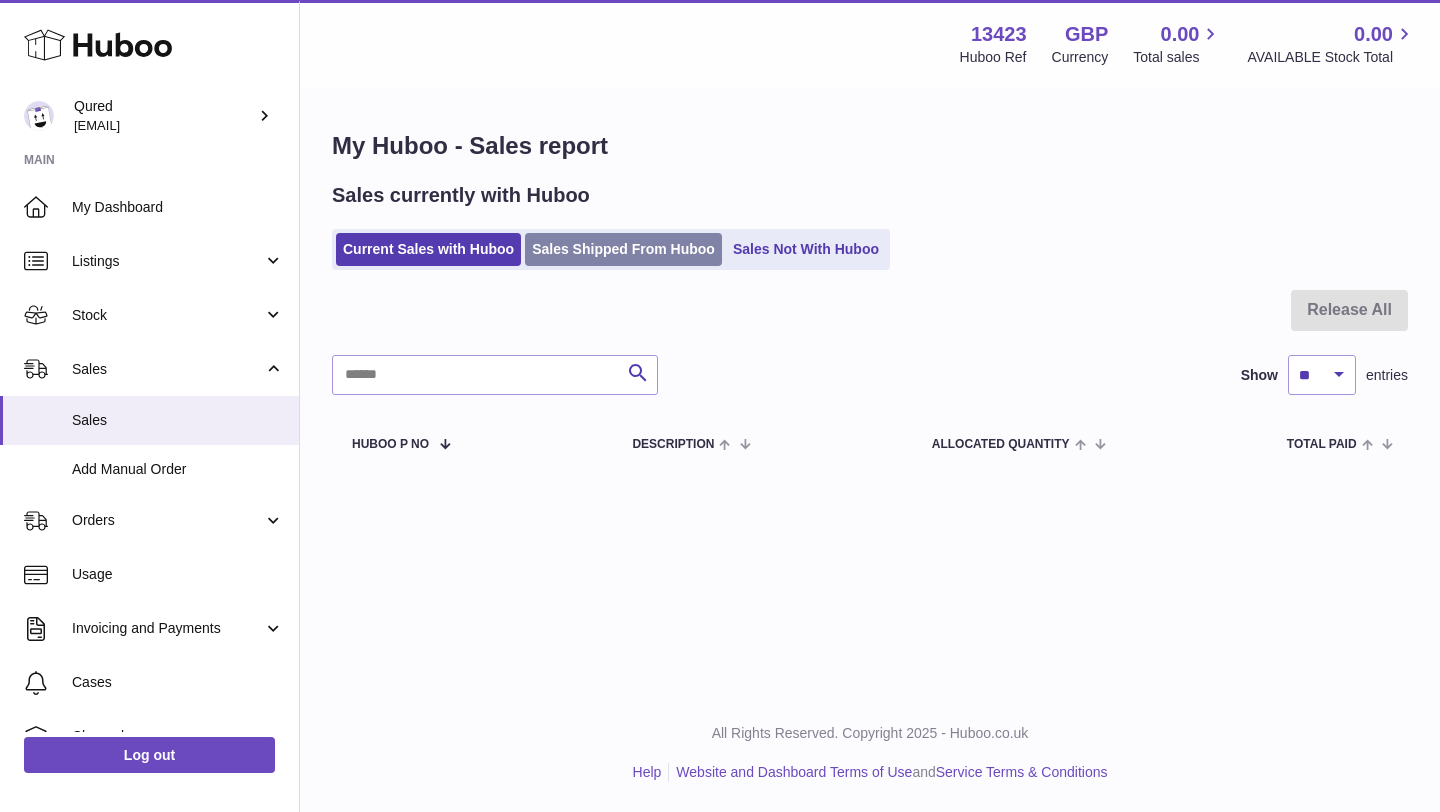 click on "Sales Shipped From Huboo" at bounding box center (623, 249) 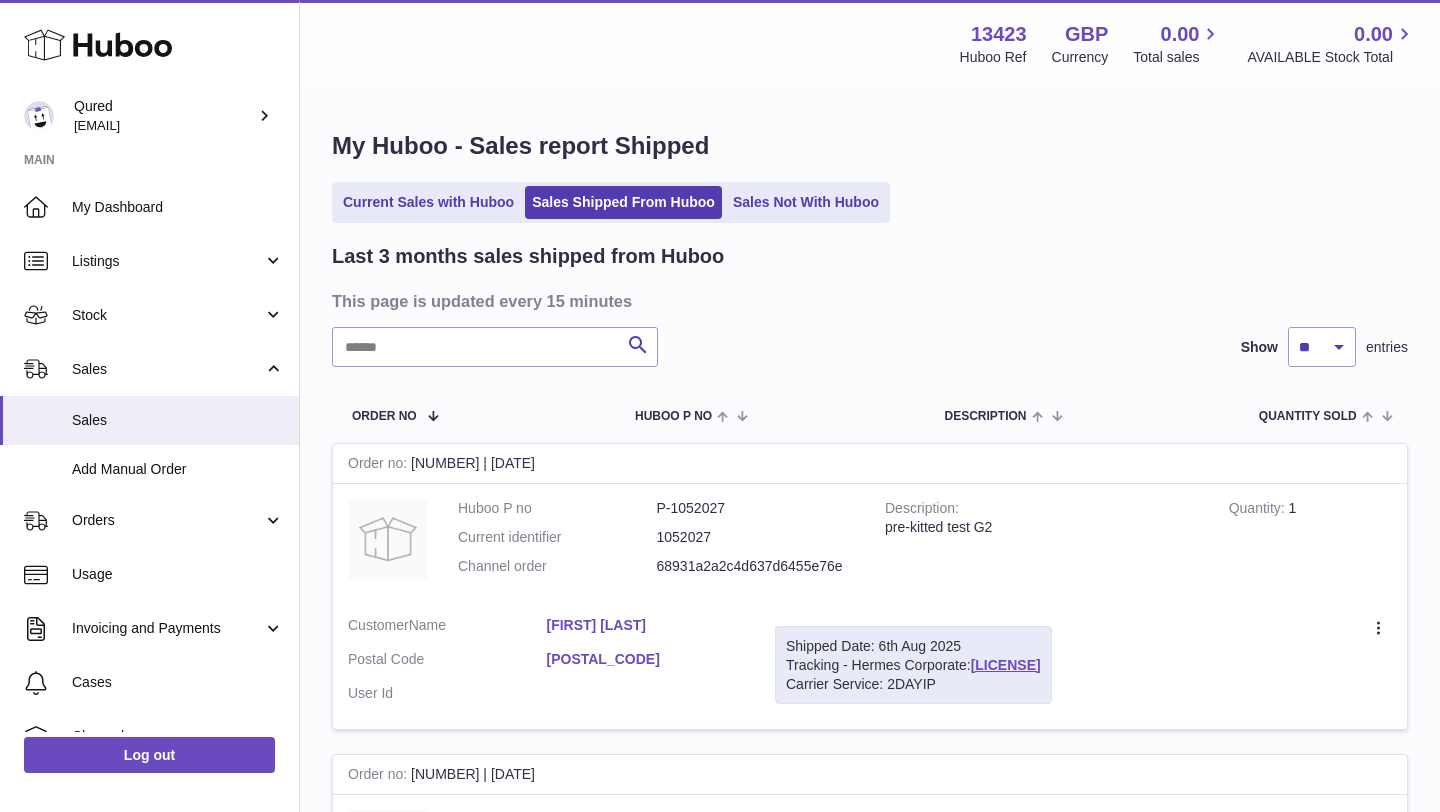 scroll, scrollTop: 0, scrollLeft: 0, axis: both 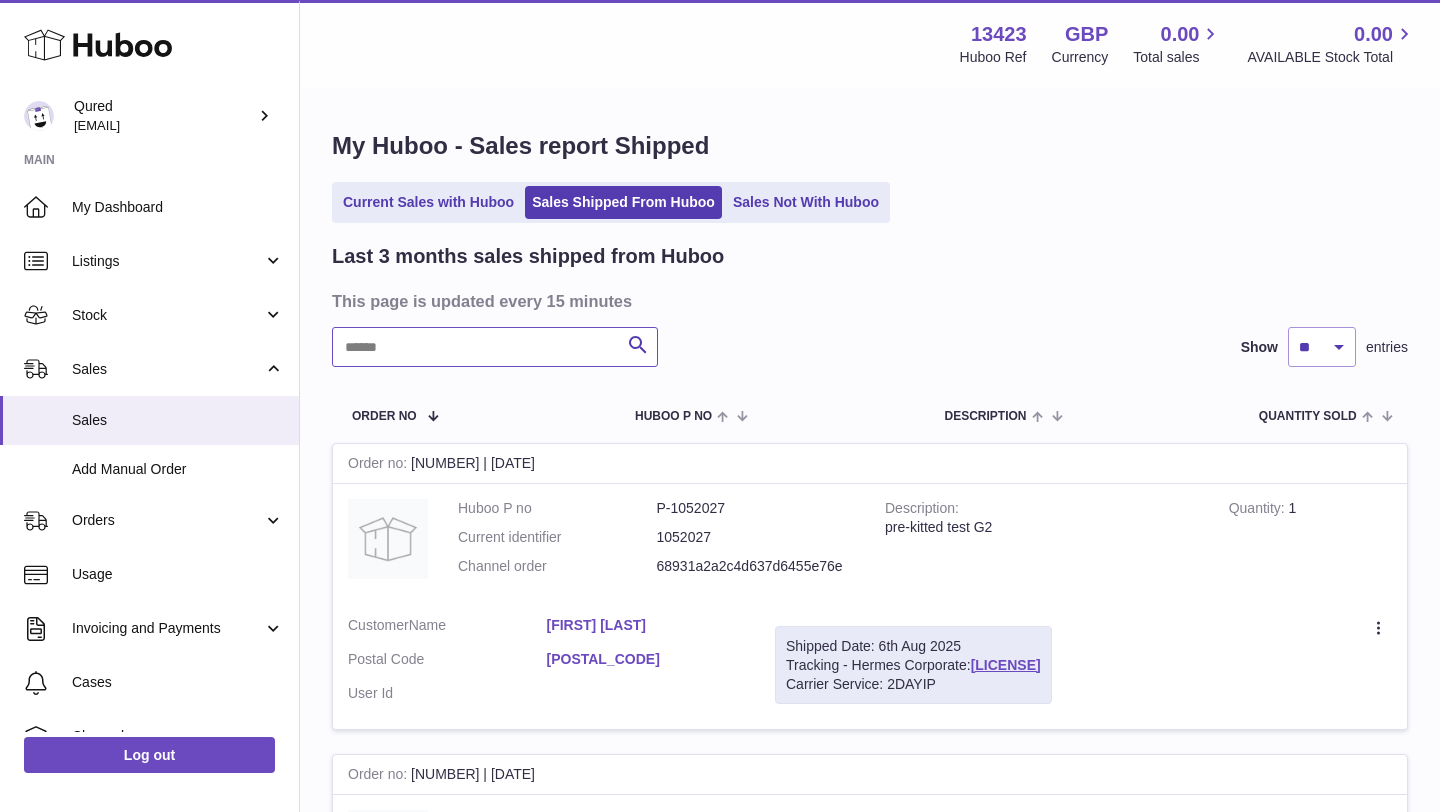 click at bounding box center (495, 347) 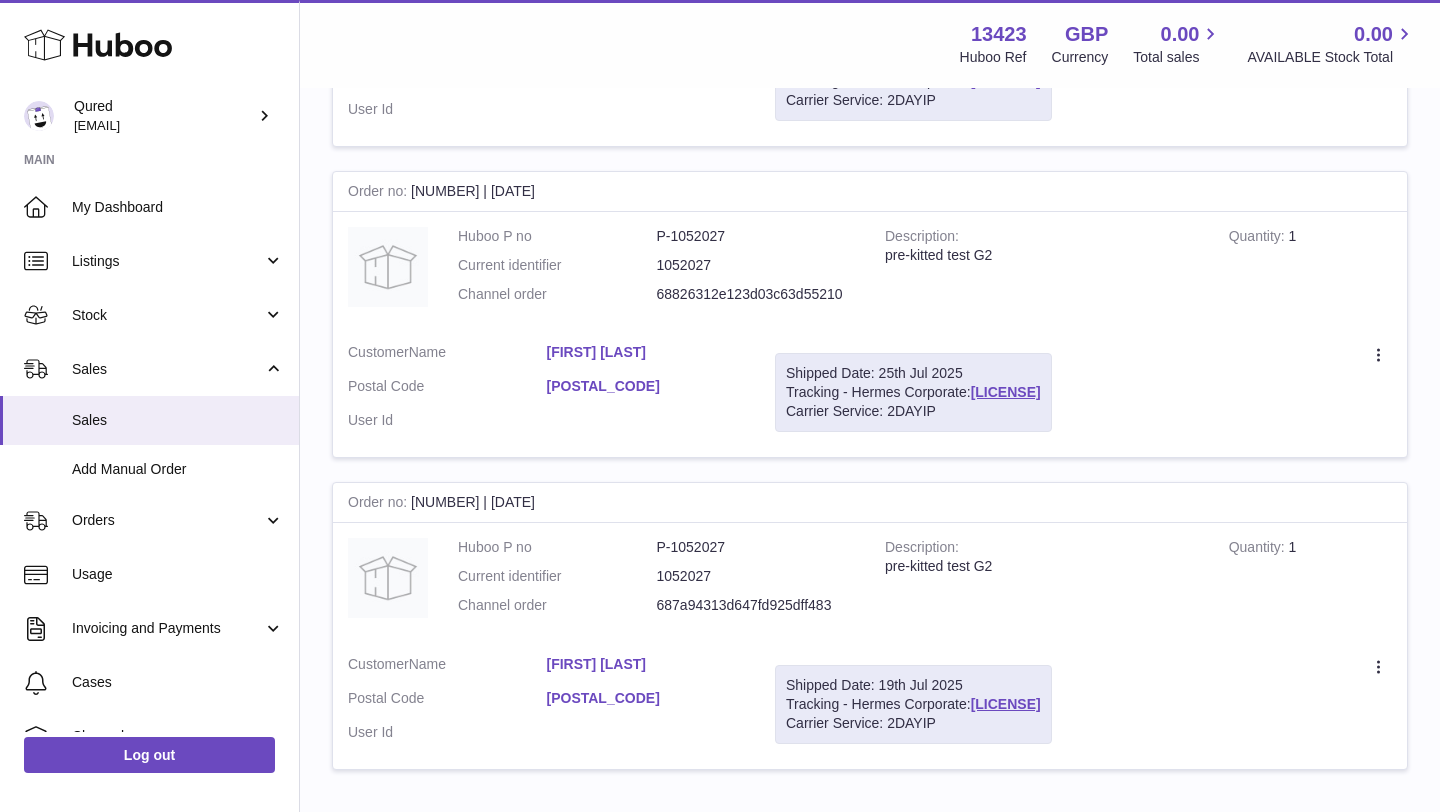 scroll, scrollTop: 1034, scrollLeft: 0, axis: vertical 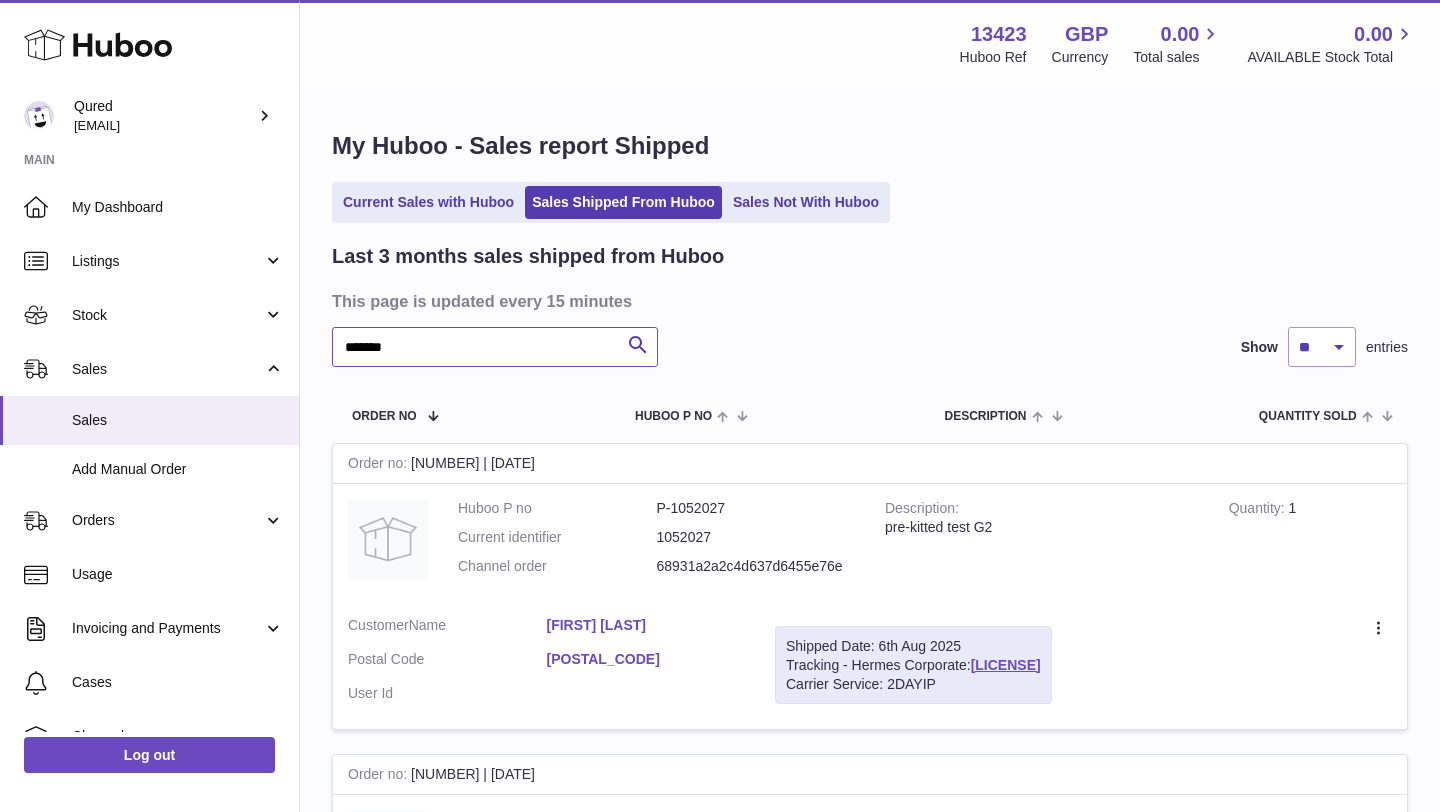 click on "*******" at bounding box center (495, 347) 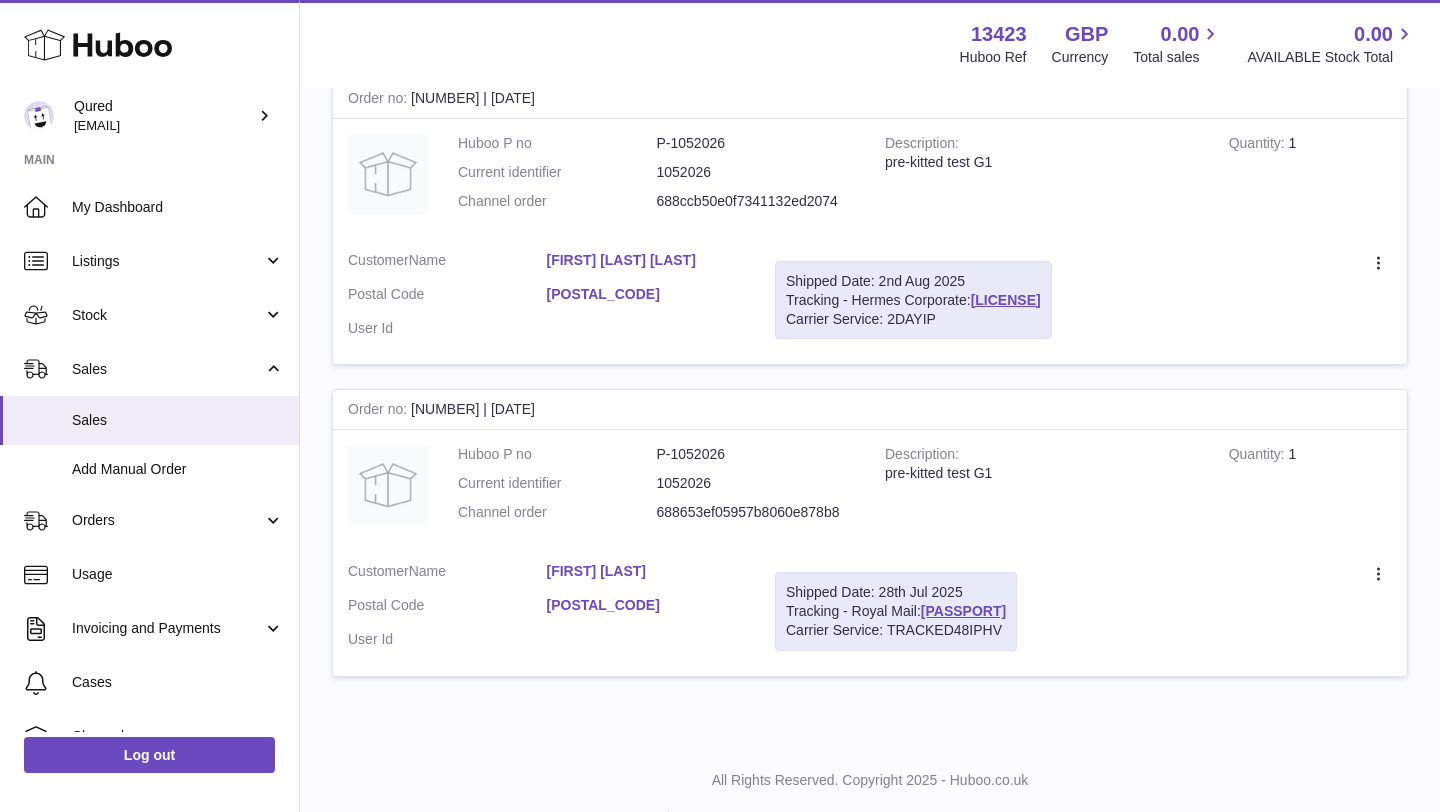 scroll, scrollTop: 411, scrollLeft: 0, axis: vertical 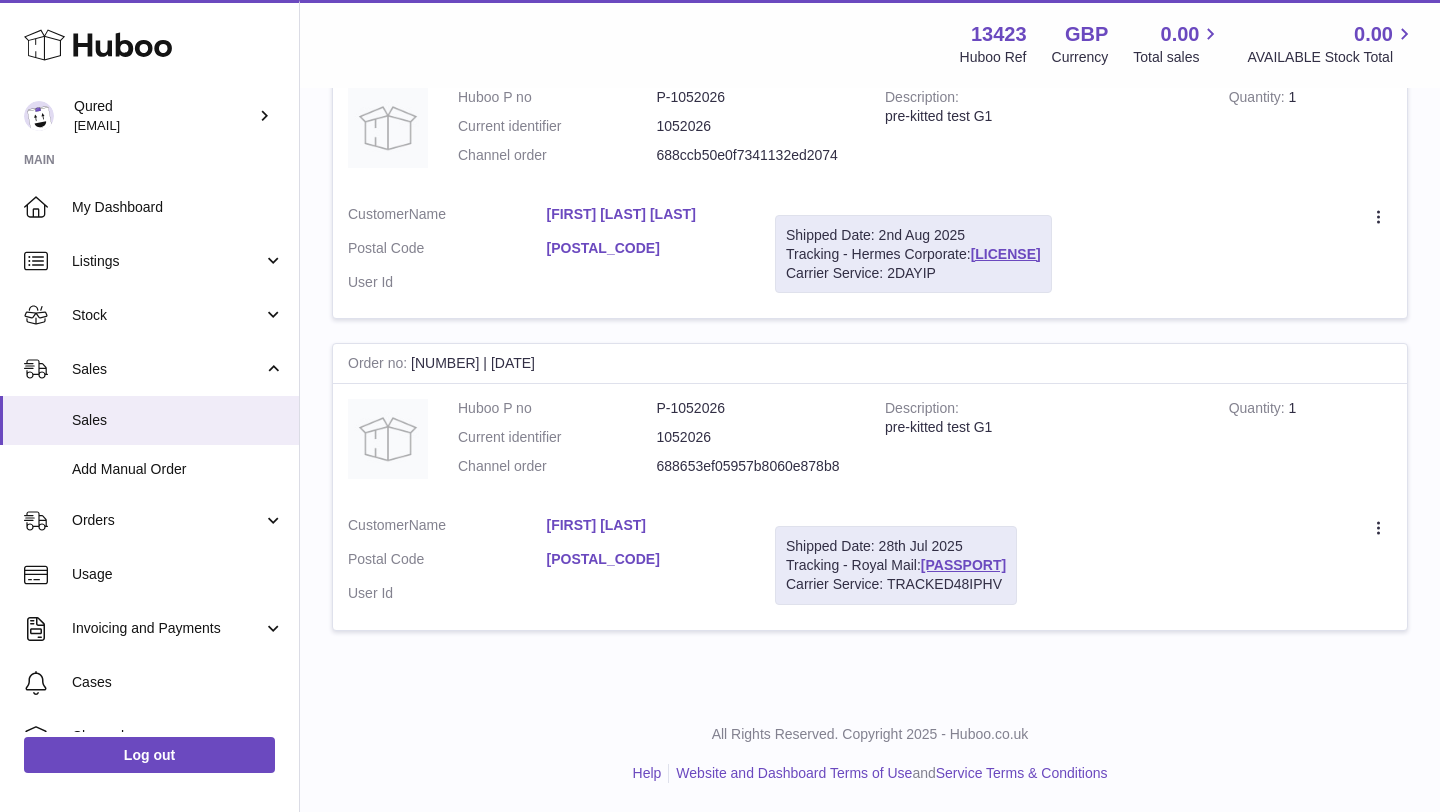 type on "*******" 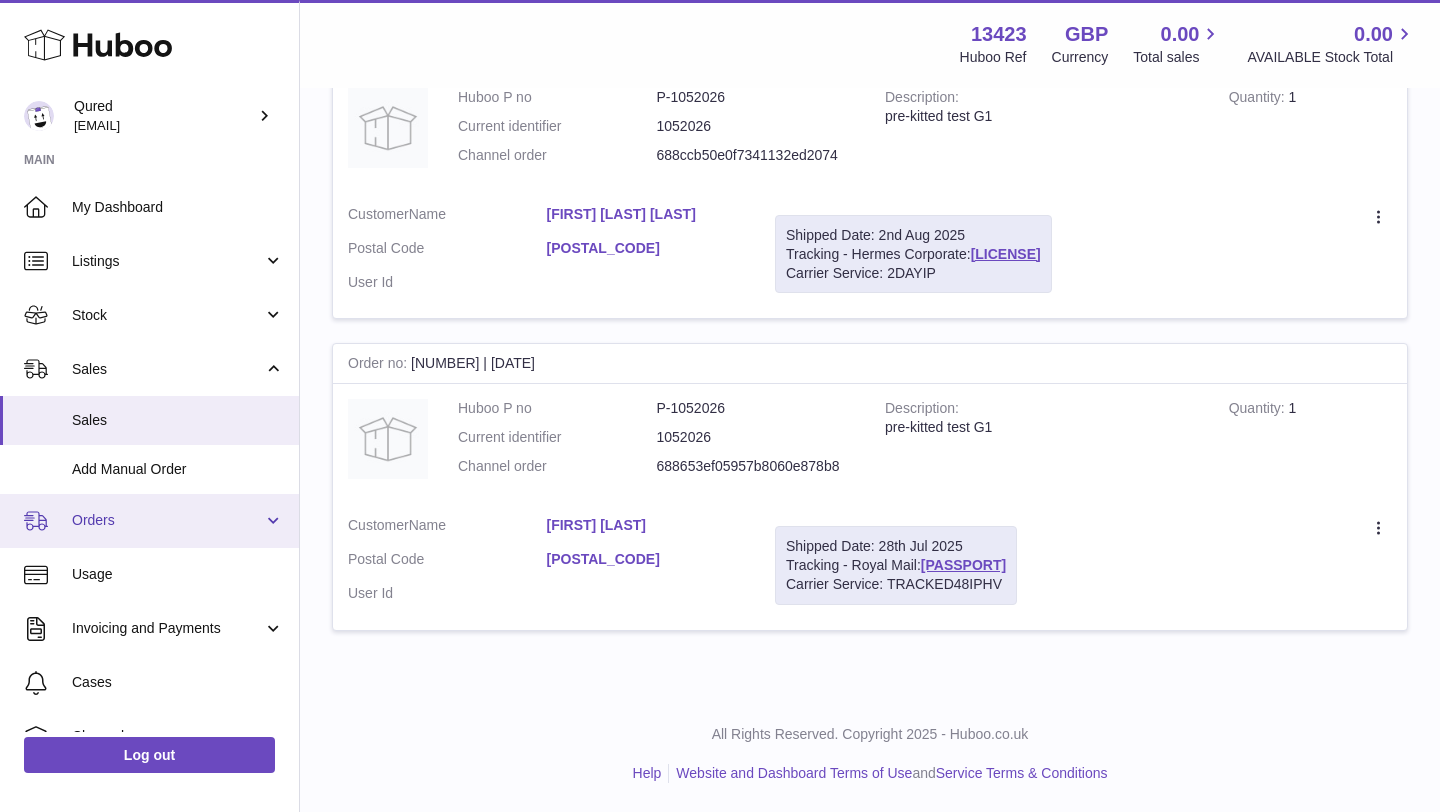 click on "Orders" at bounding box center [167, 520] 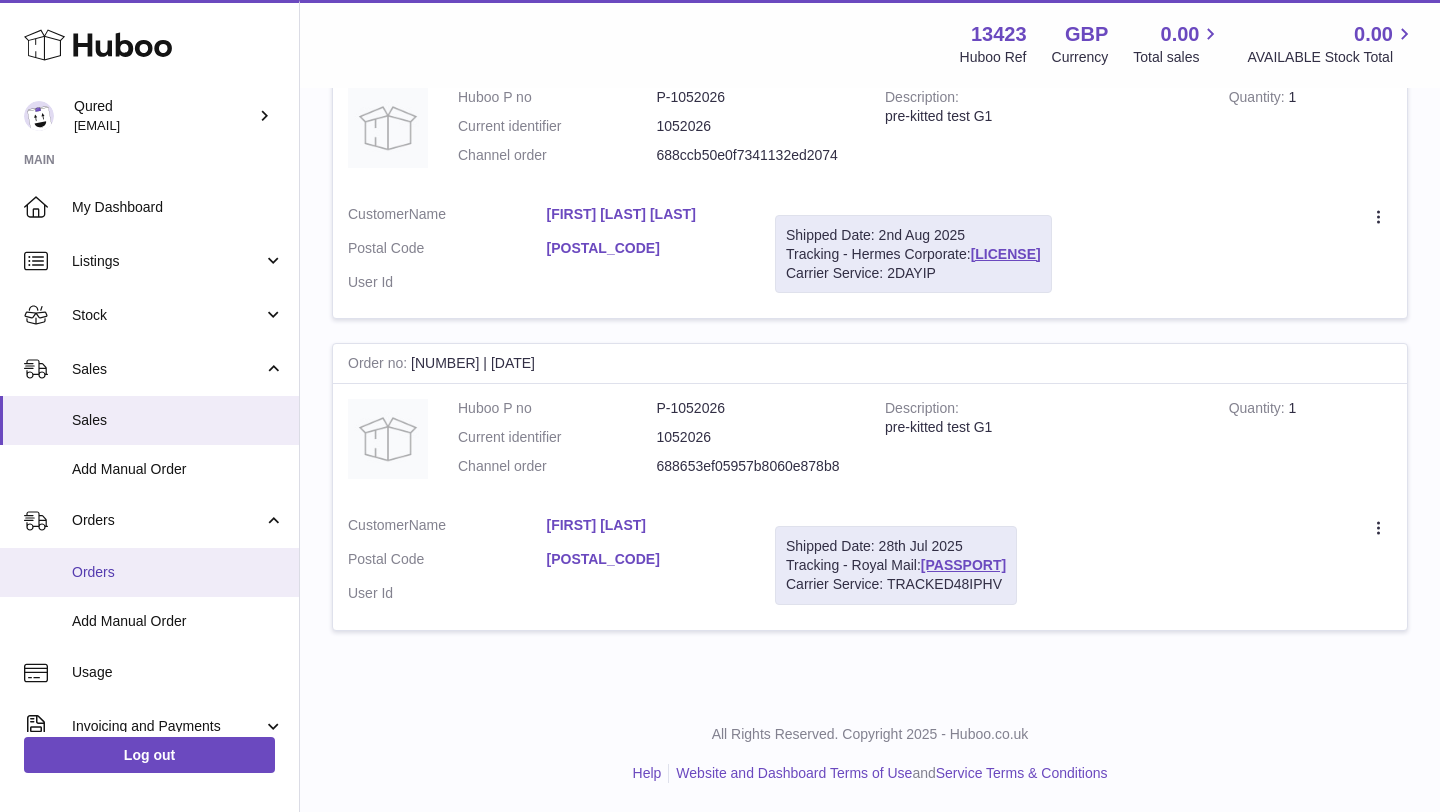 click on "Orders" at bounding box center (149, 572) 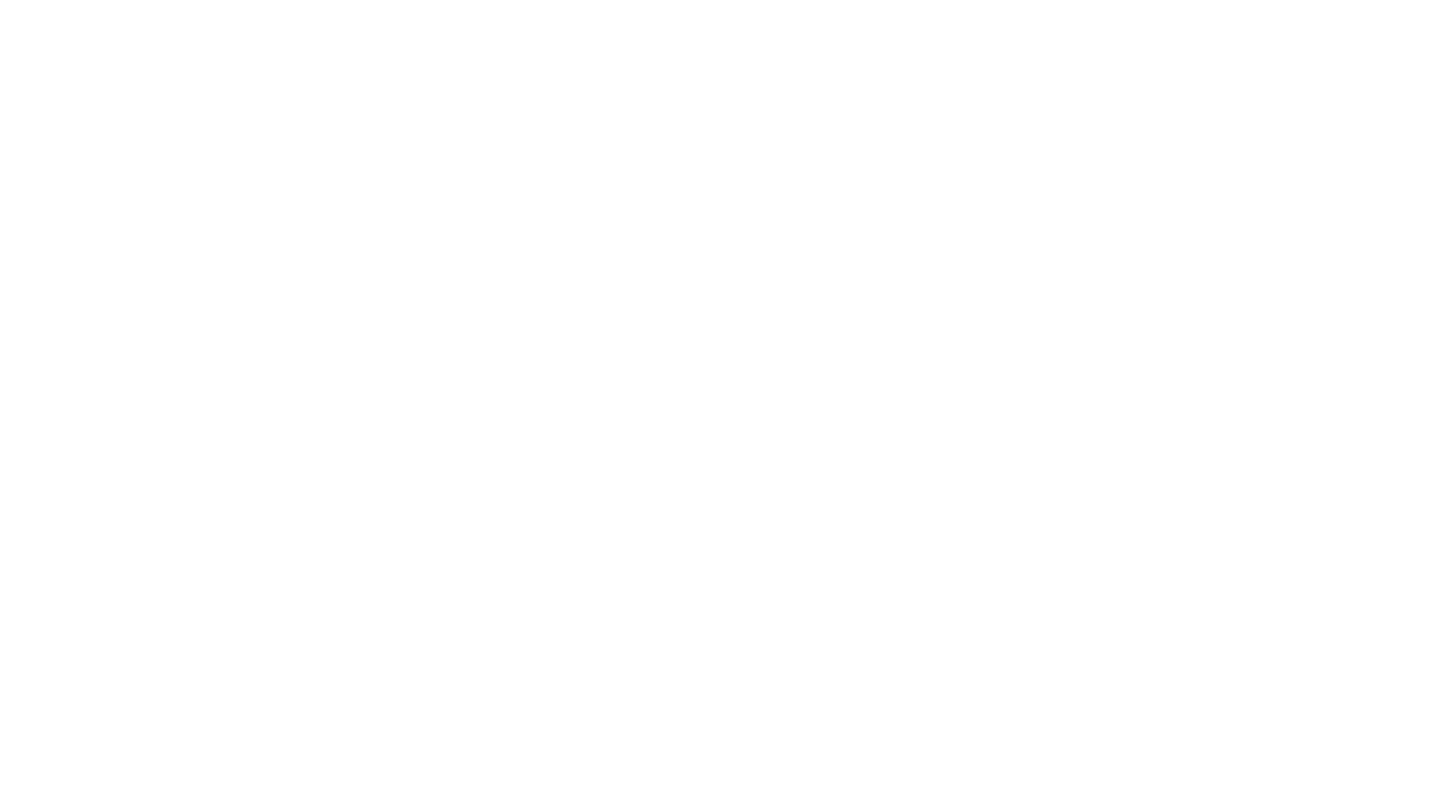 scroll, scrollTop: 0, scrollLeft: 0, axis: both 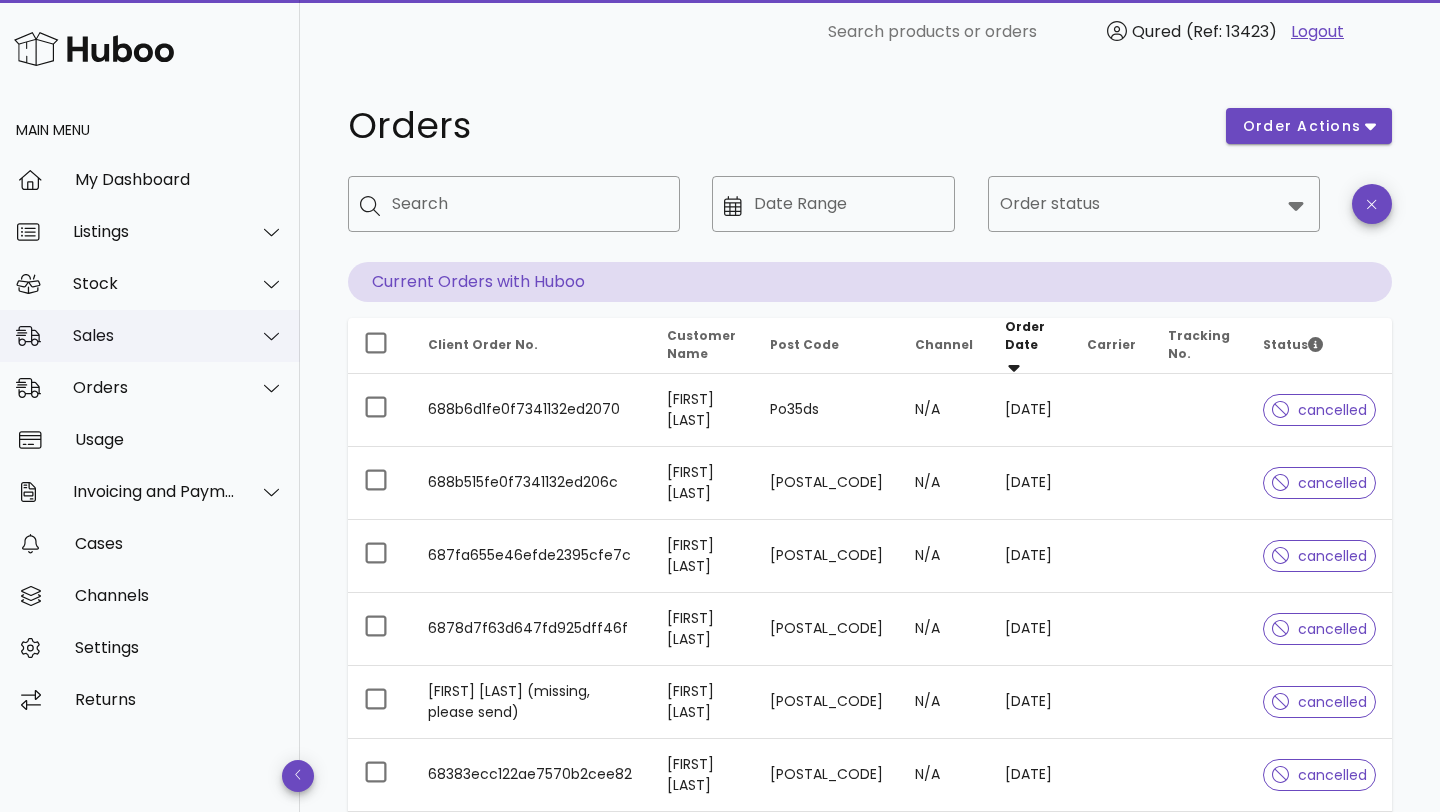 click on "Sales" at bounding box center (154, 335) 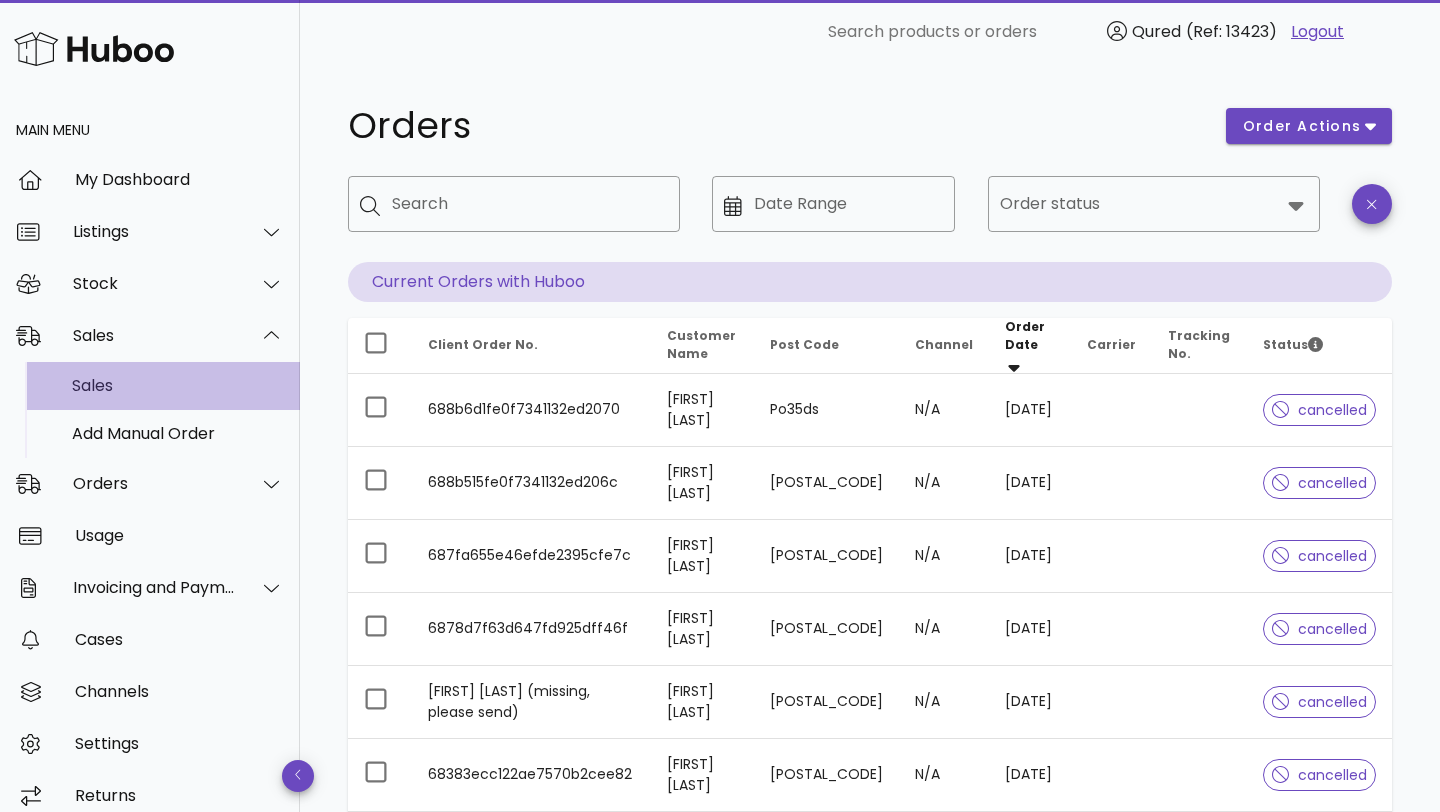 click on "Sales" at bounding box center (178, 385) 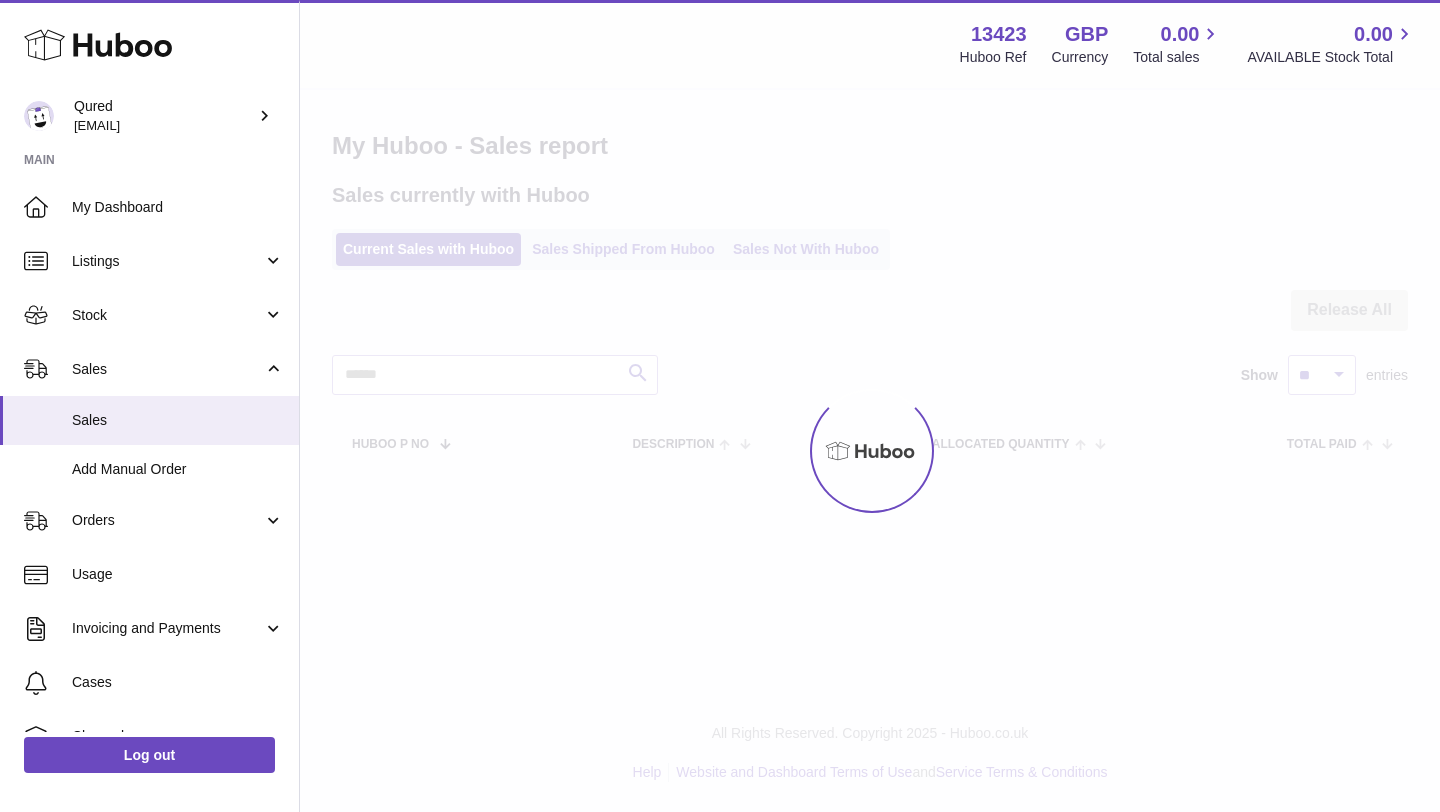 scroll, scrollTop: 0, scrollLeft: 0, axis: both 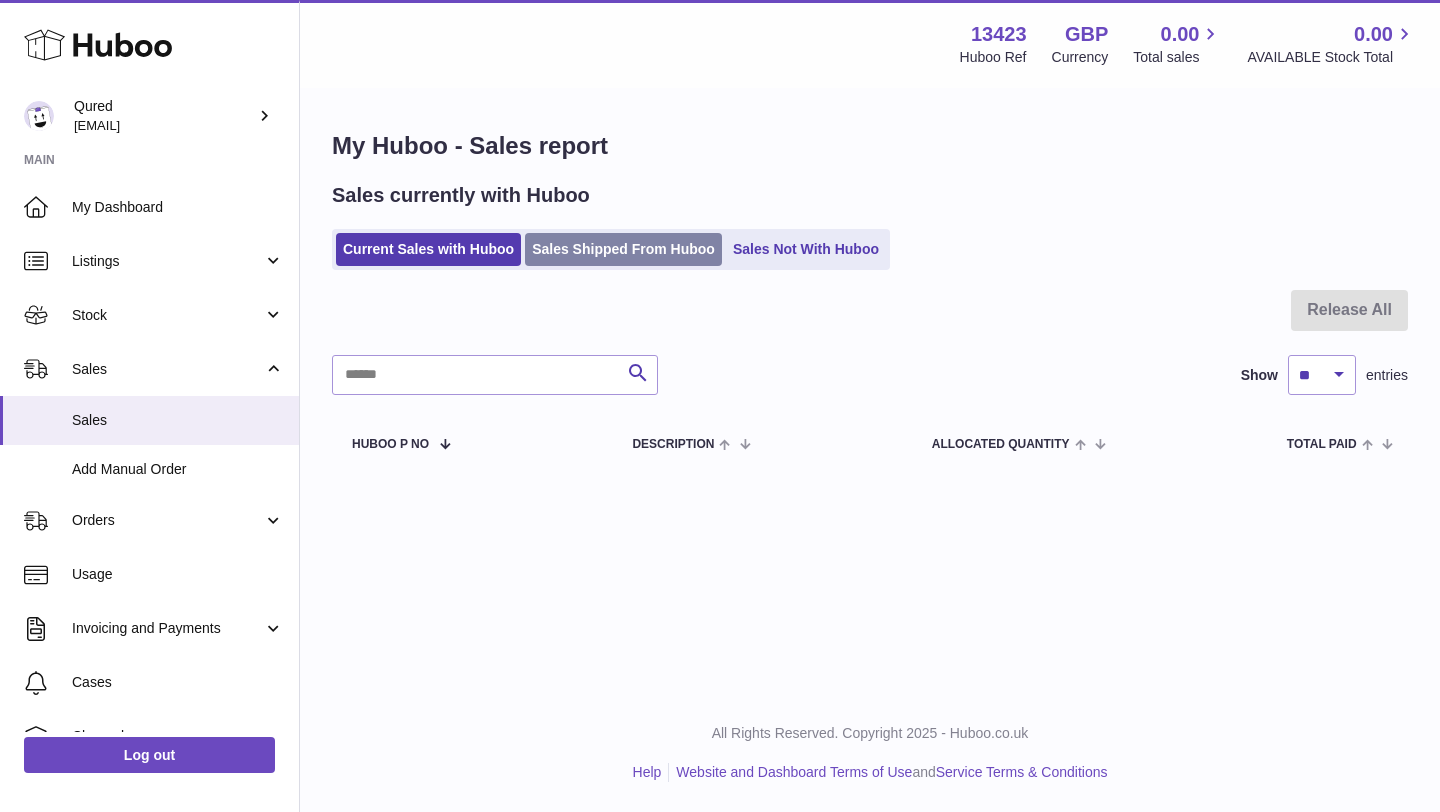 click on "Sales Shipped From Huboo" at bounding box center (623, 249) 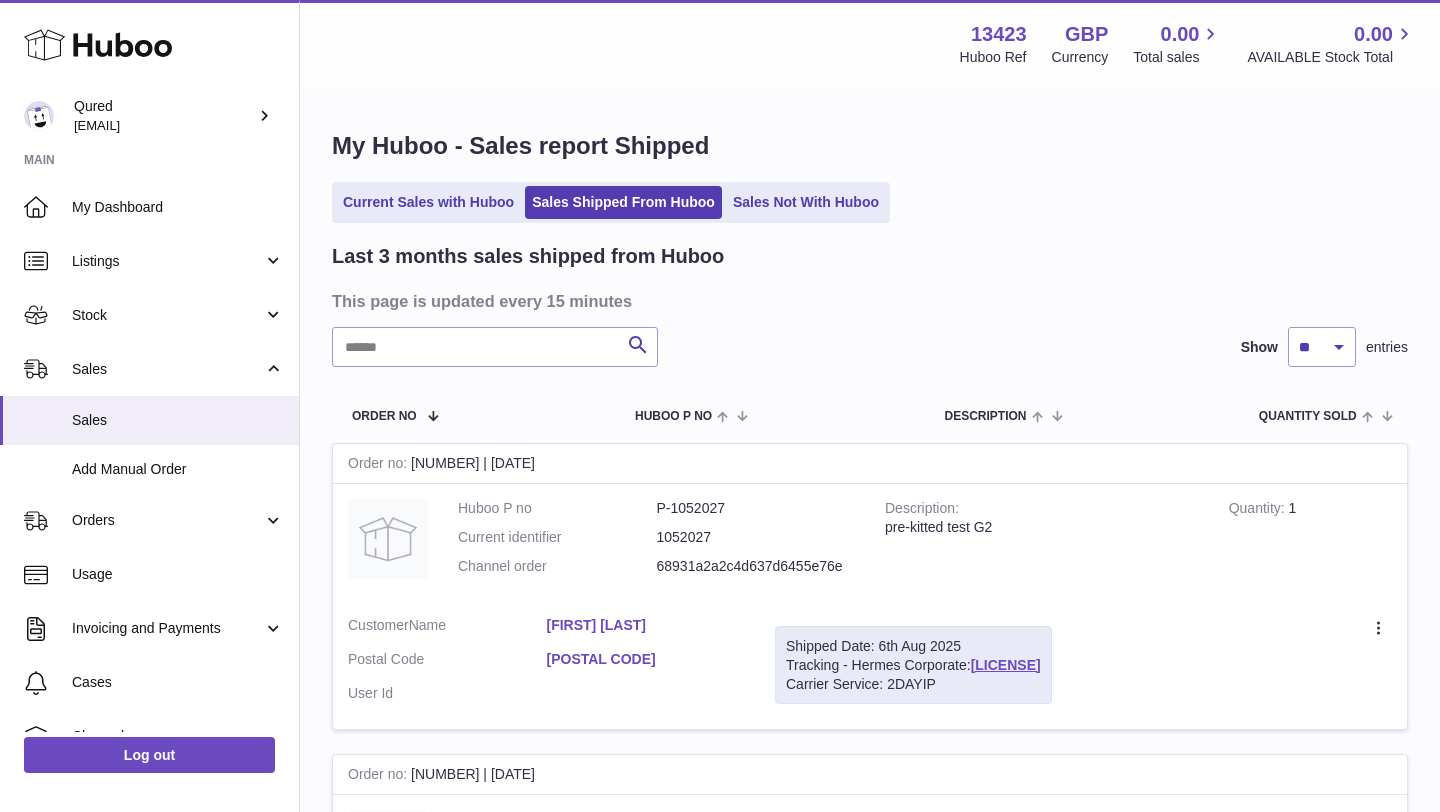scroll, scrollTop: 0, scrollLeft: 0, axis: both 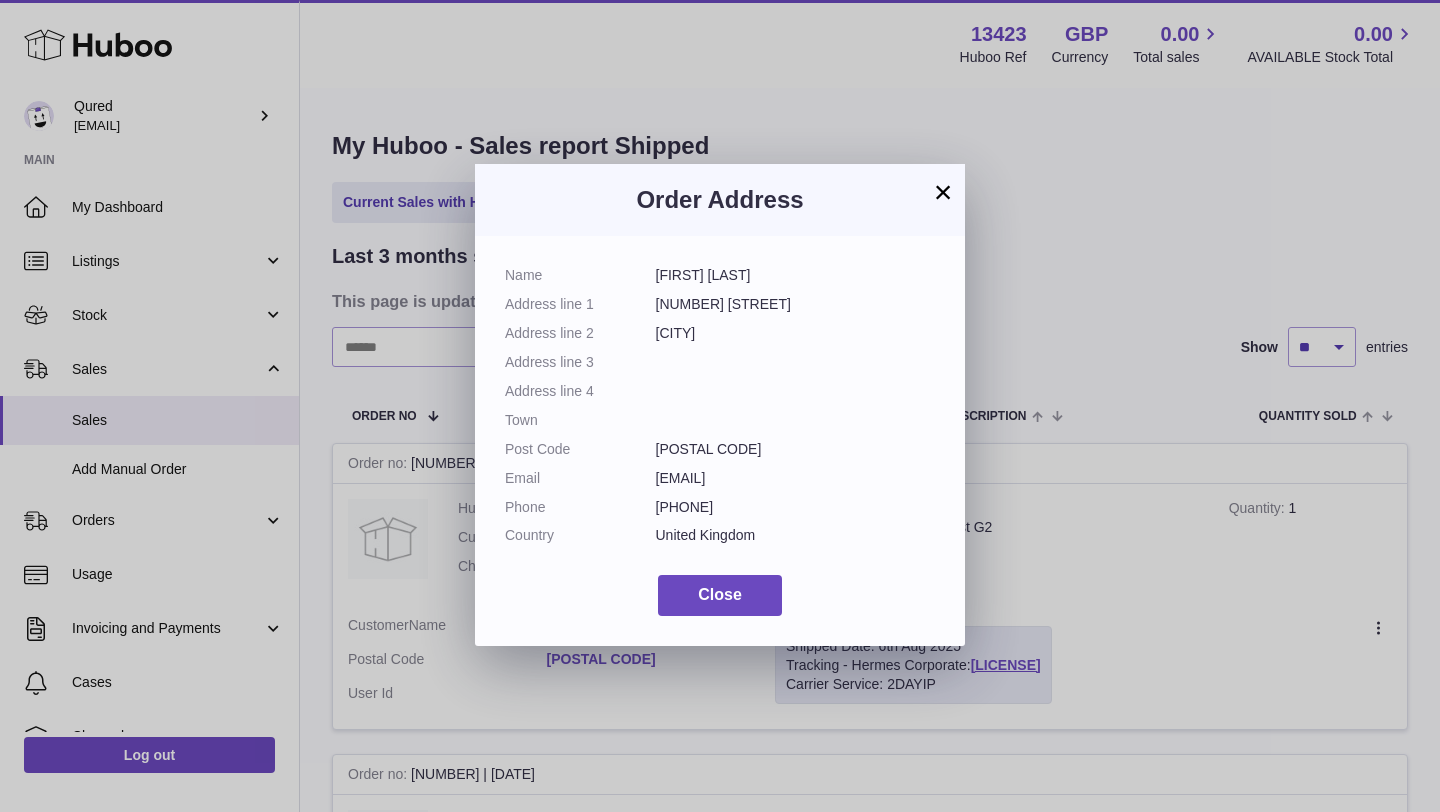 click on "×" at bounding box center (943, 192) 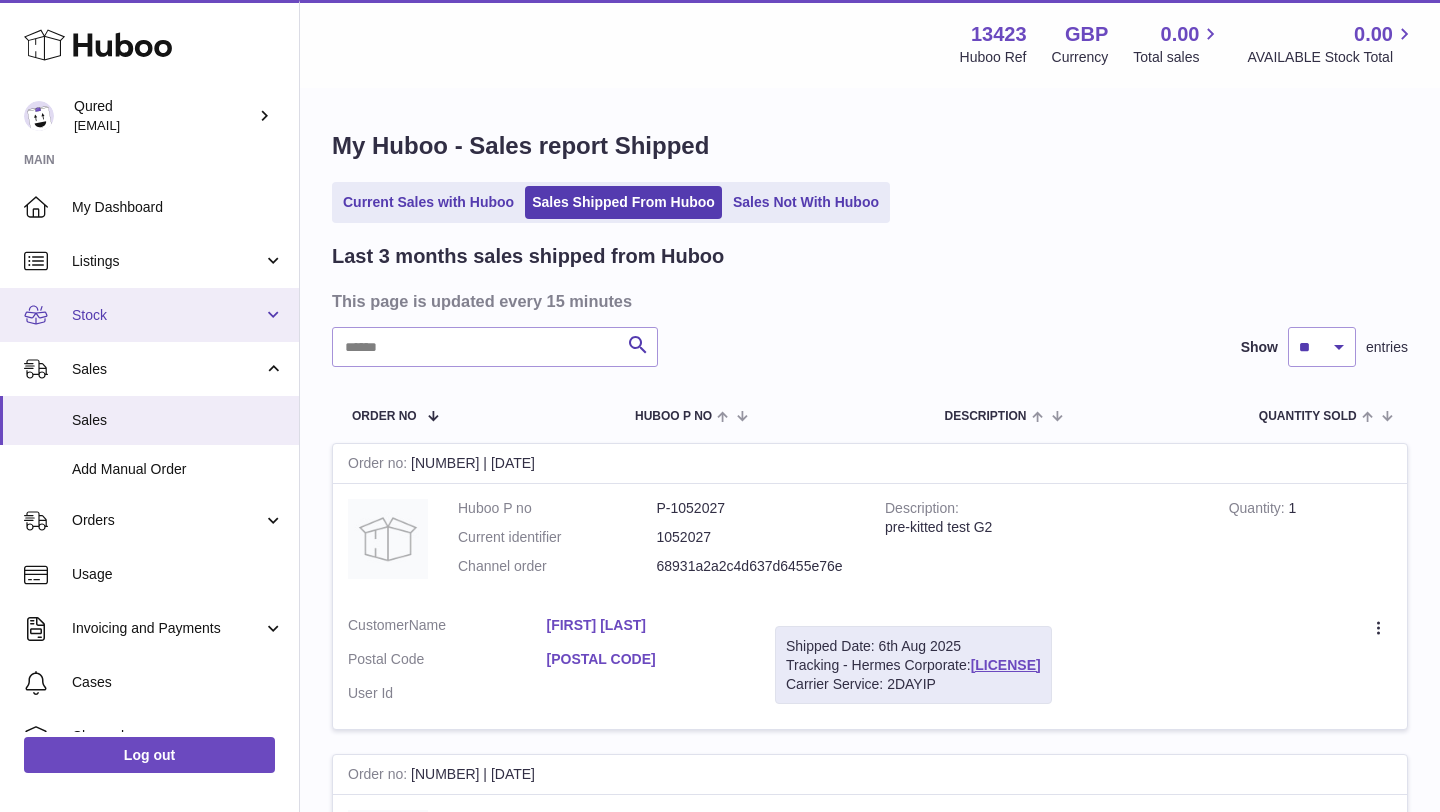 click on "Stock" at bounding box center [167, 315] 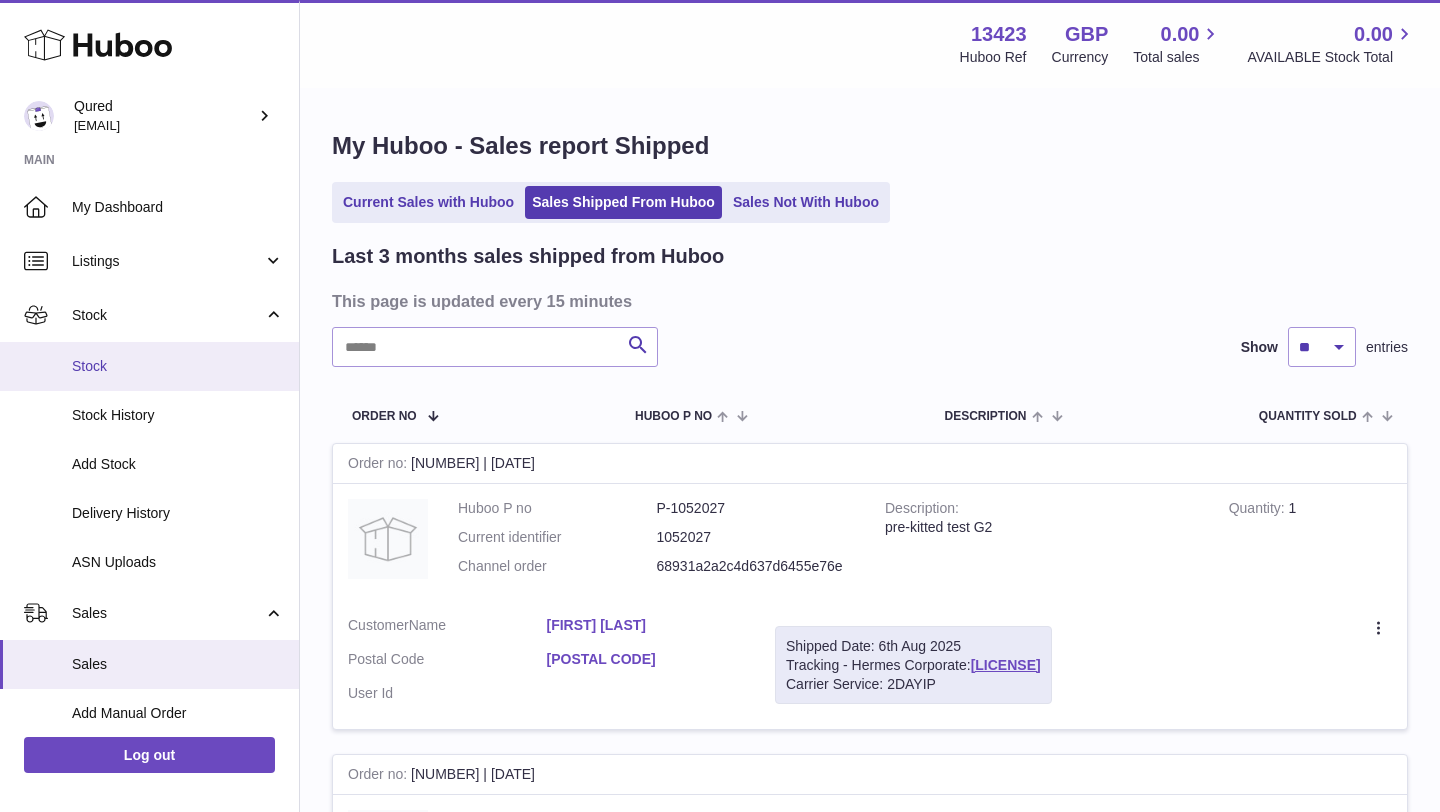 click on "Stock" at bounding box center [178, 366] 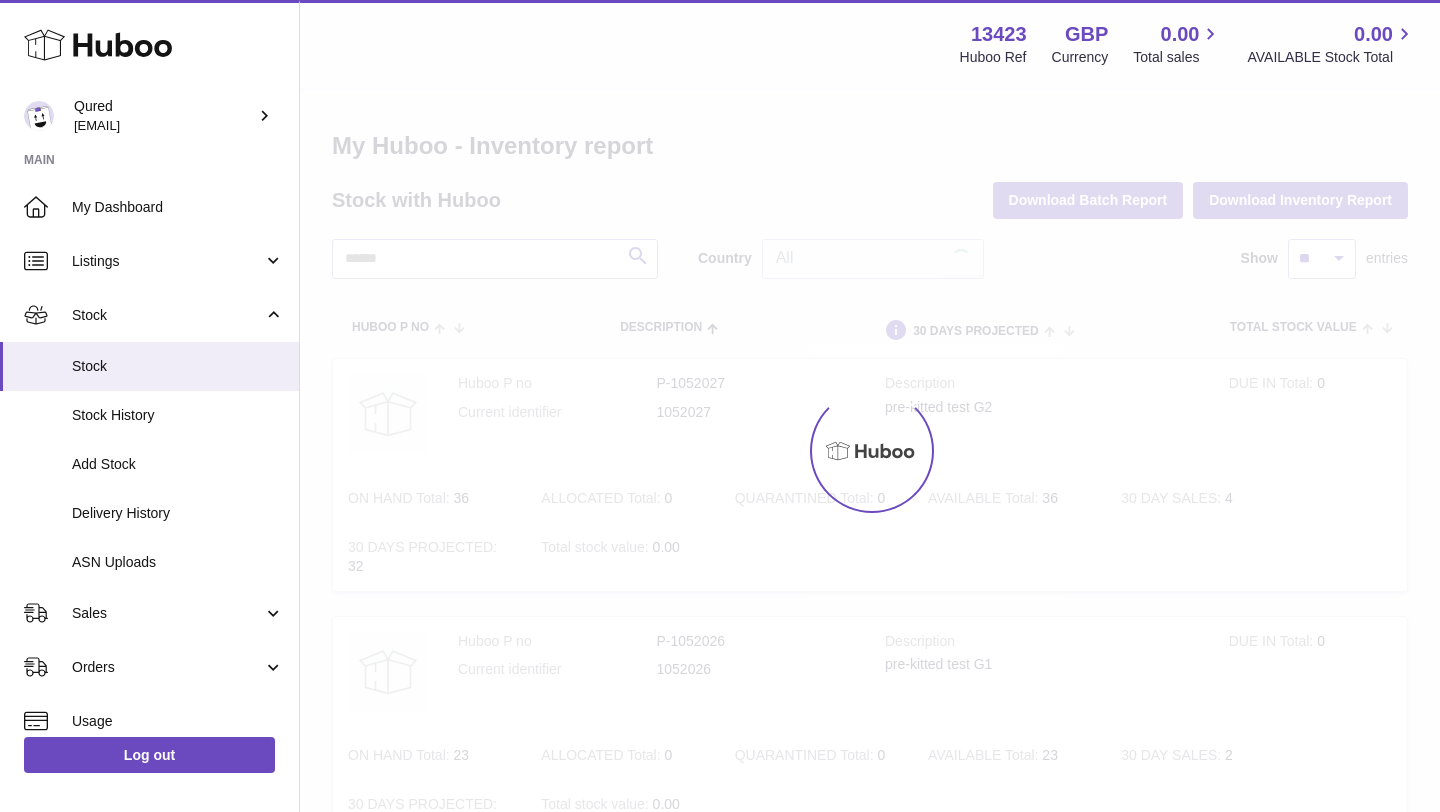 scroll, scrollTop: 0, scrollLeft: 0, axis: both 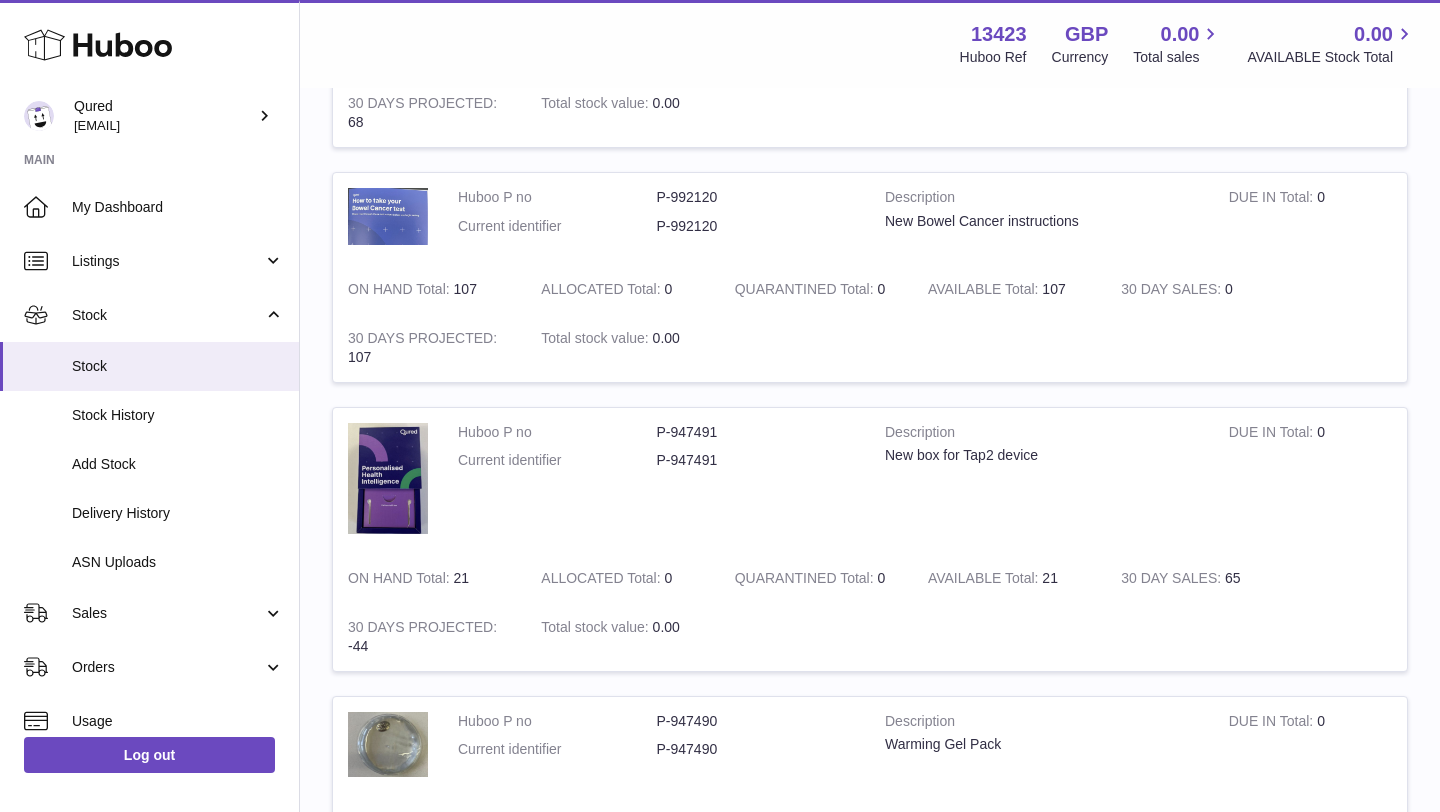 drag, startPoint x: 656, startPoint y: 467, endPoint x: 711, endPoint y: 467, distance: 55 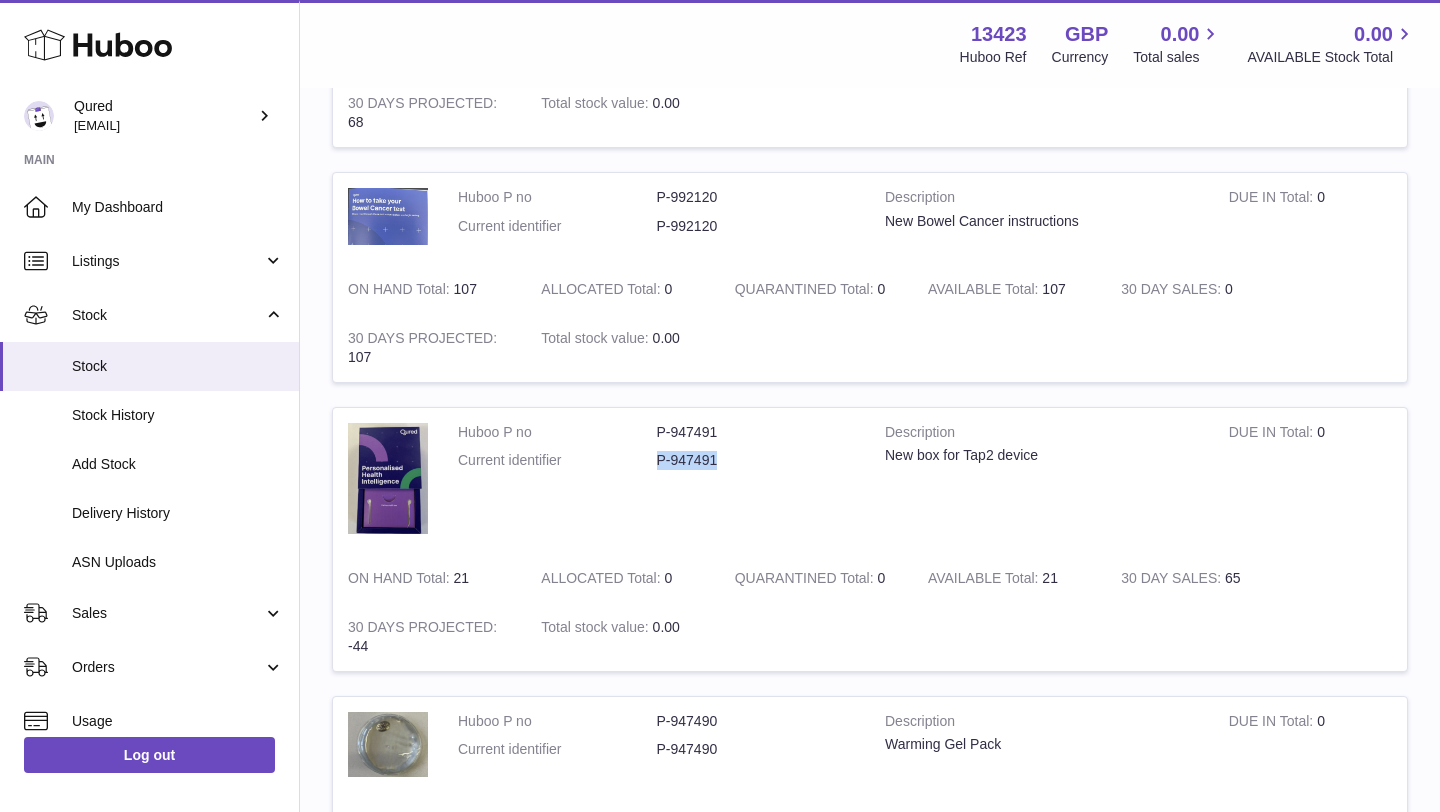drag, startPoint x: 659, startPoint y: 465, endPoint x: 723, endPoint y: 465, distance: 64 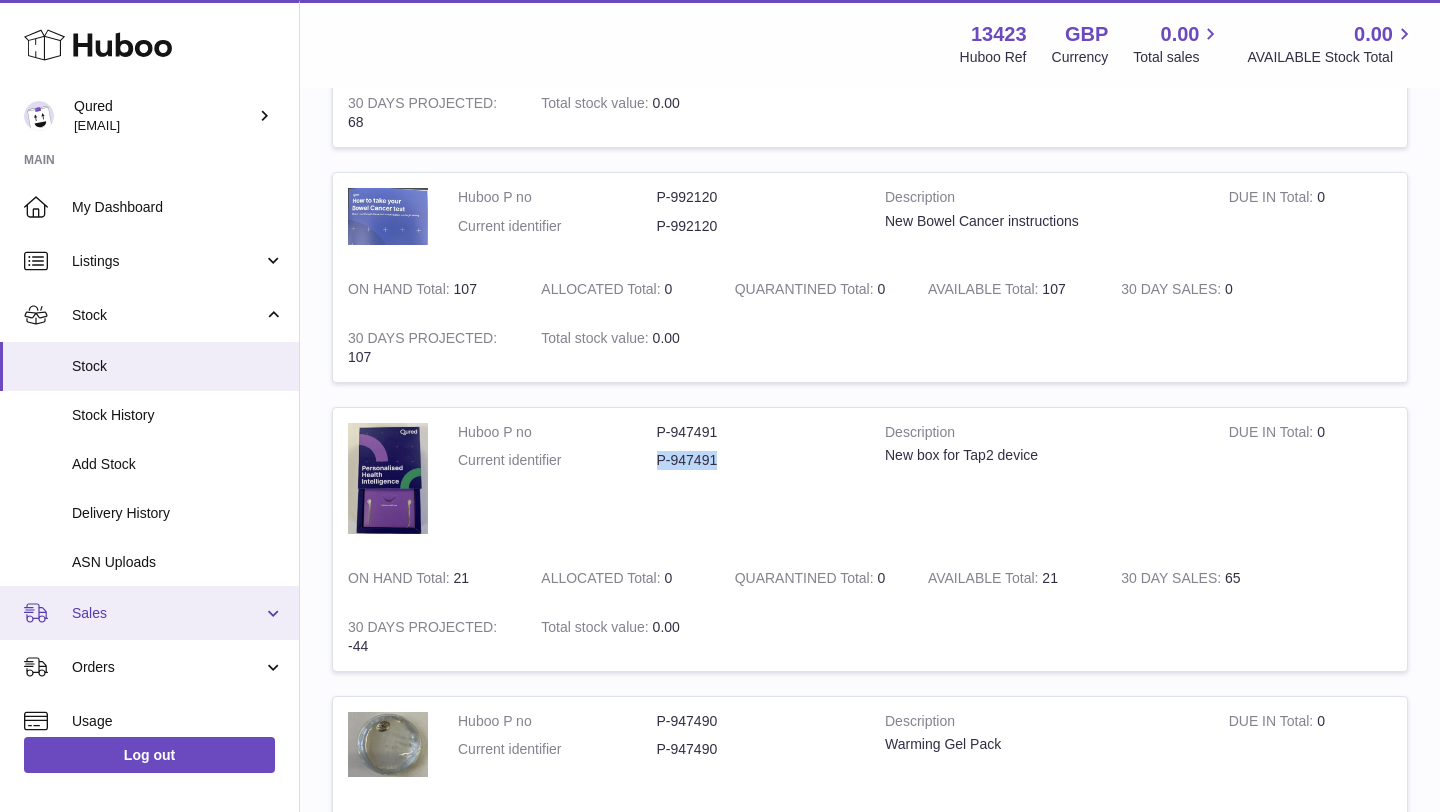 click on "Sales" at bounding box center [149, 613] 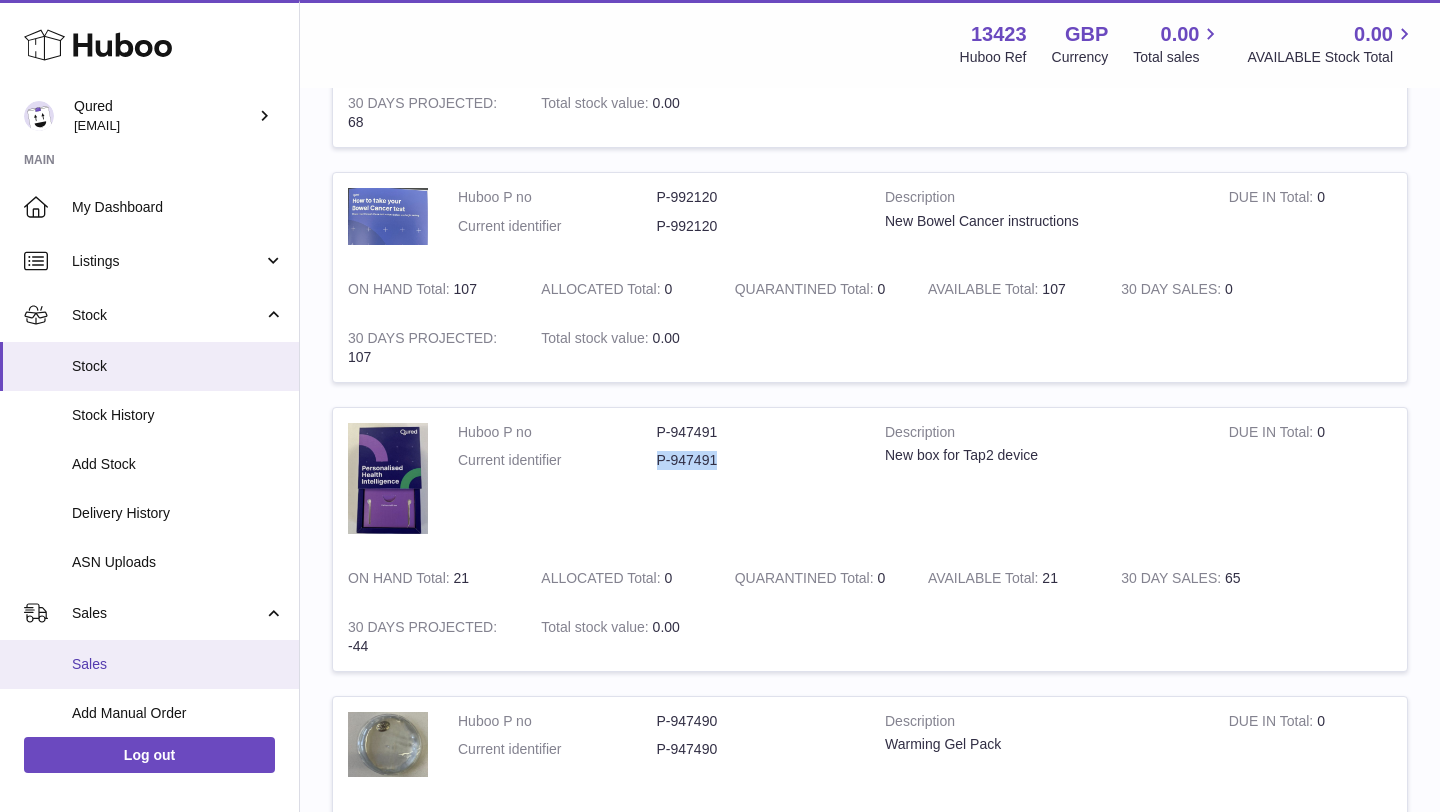 click on "Sales" at bounding box center (178, 664) 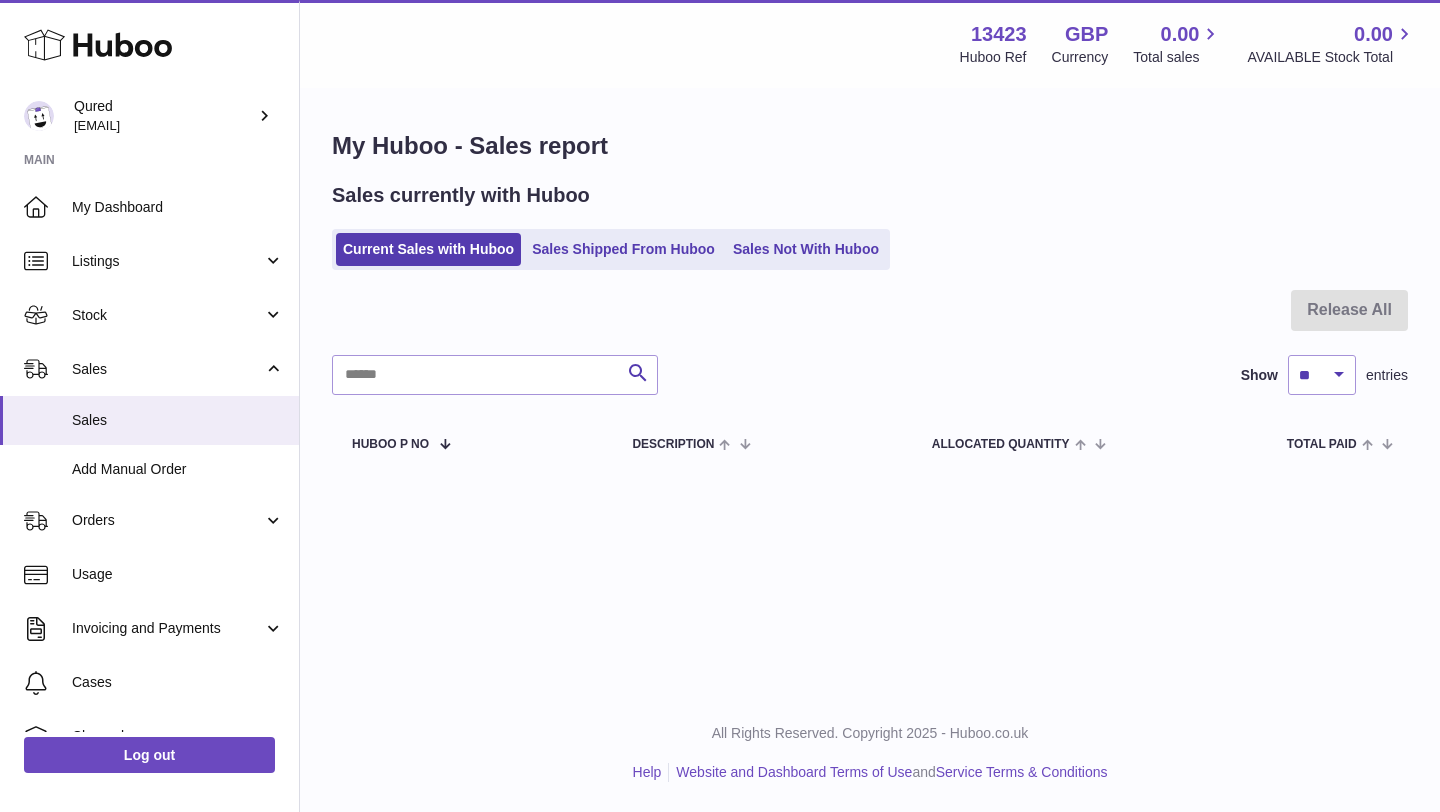 scroll, scrollTop: 0, scrollLeft: 0, axis: both 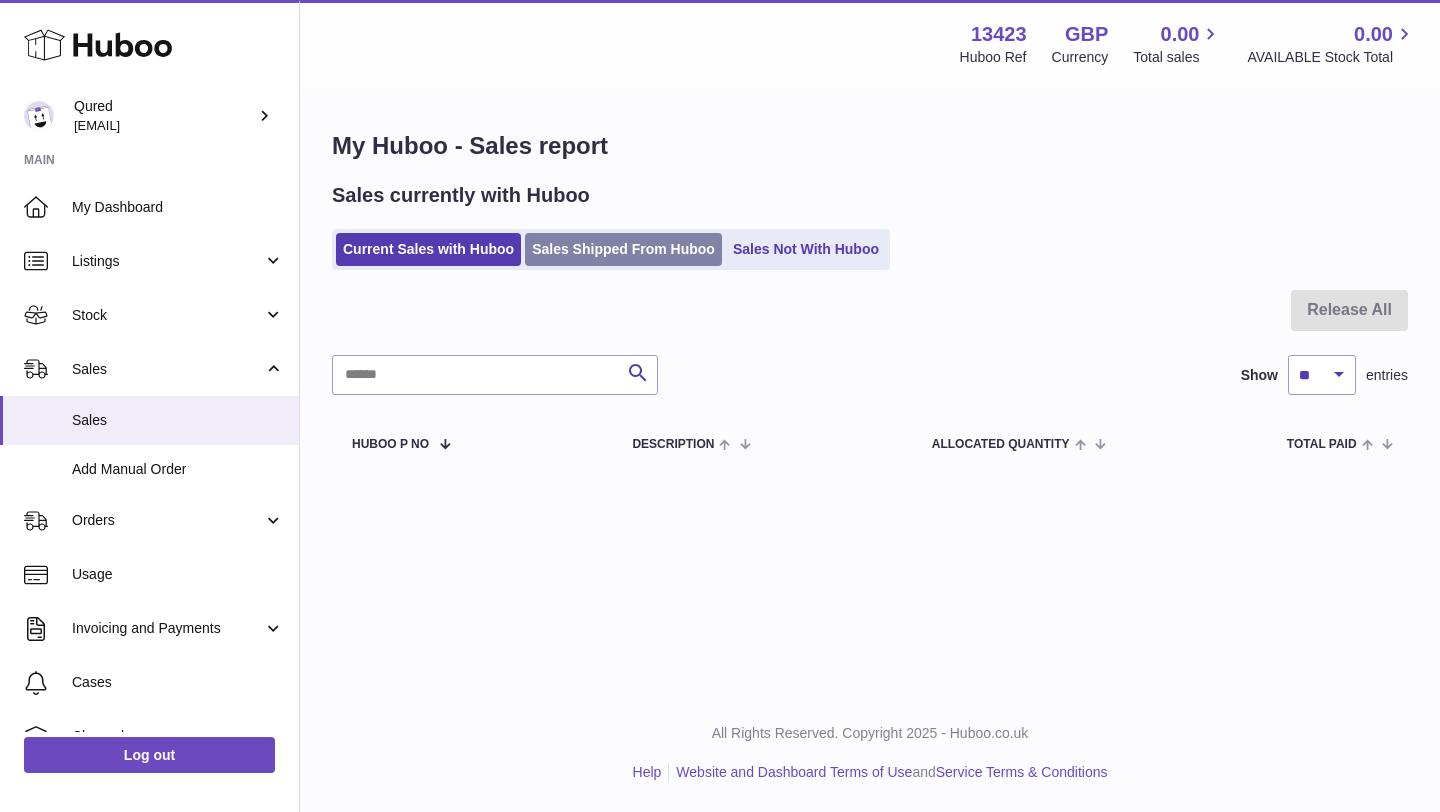 click on "Sales Shipped From Huboo" at bounding box center (623, 249) 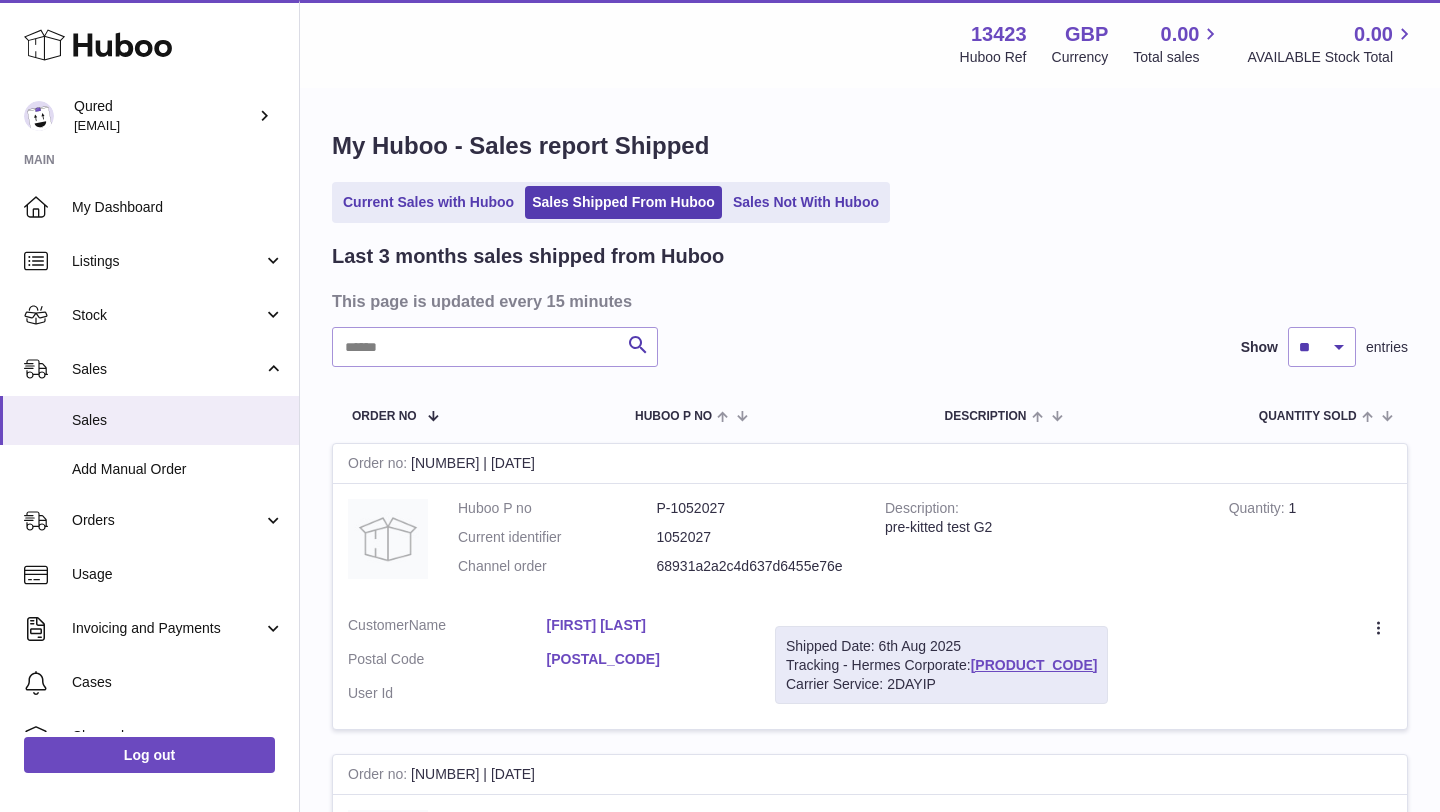 scroll, scrollTop: 0, scrollLeft: 0, axis: both 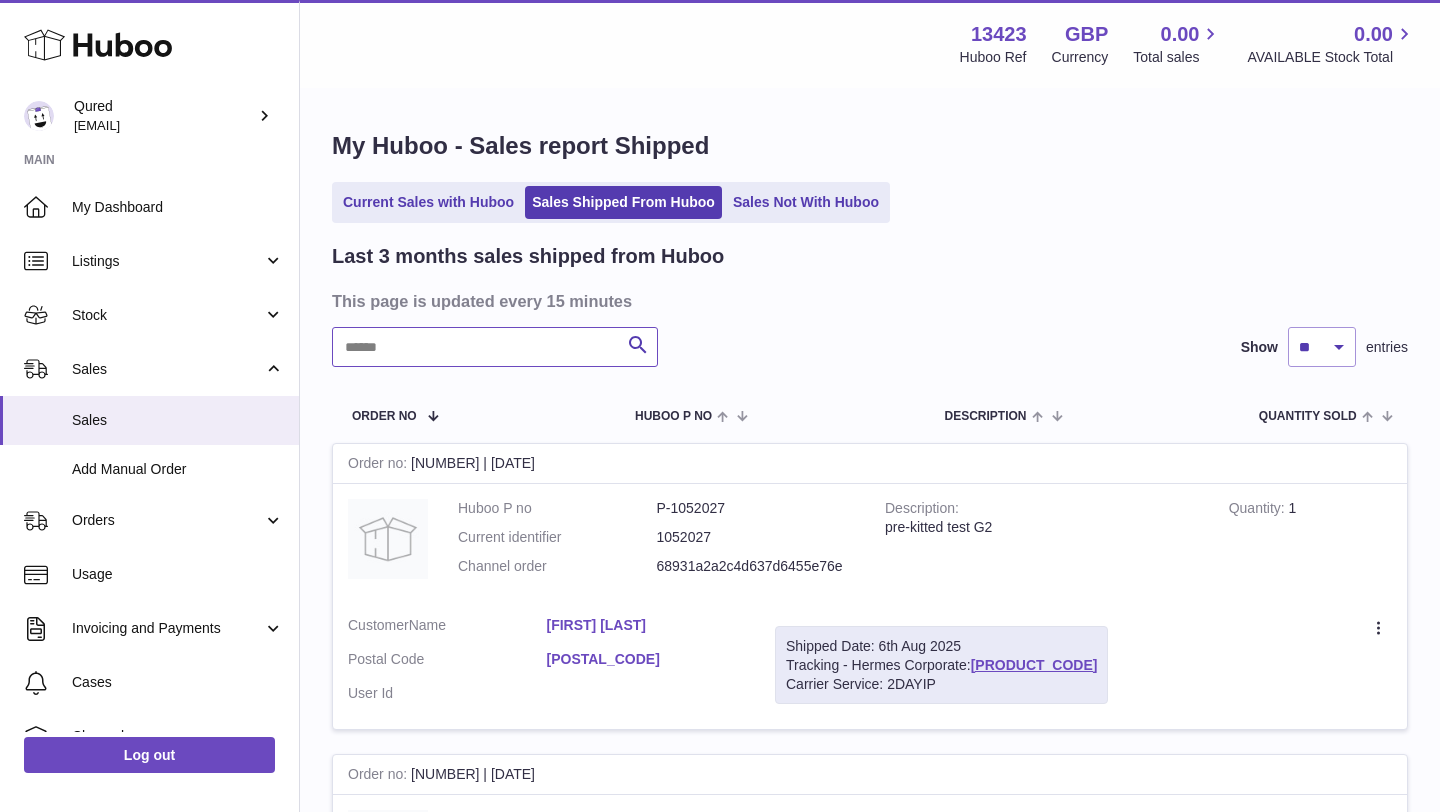 click at bounding box center [495, 347] 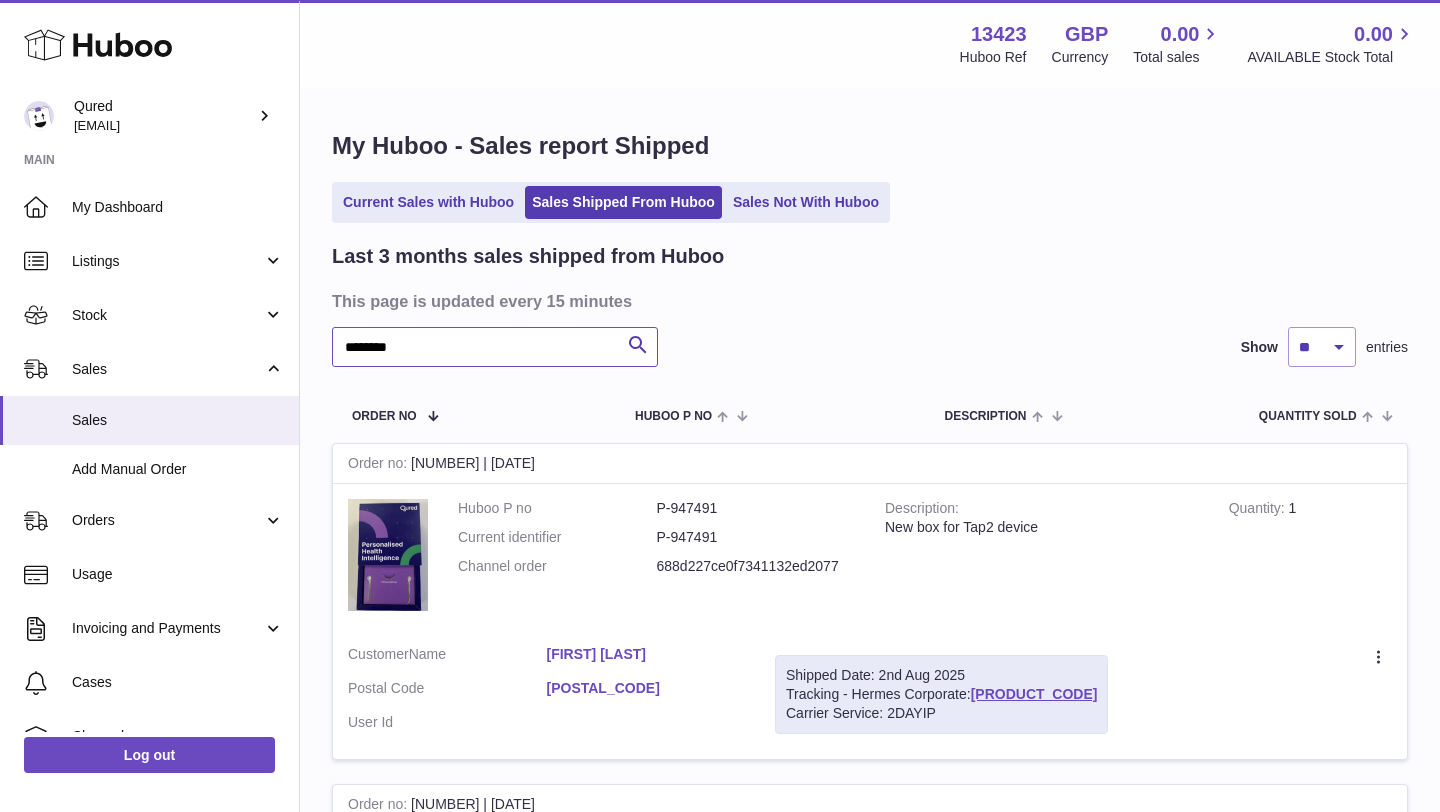 type on "********" 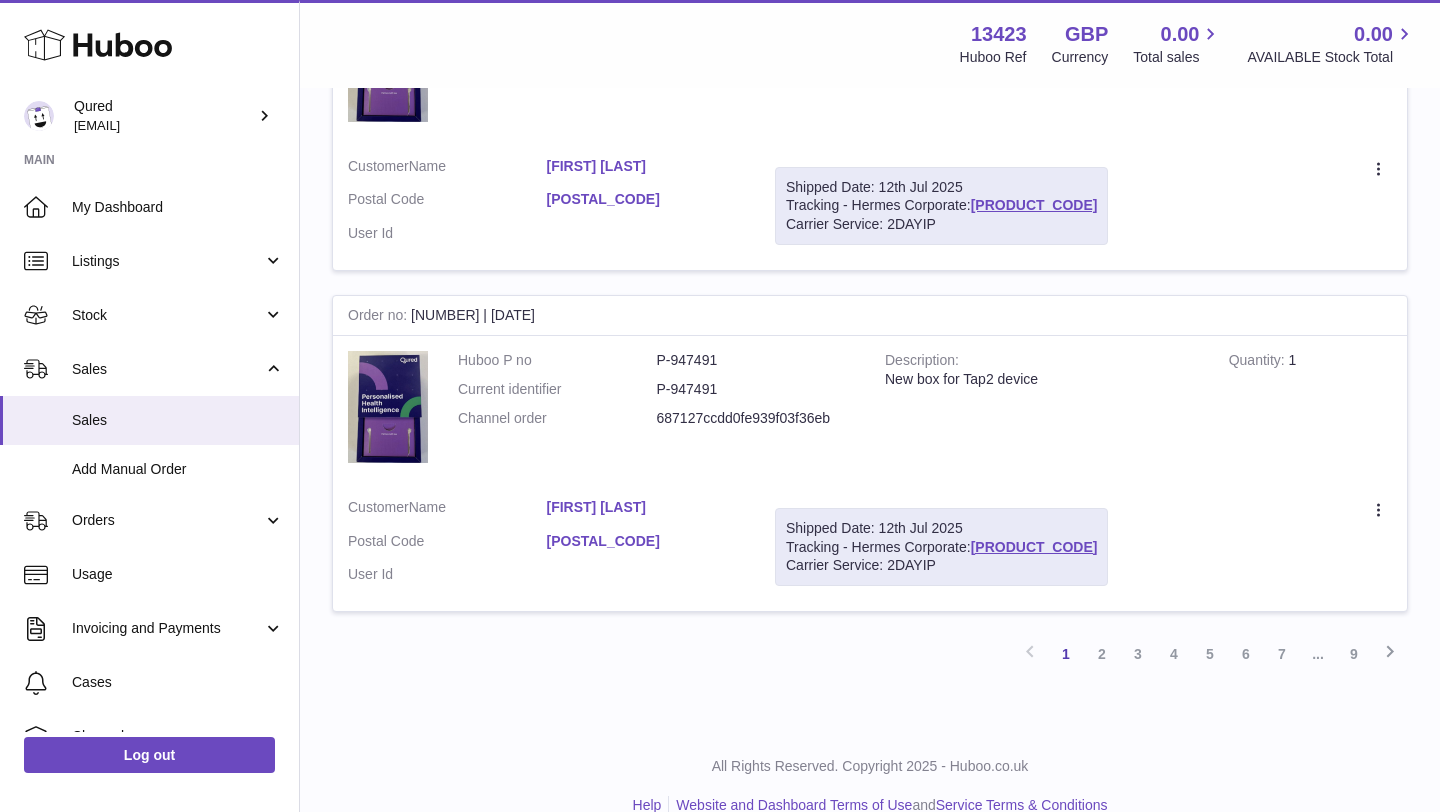 scroll, scrollTop: 3250, scrollLeft: 0, axis: vertical 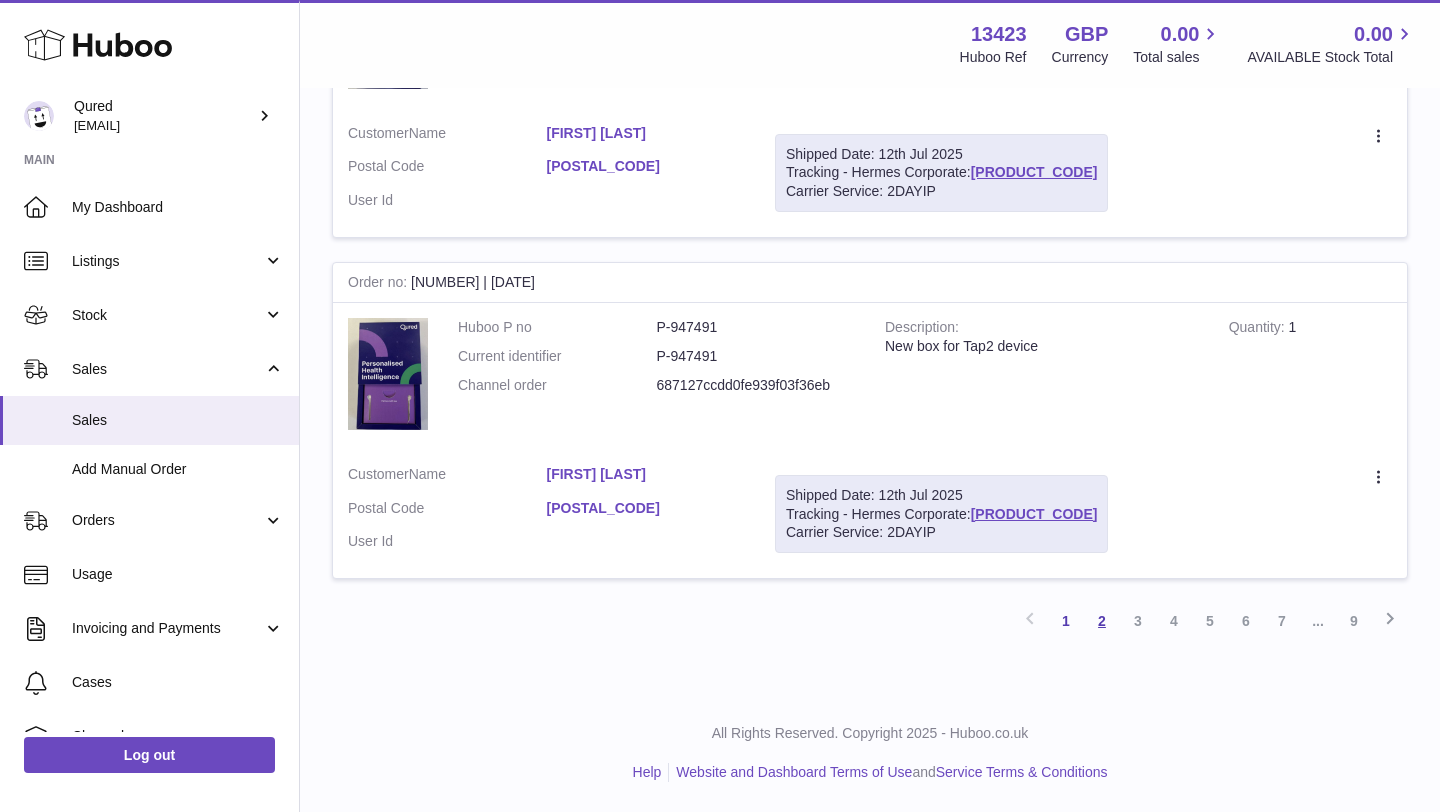 click on "2" at bounding box center (1102, 621) 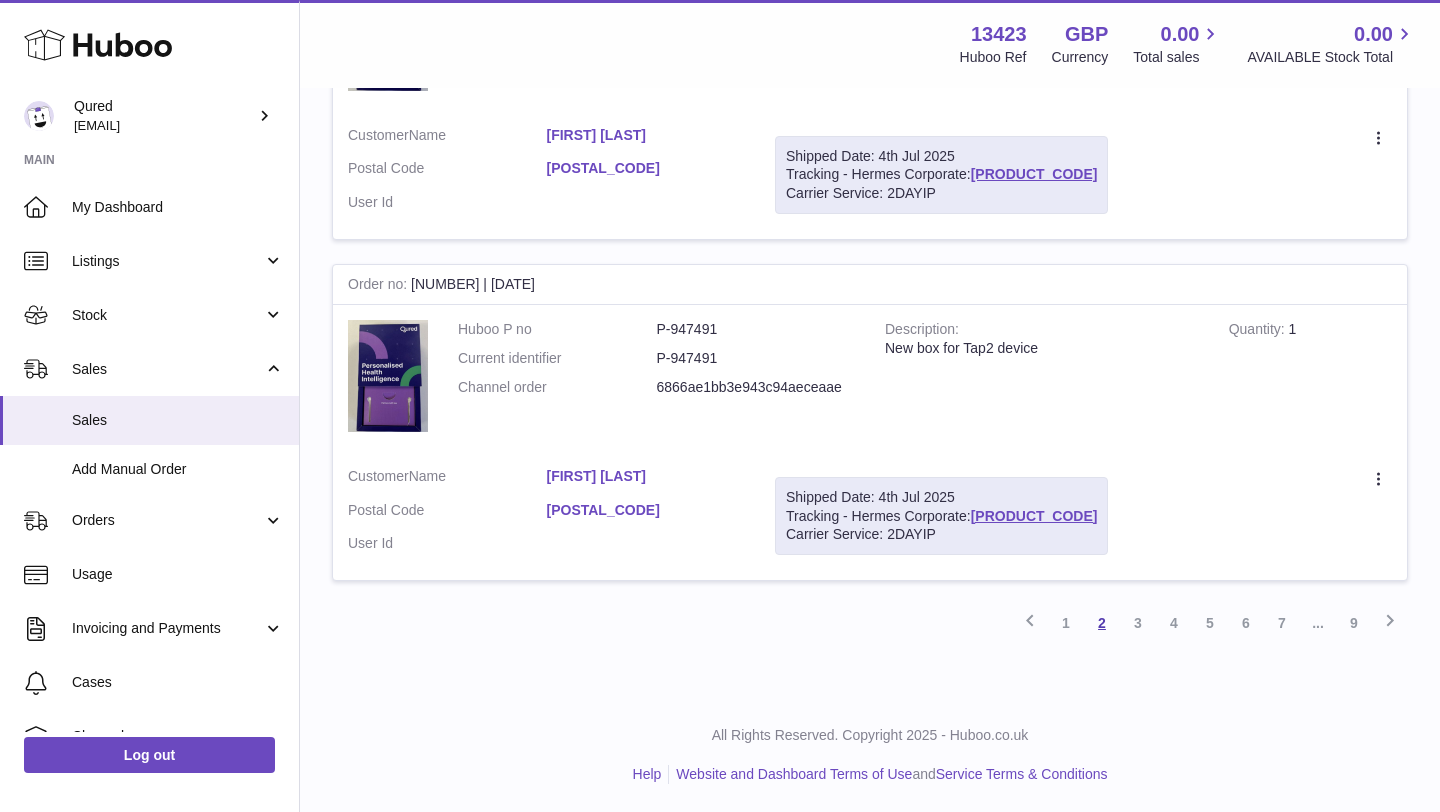 scroll, scrollTop: 3248, scrollLeft: 0, axis: vertical 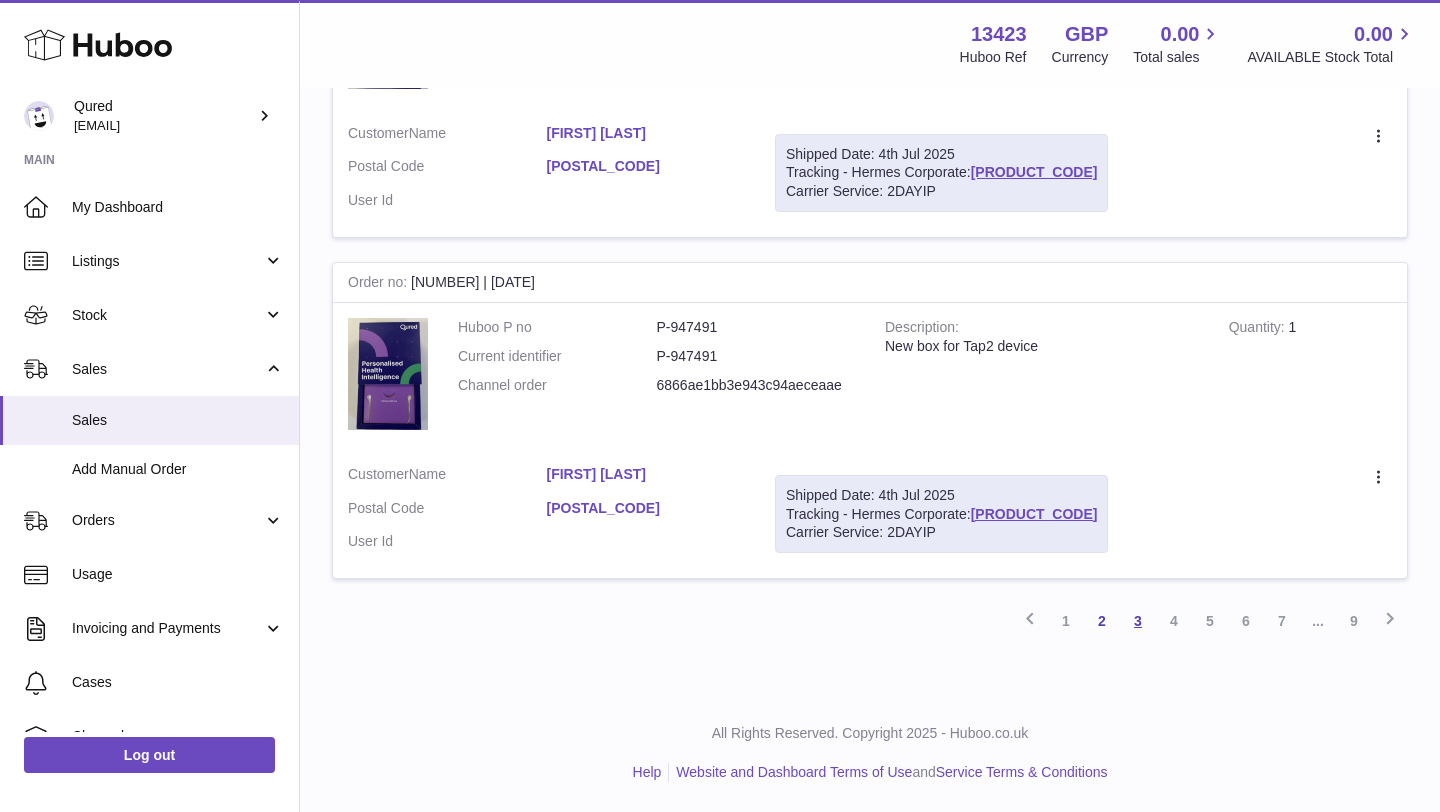 click on "3" at bounding box center [1138, 621] 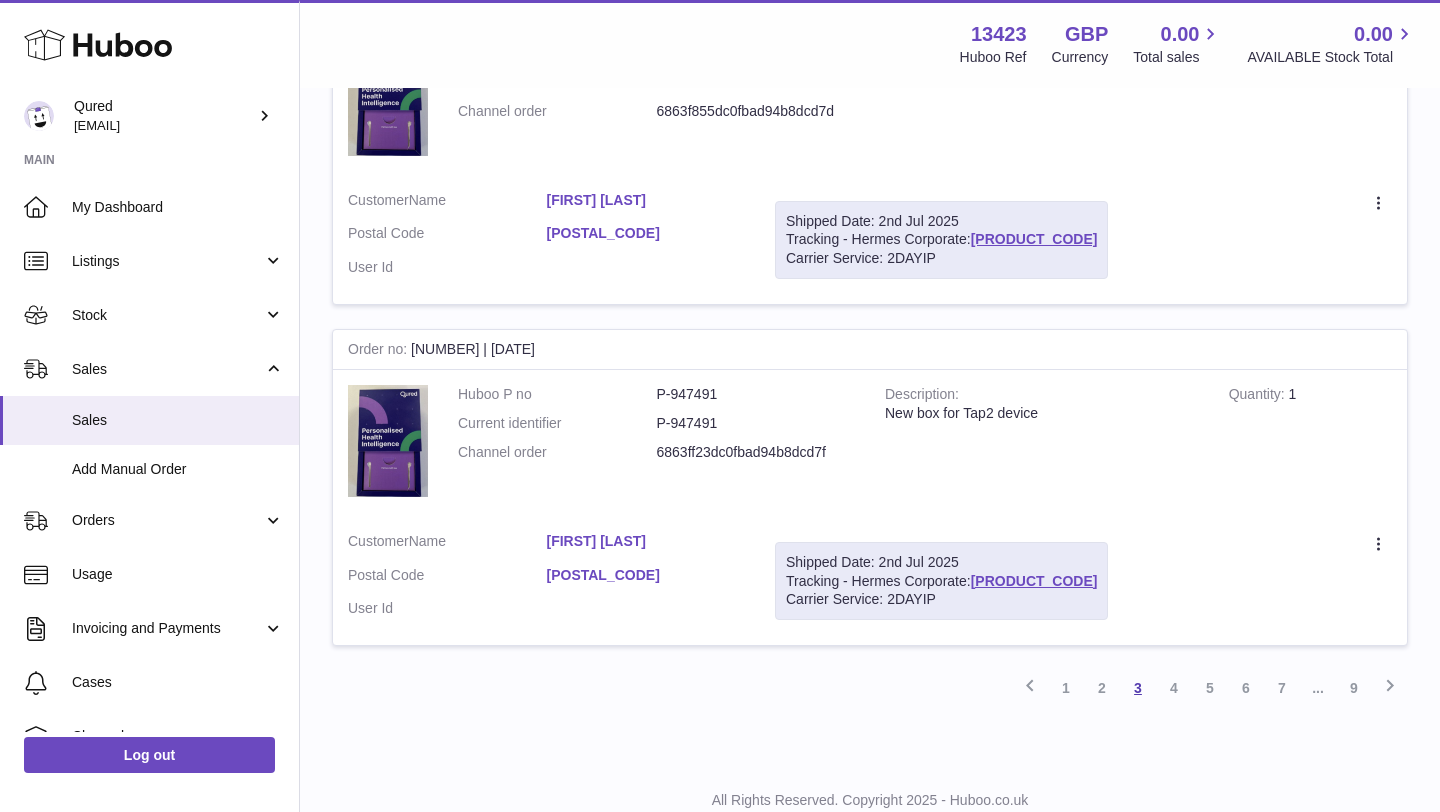 scroll, scrollTop: 3191, scrollLeft: 0, axis: vertical 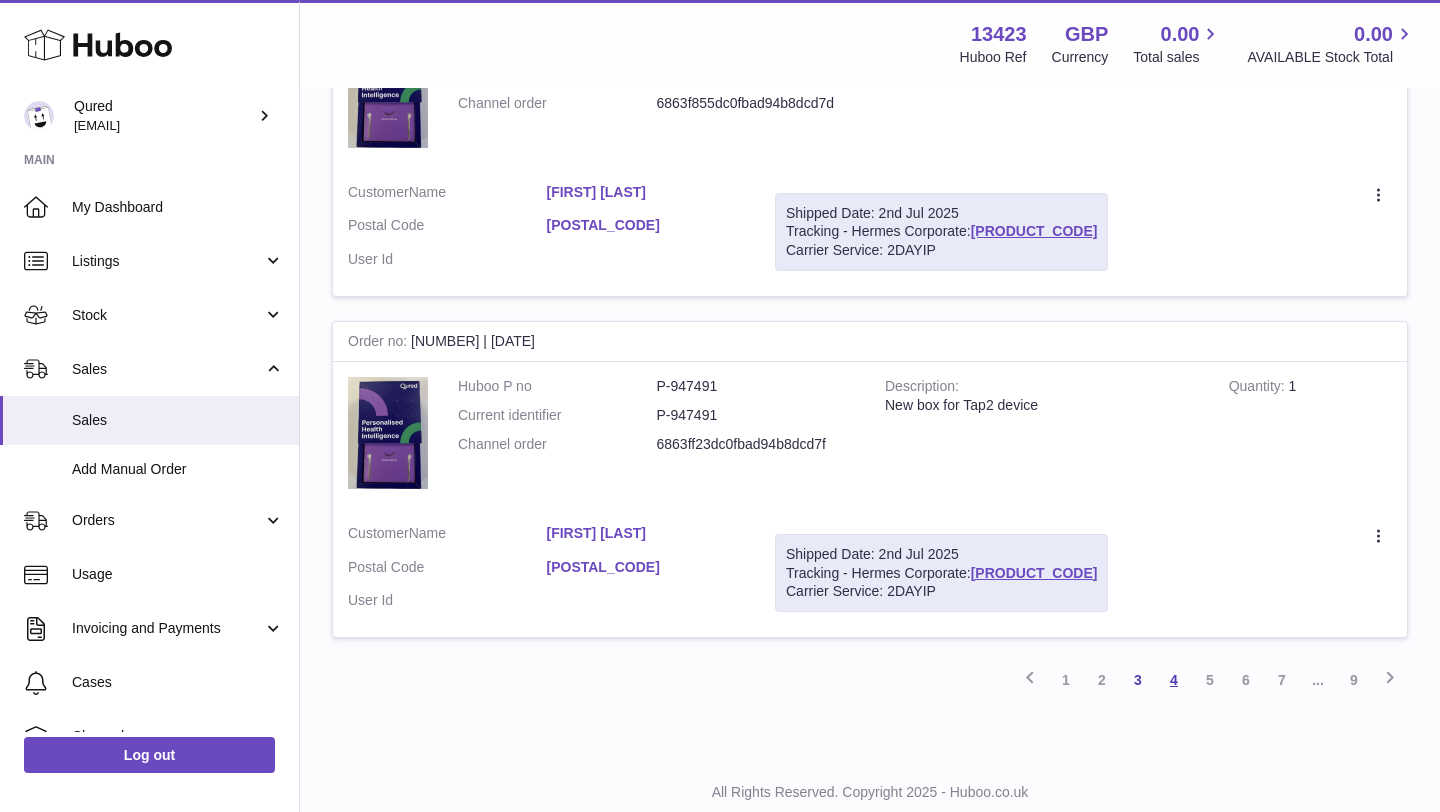 click on "4" at bounding box center [1174, 680] 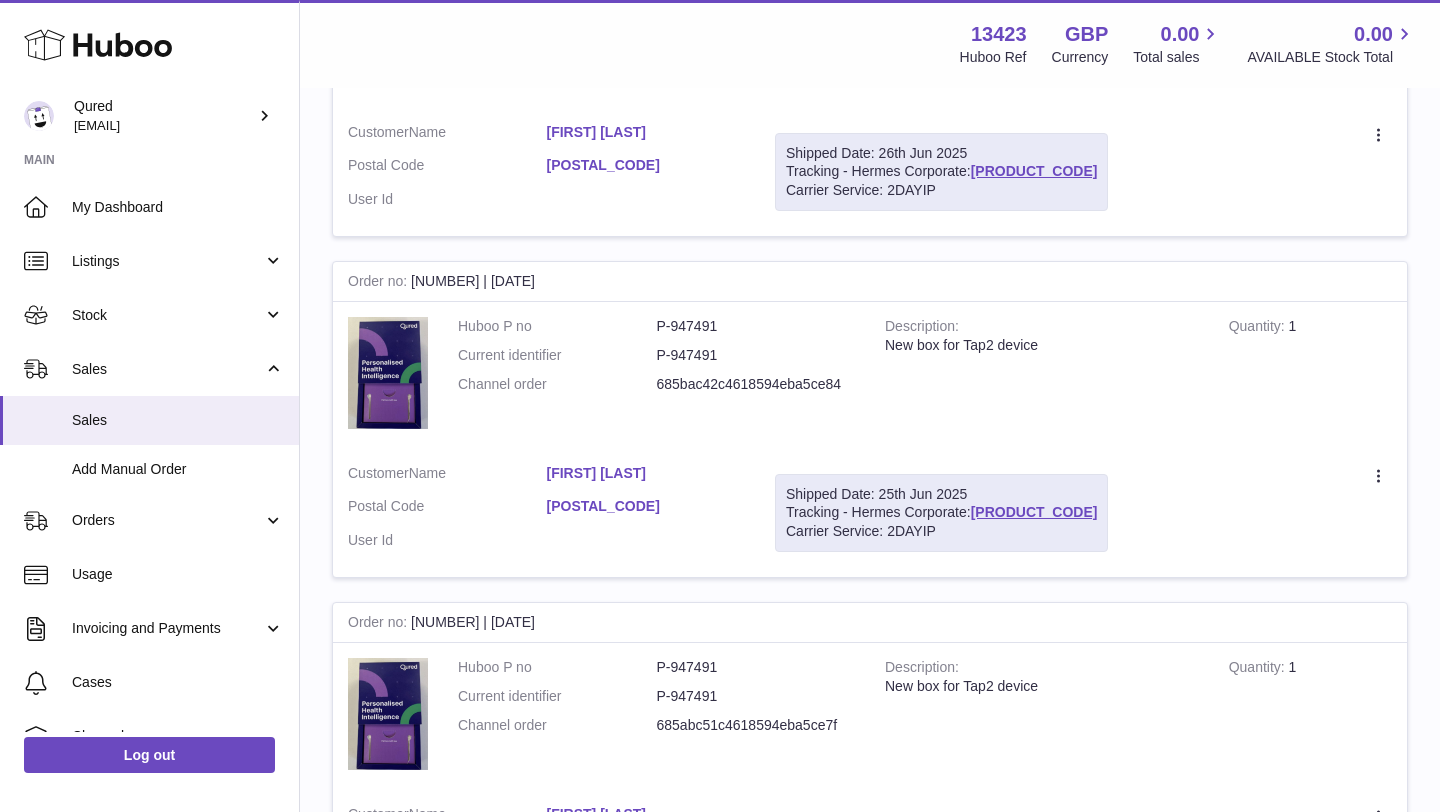 scroll, scrollTop: 3250, scrollLeft: 0, axis: vertical 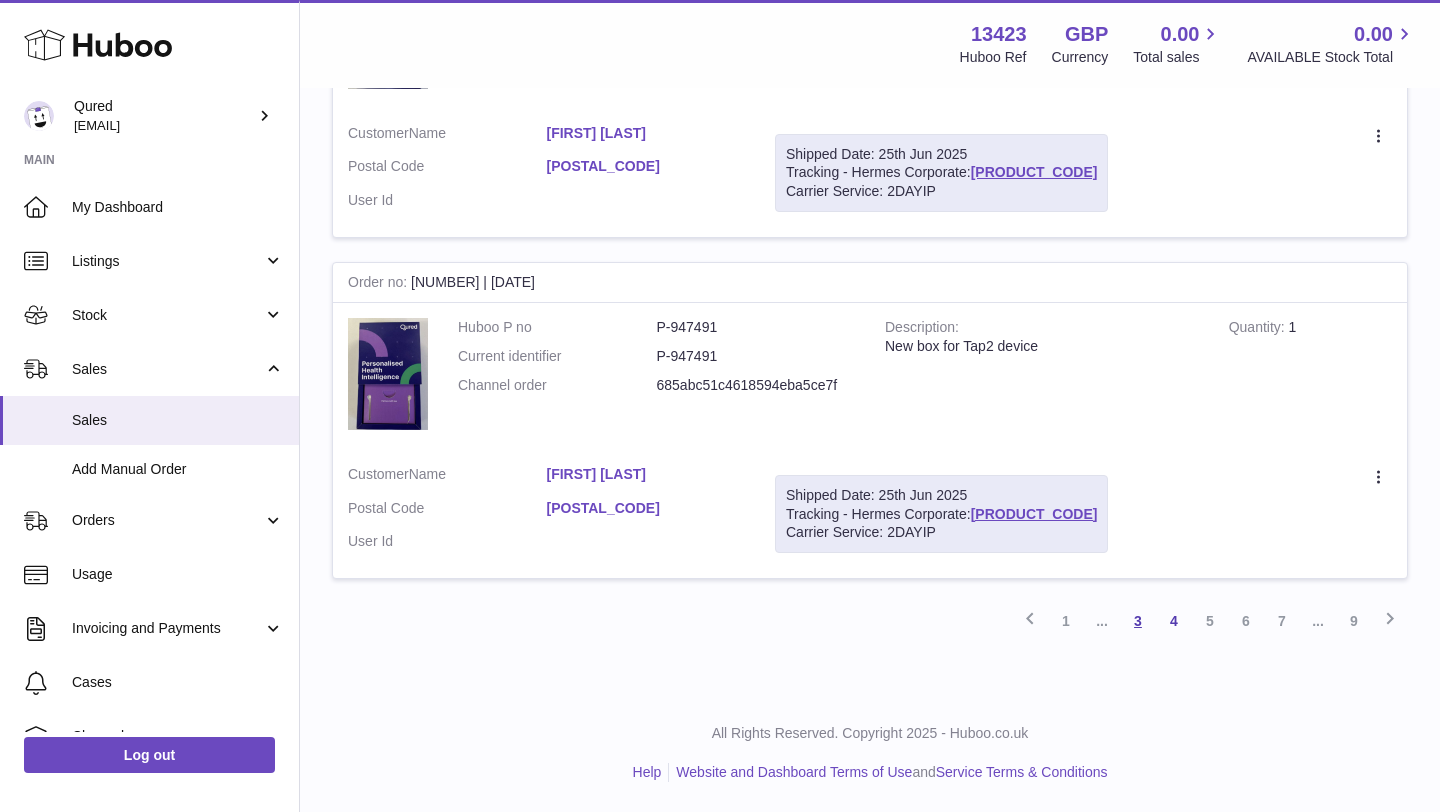 click on "3" at bounding box center [1138, 621] 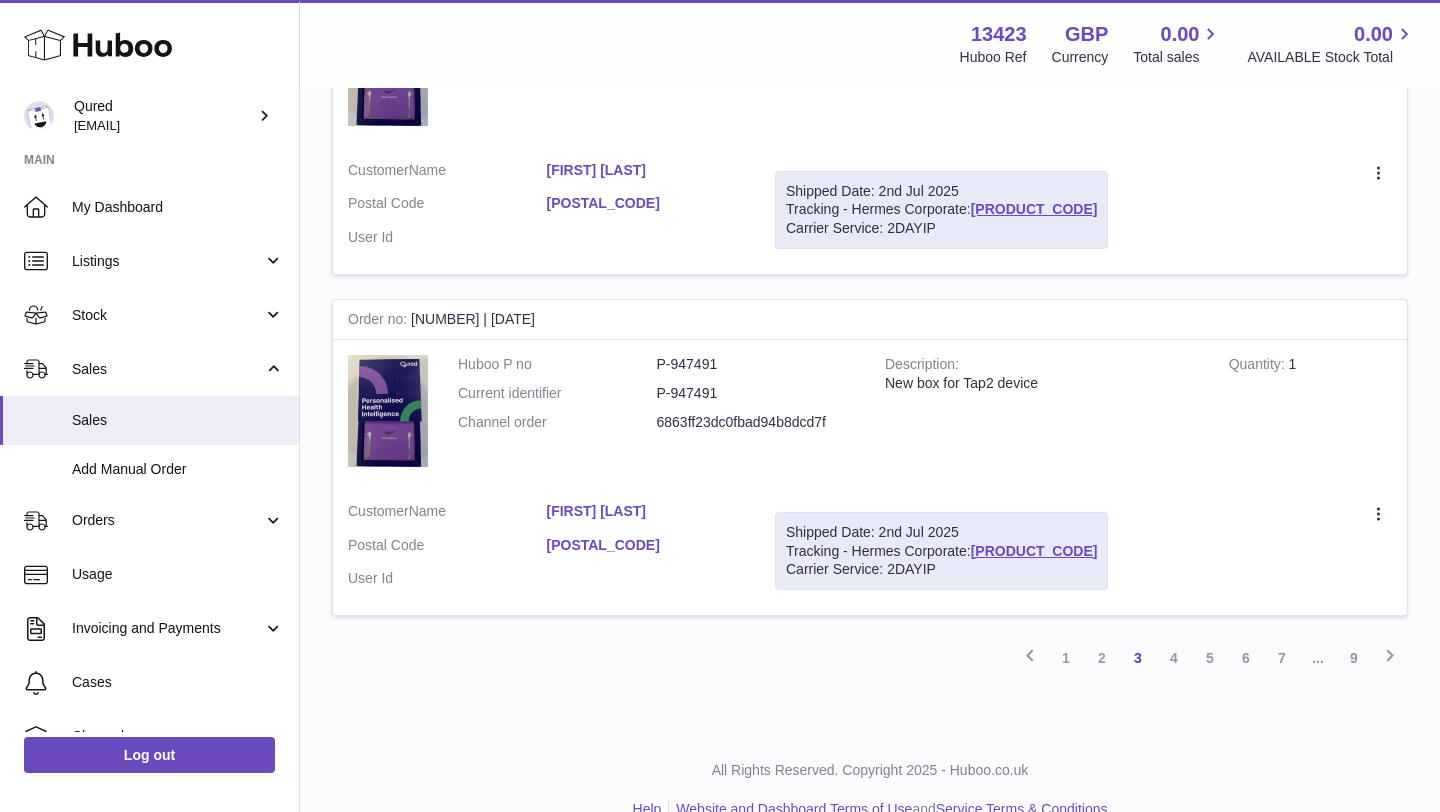 scroll, scrollTop: 3250, scrollLeft: 0, axis: vertical 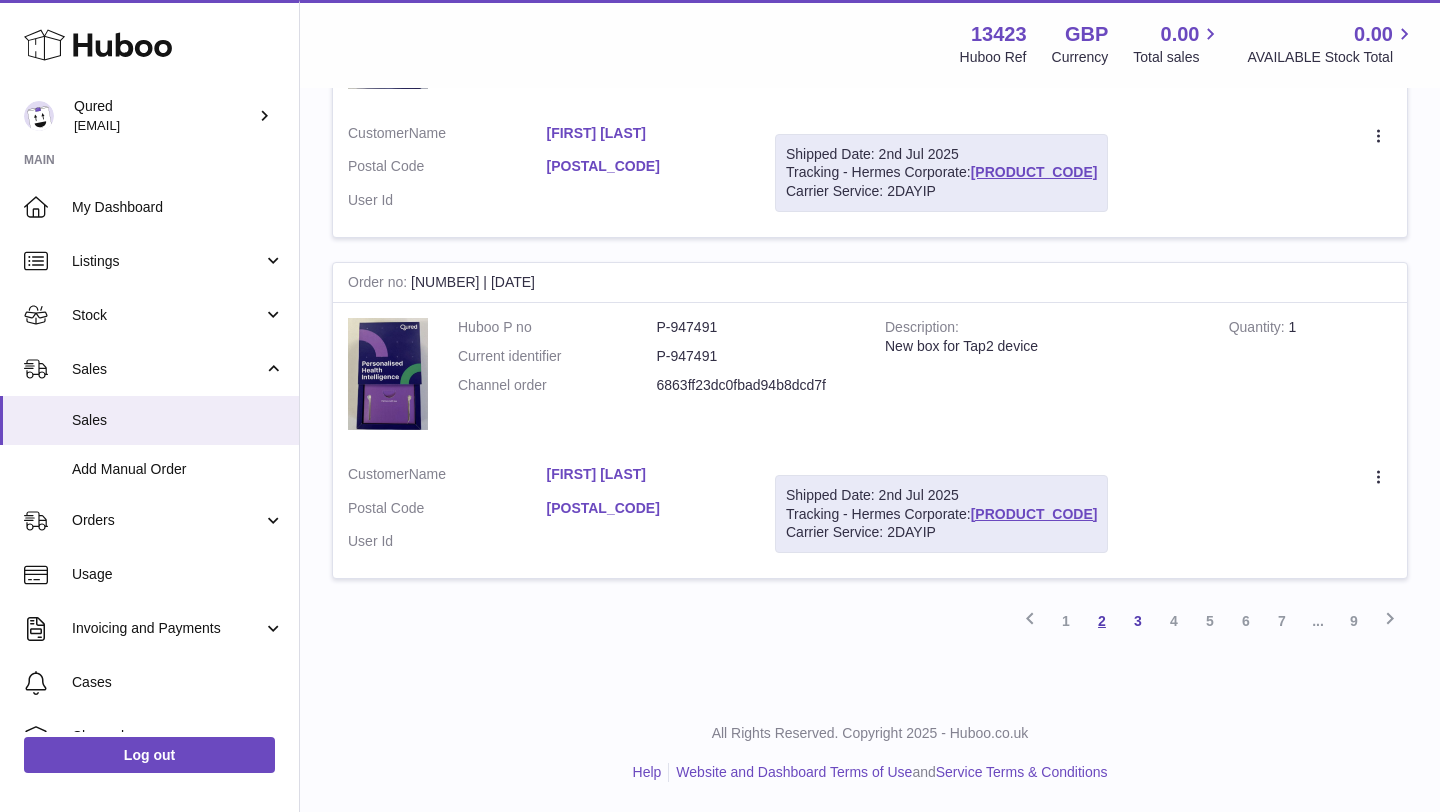 click on "2" at bounding box center (1102, 621) 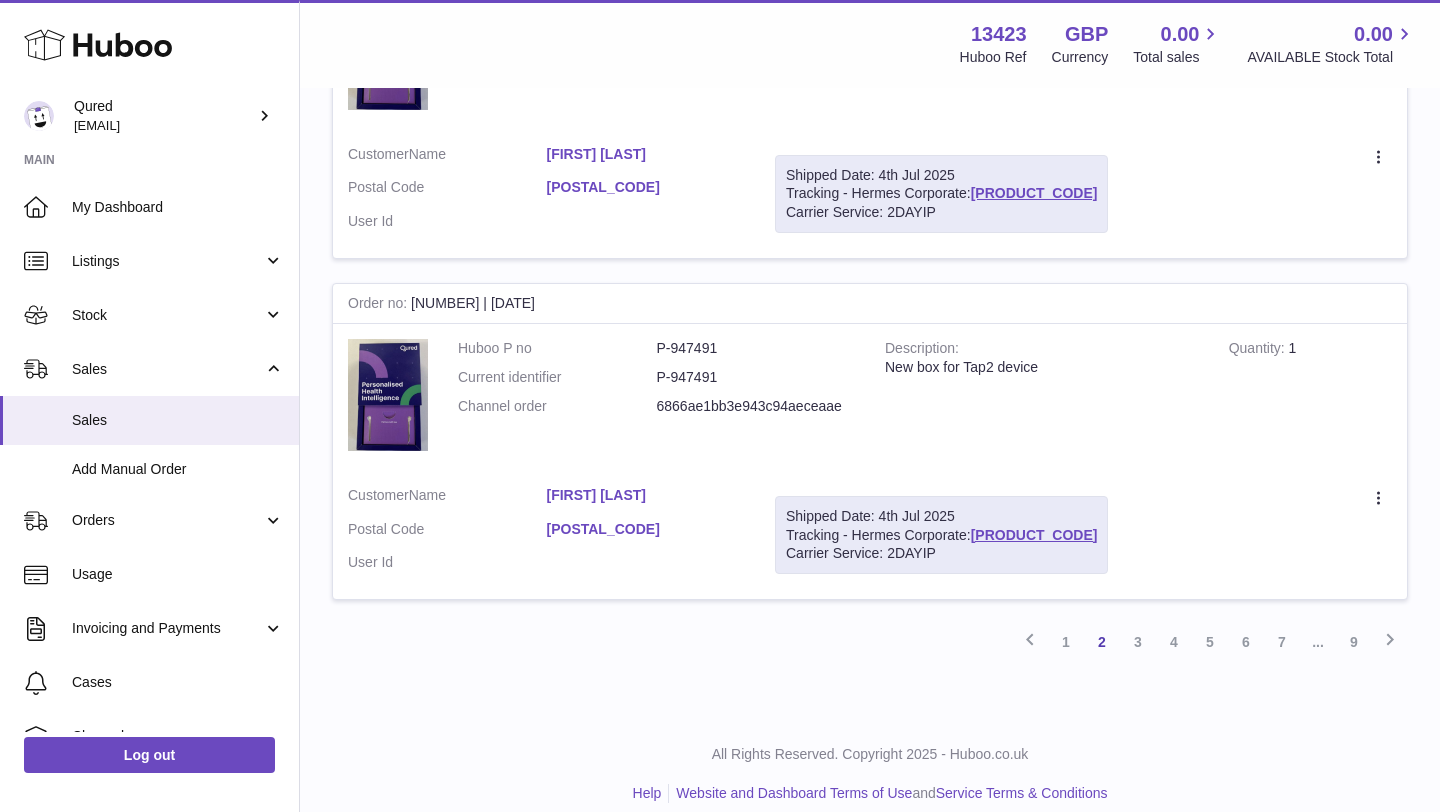 scroll, scrollTop: 3248, scrollLeft: 0, axis: vertical 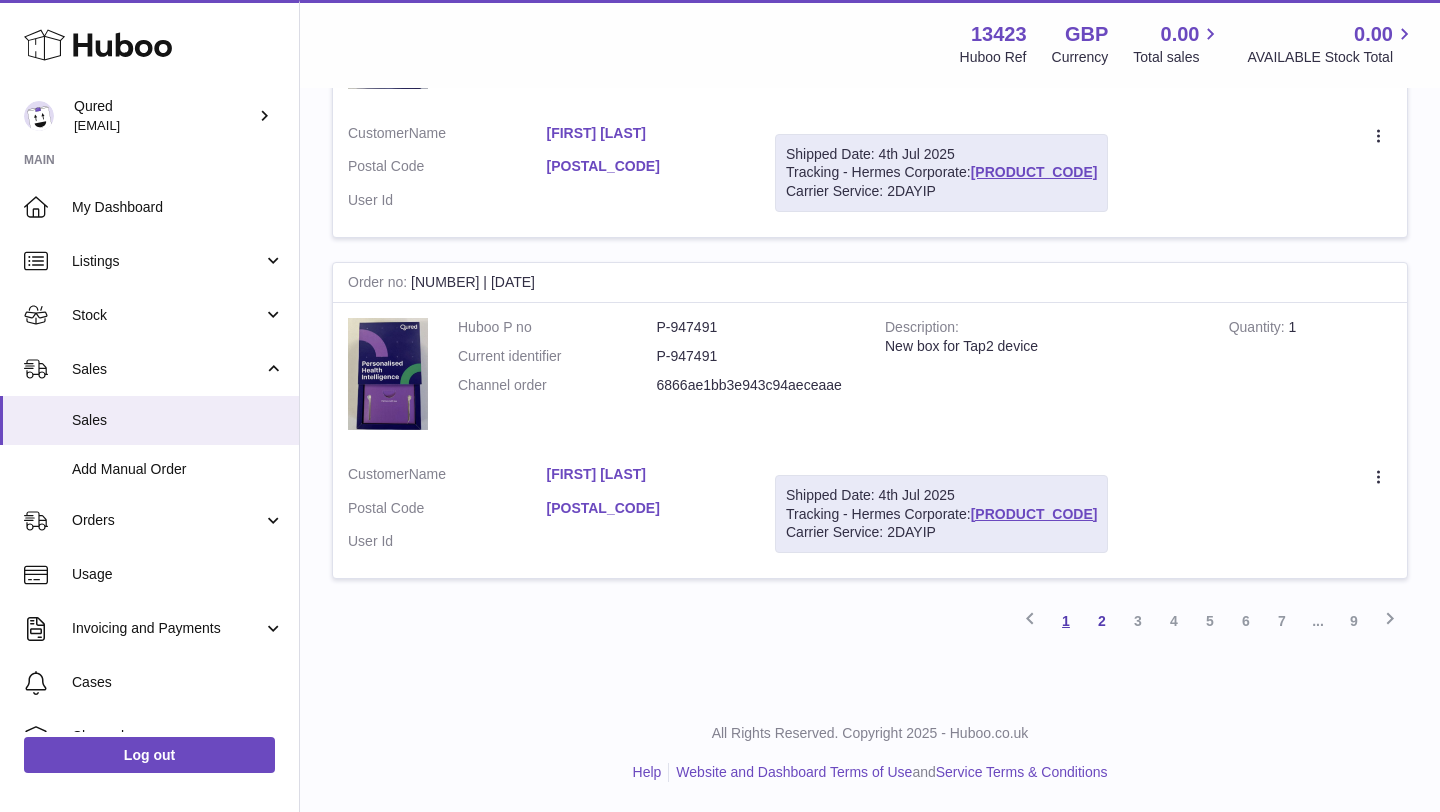 click on "1" at bounding box center [1066, 621] 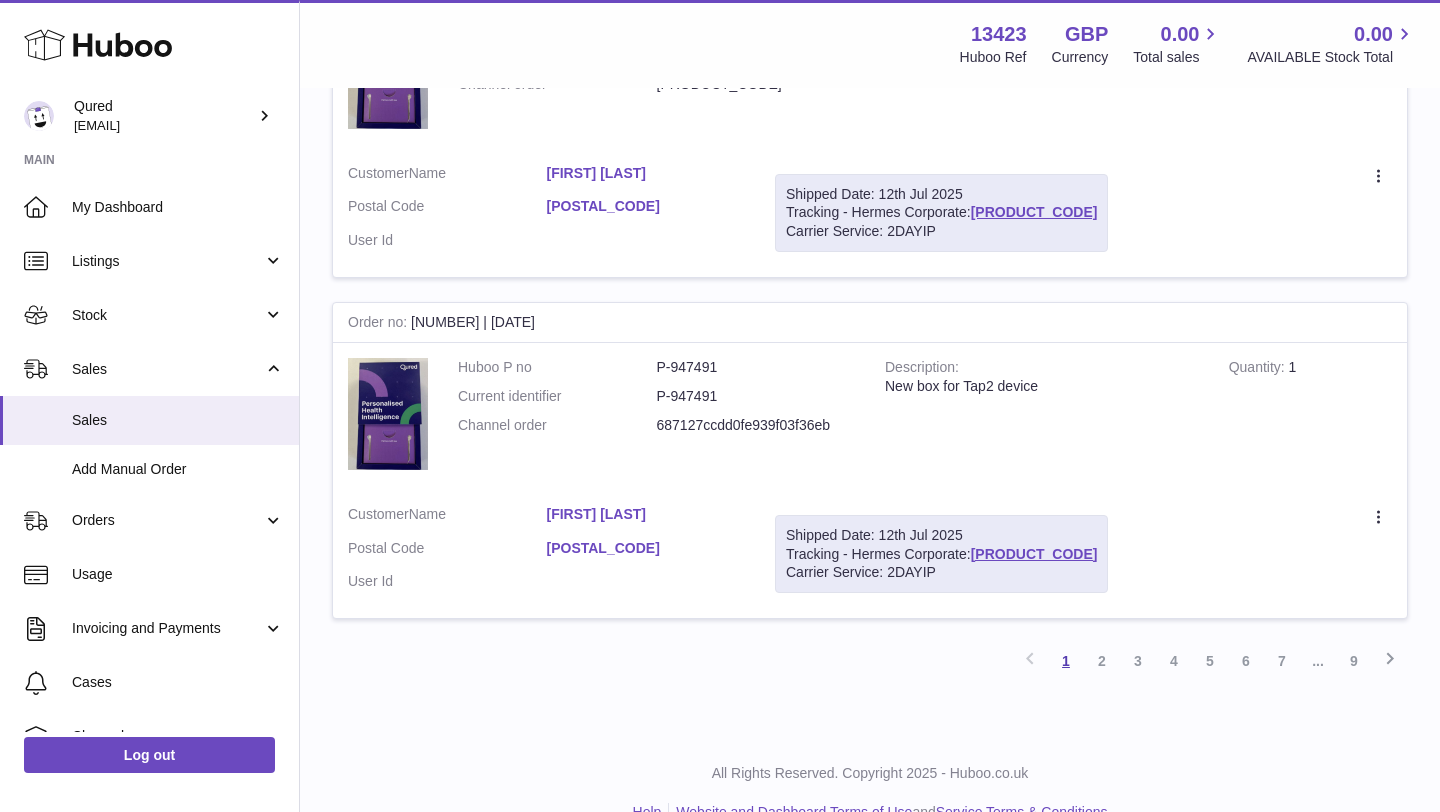 scroll, scrollTop: 3250, scrollLeft: 0, axis: vertical 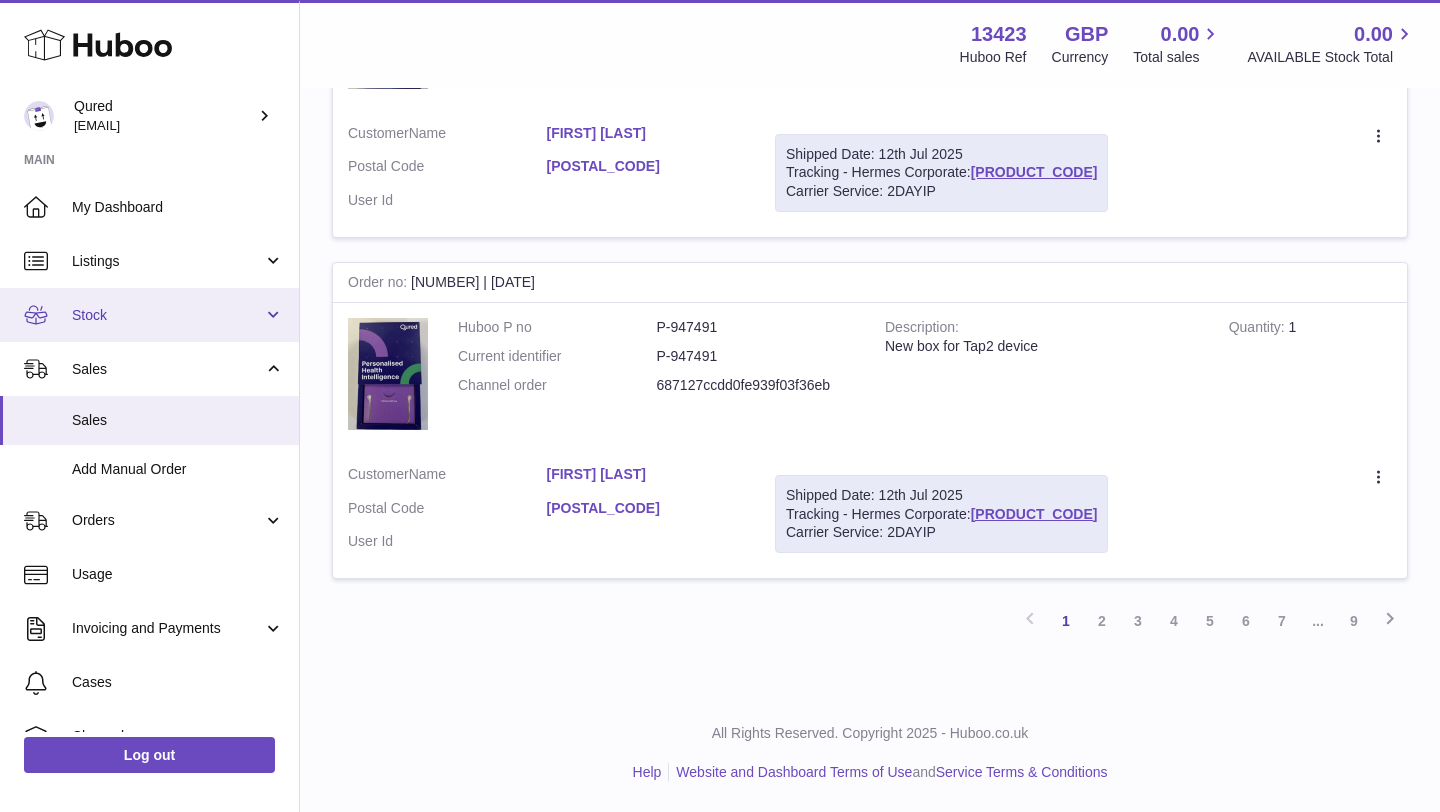 click on "Stock" at bounding box center [167, 315] 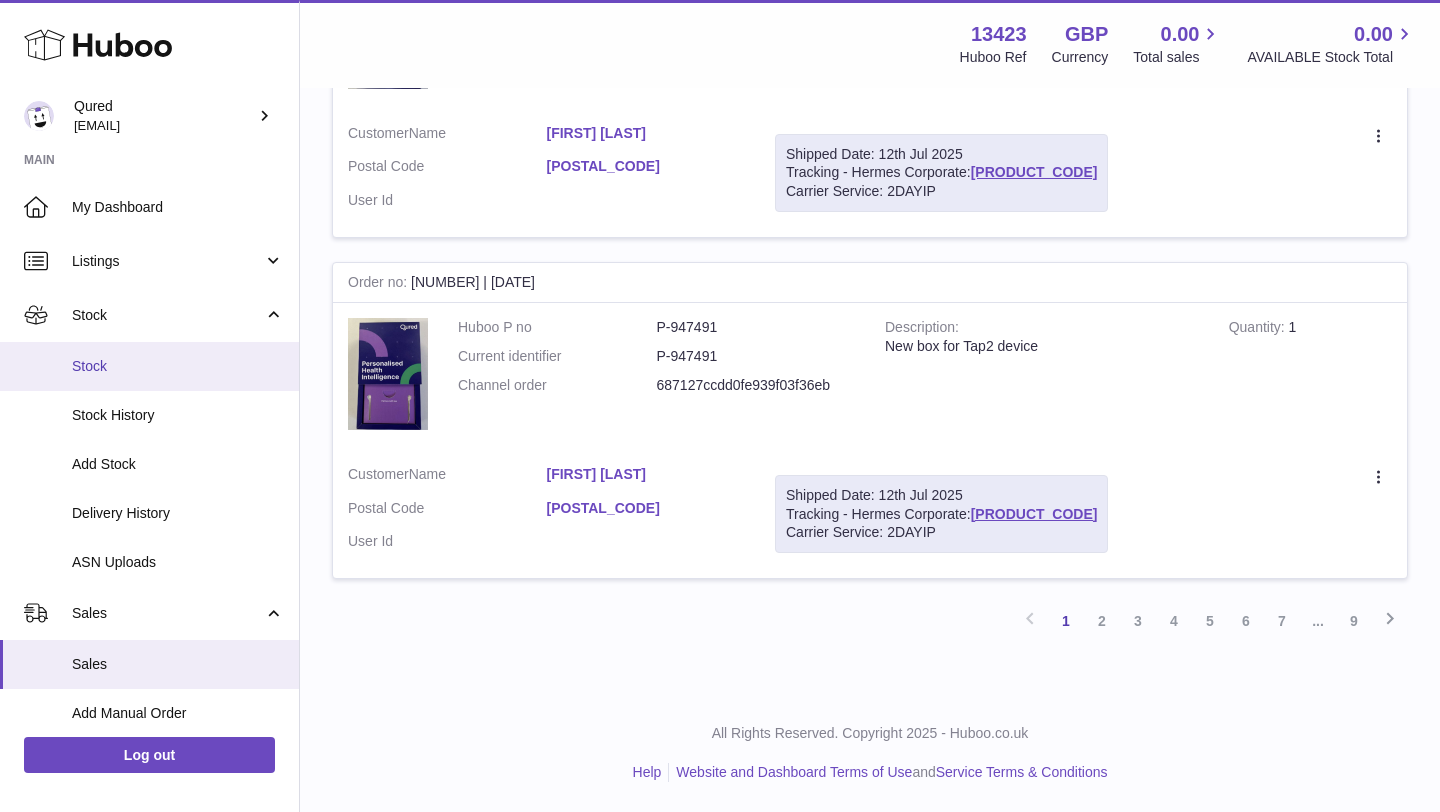 click on "Stock" at bounding box center [149, 366] 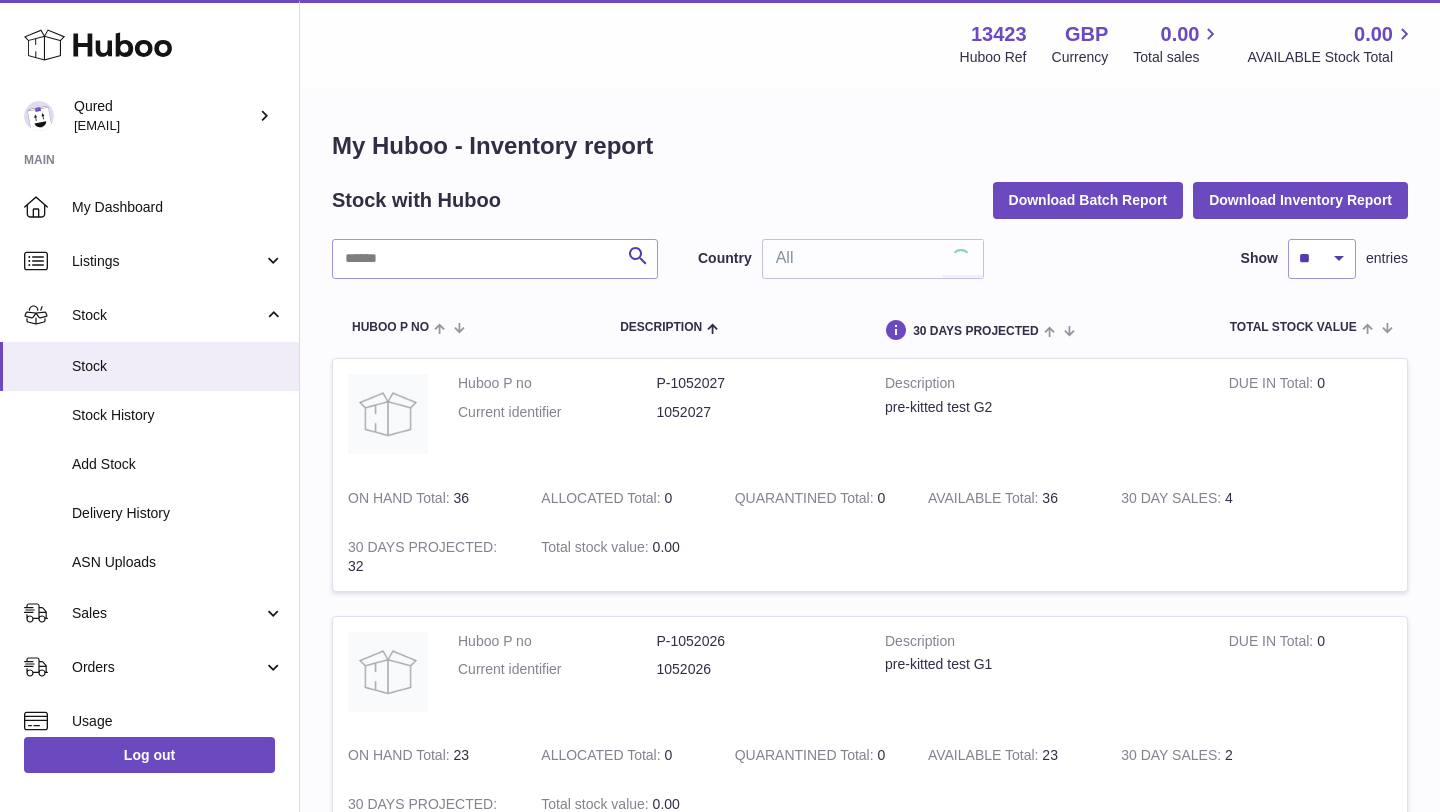 scroll, scrollTop: 0, scrollLeft: 0, axis: both 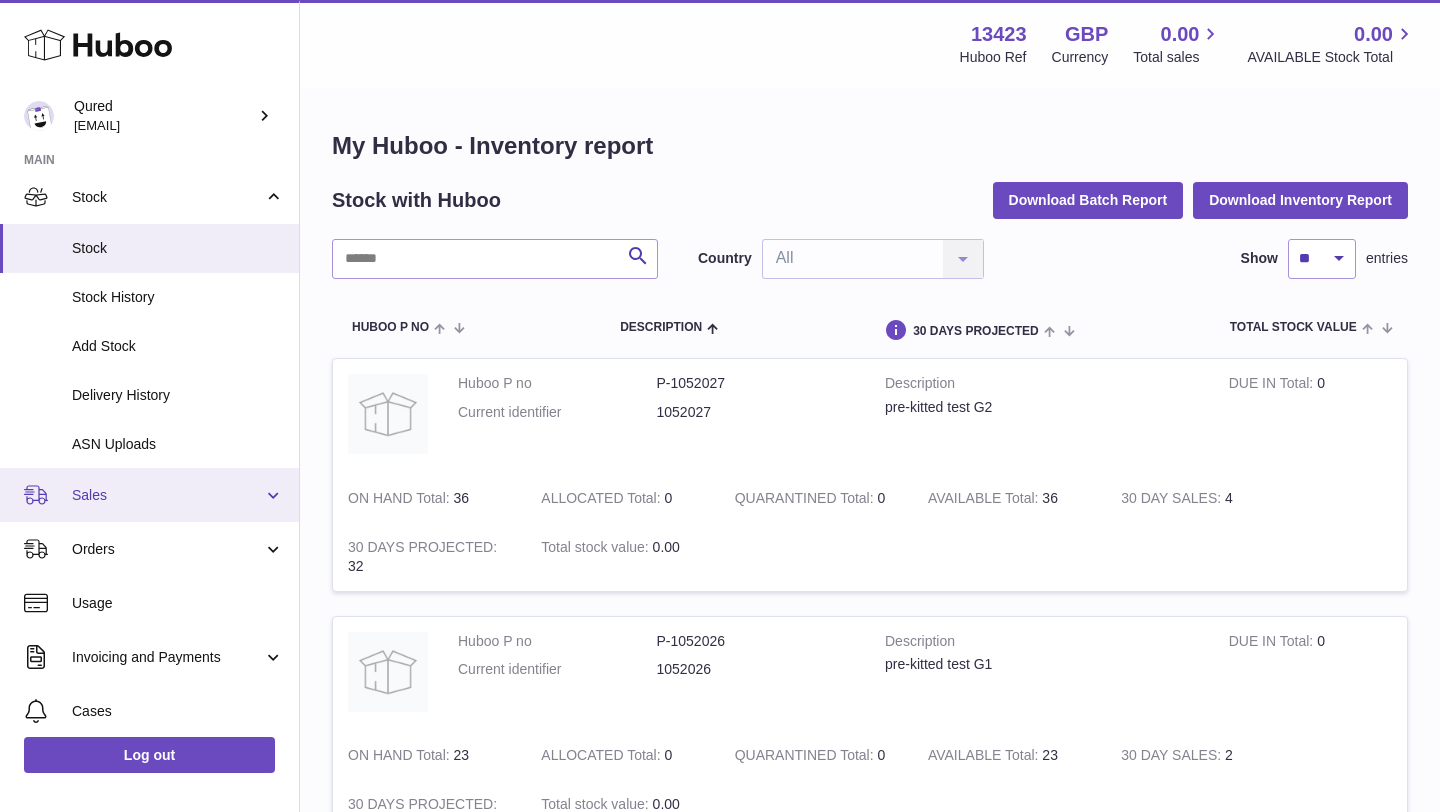 click on "Sales" at bounding box center (167, 495) 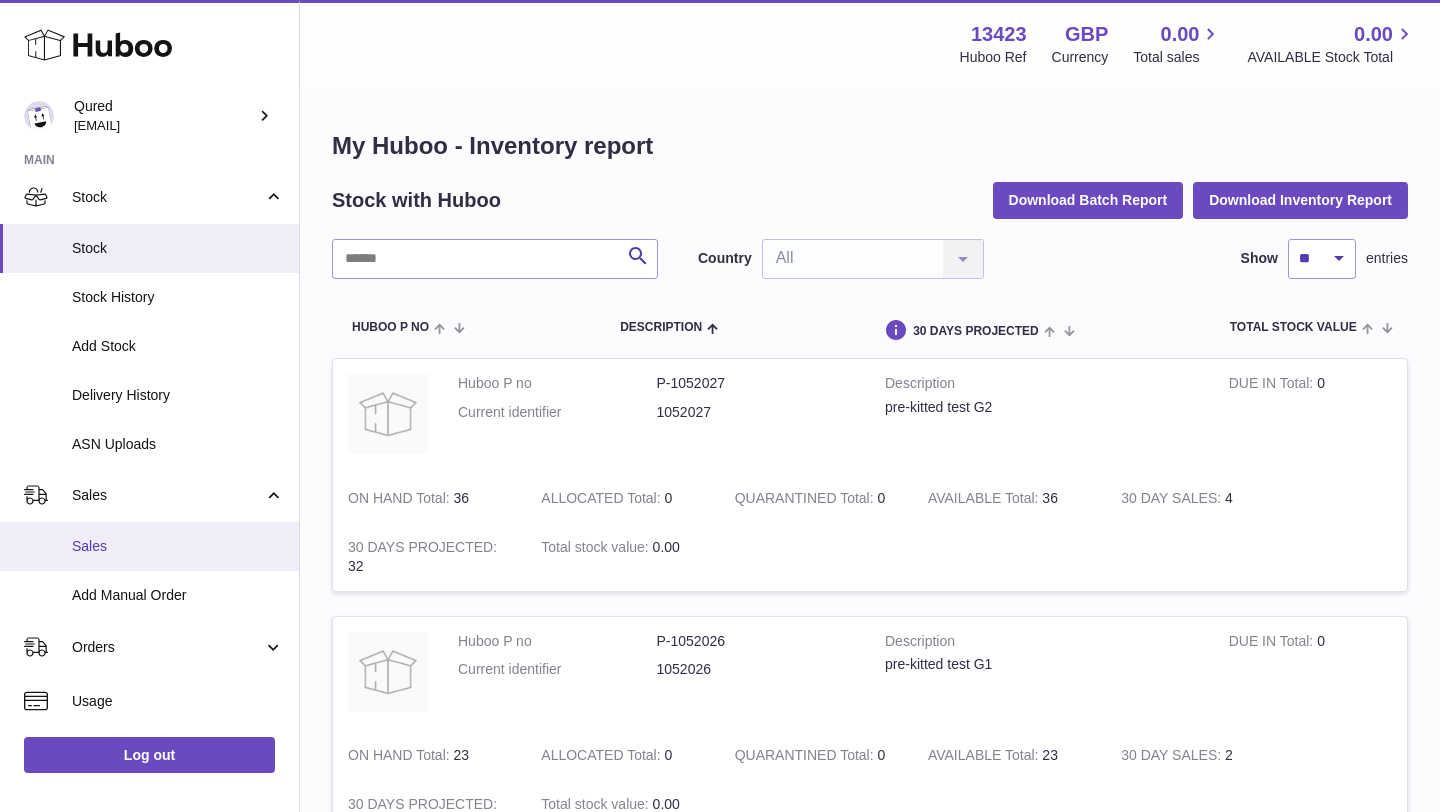click on "Sales" at bounding box center [178, 546] 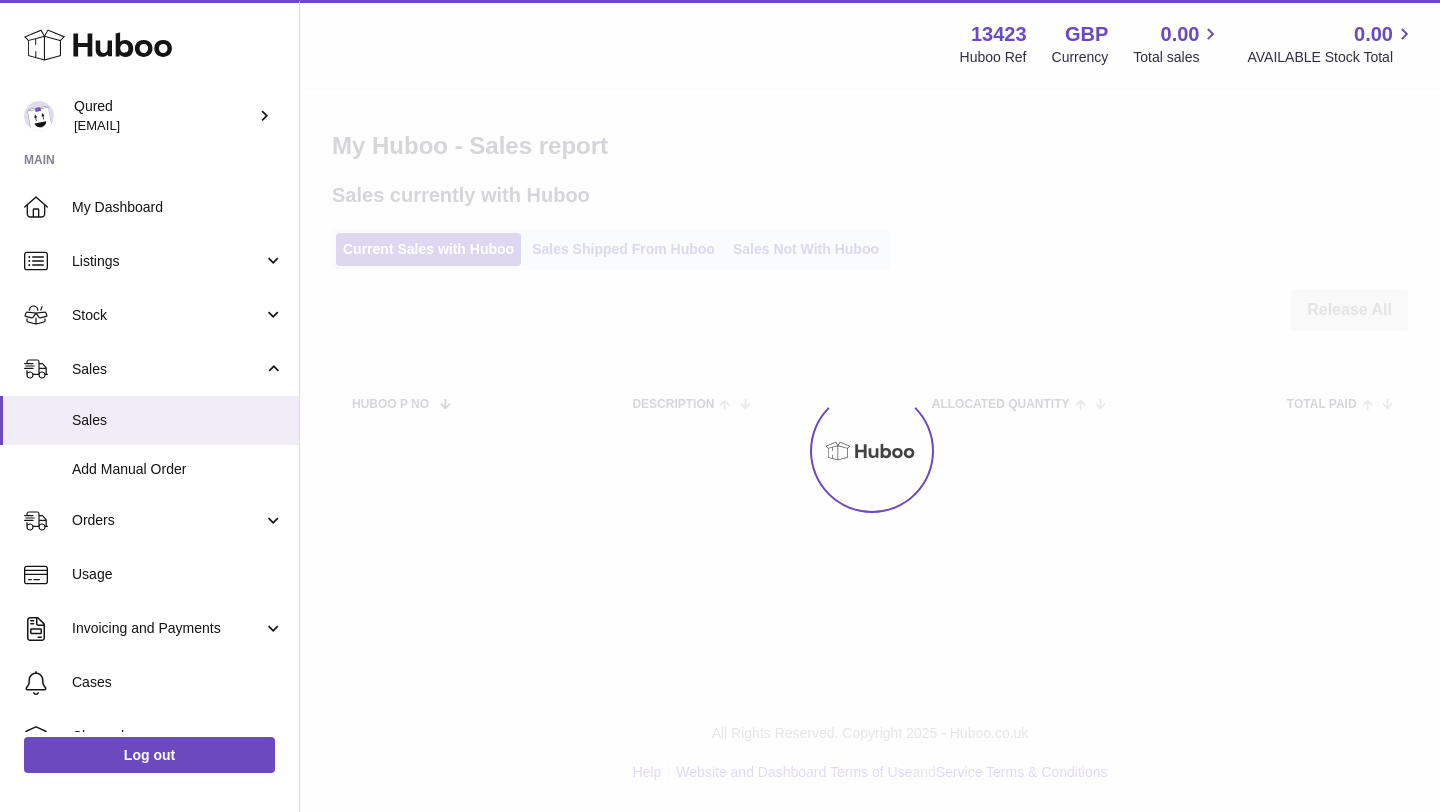 scroll, scrollTop: 0, scrollLeft: 0, axis: both 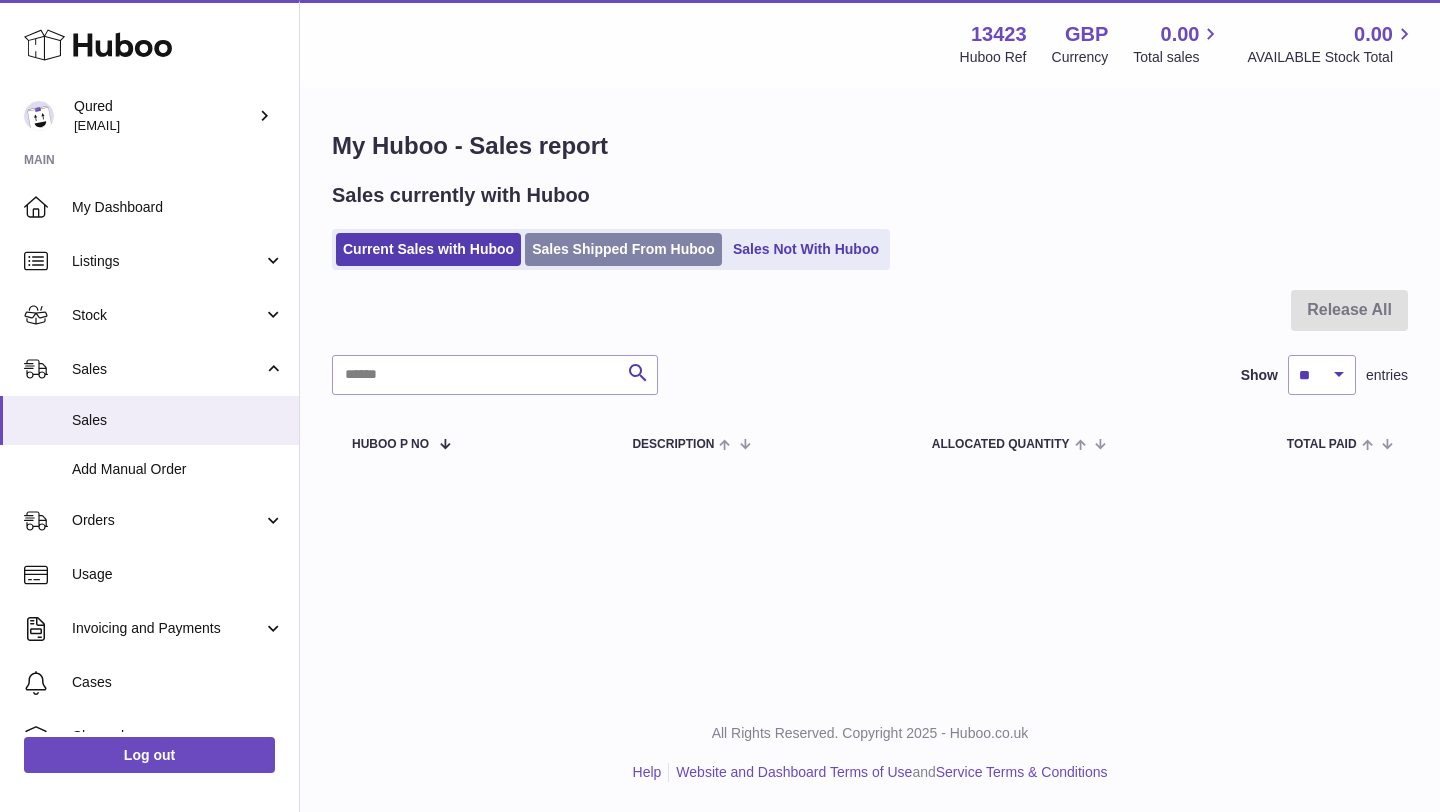 click on "Sales Shipped From Huboo" at bounding box center (623, 249) 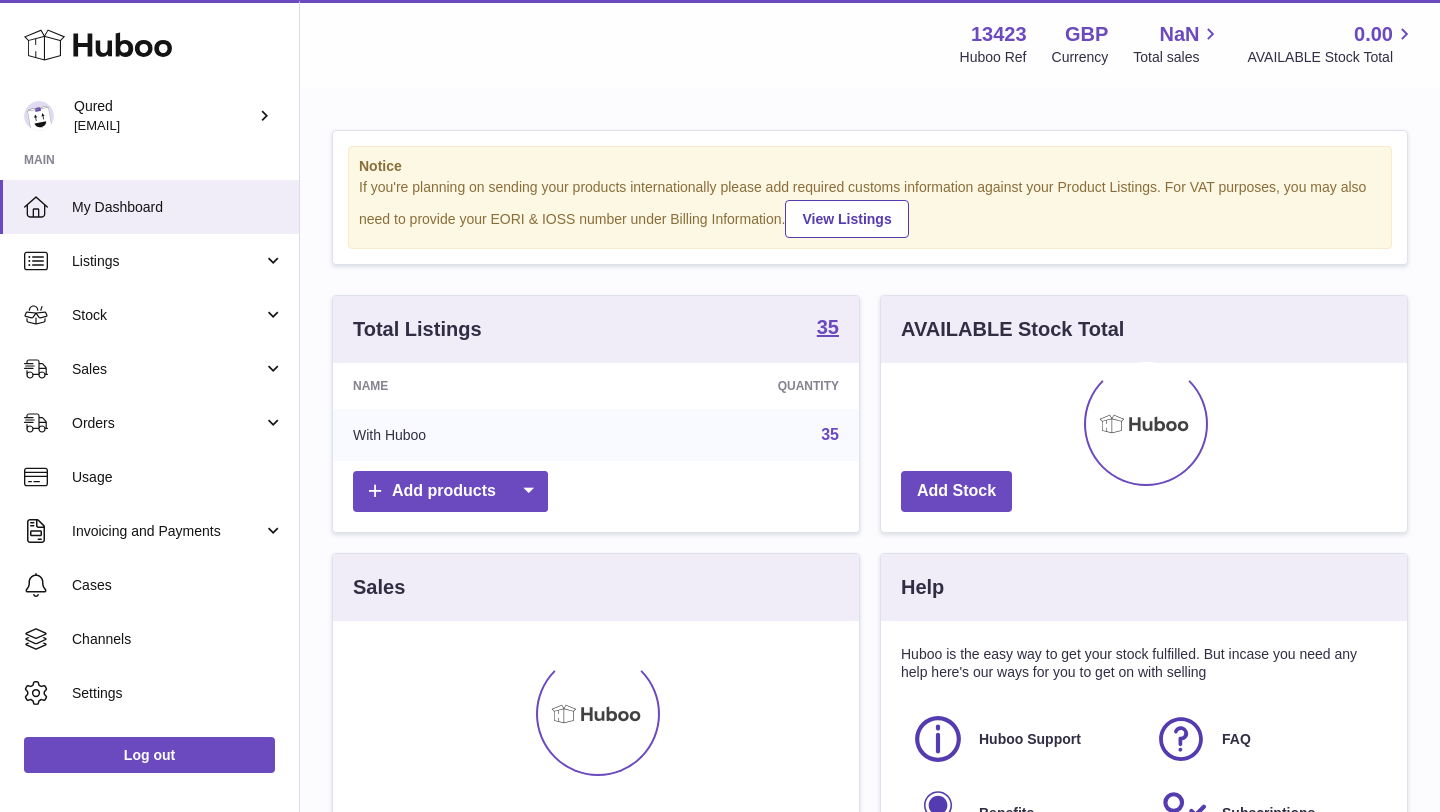 scroll, scrollTop: 0, scrollLeft: 0, axis: both 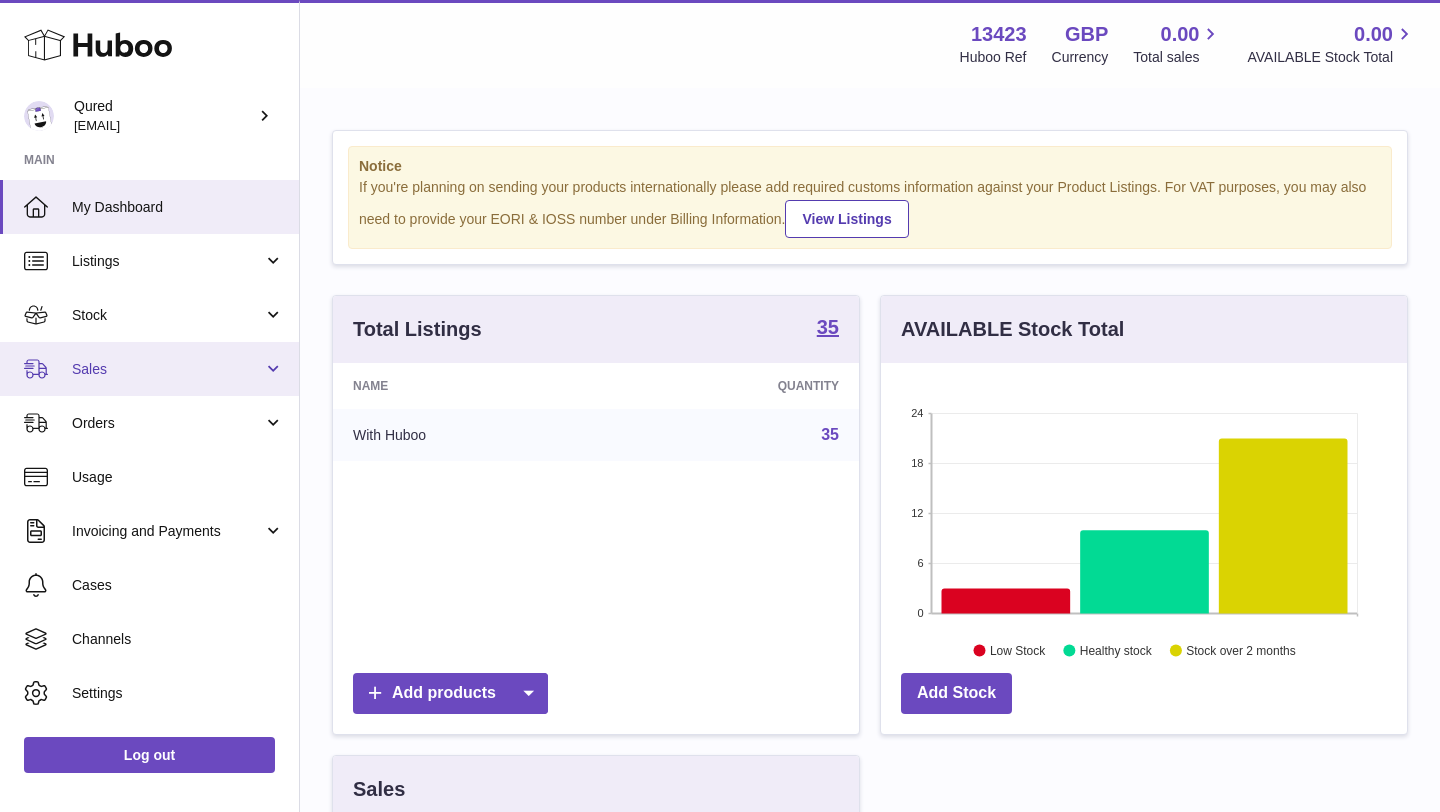 click on "Sales" at bounding box center (167, 369) 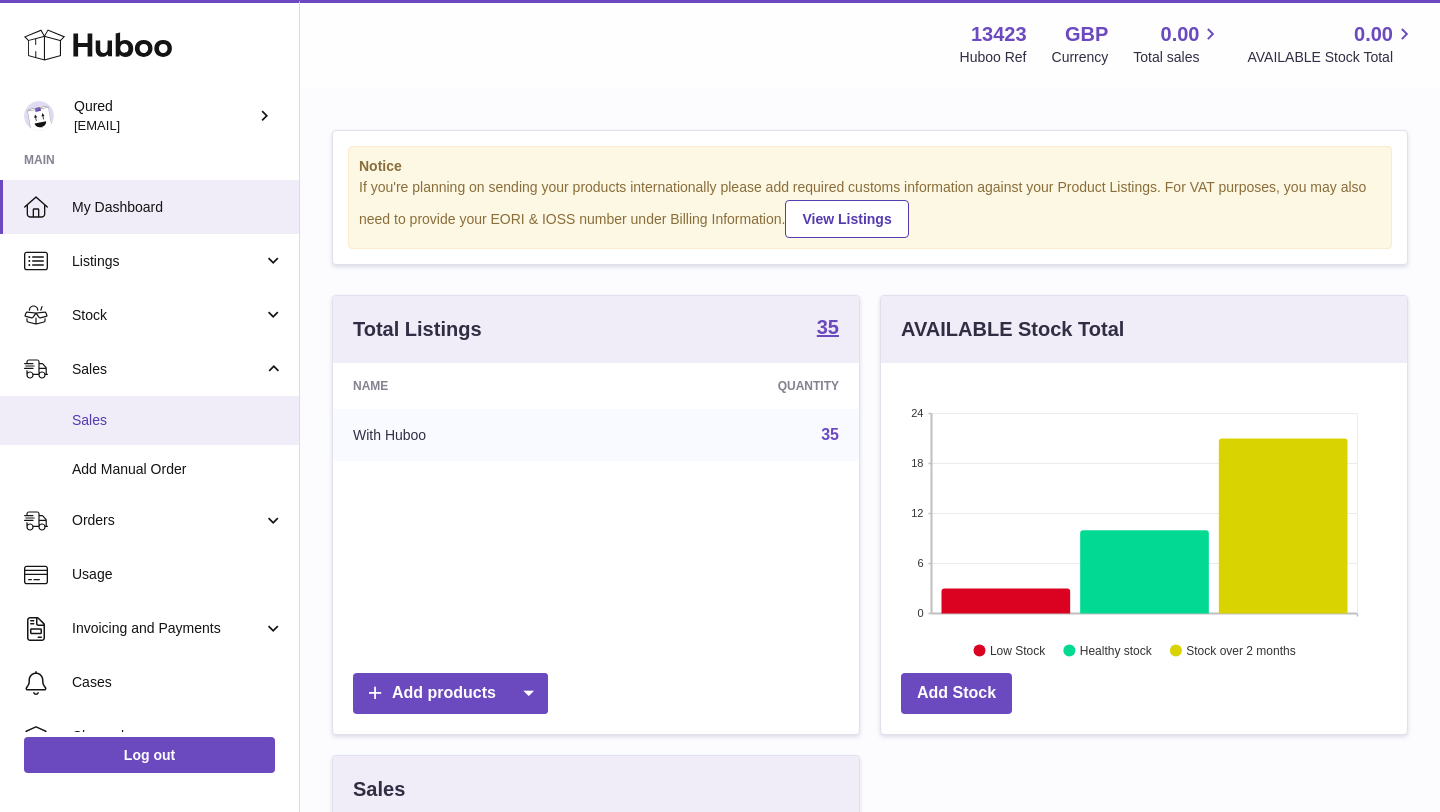 click on "Sales" at bounding box center [149, 420] 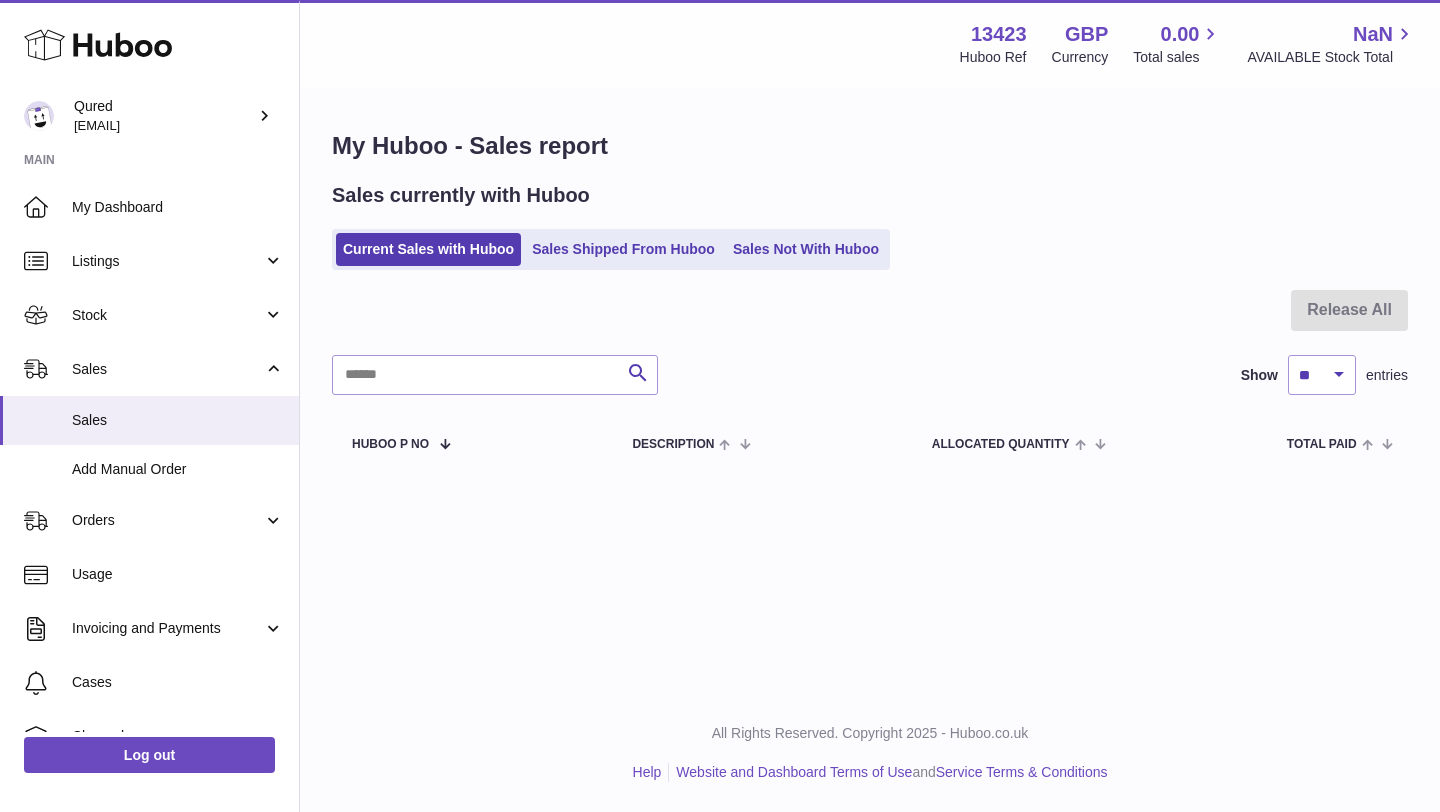 scroll, scrollTop: 0, scrollLeft: 0, axis: both 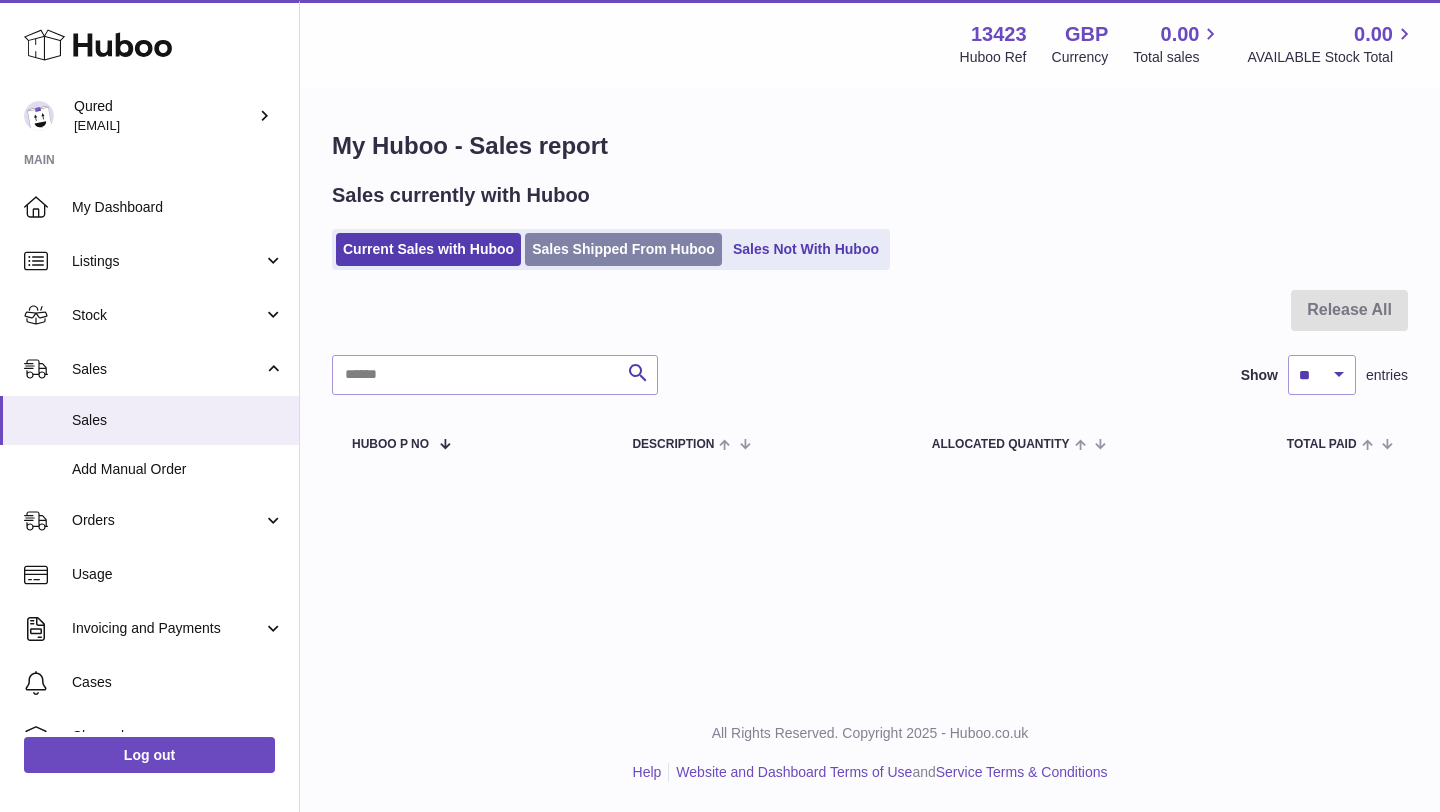 click on "Sales Shipped From Huboo" at bounding box center [623, 249] 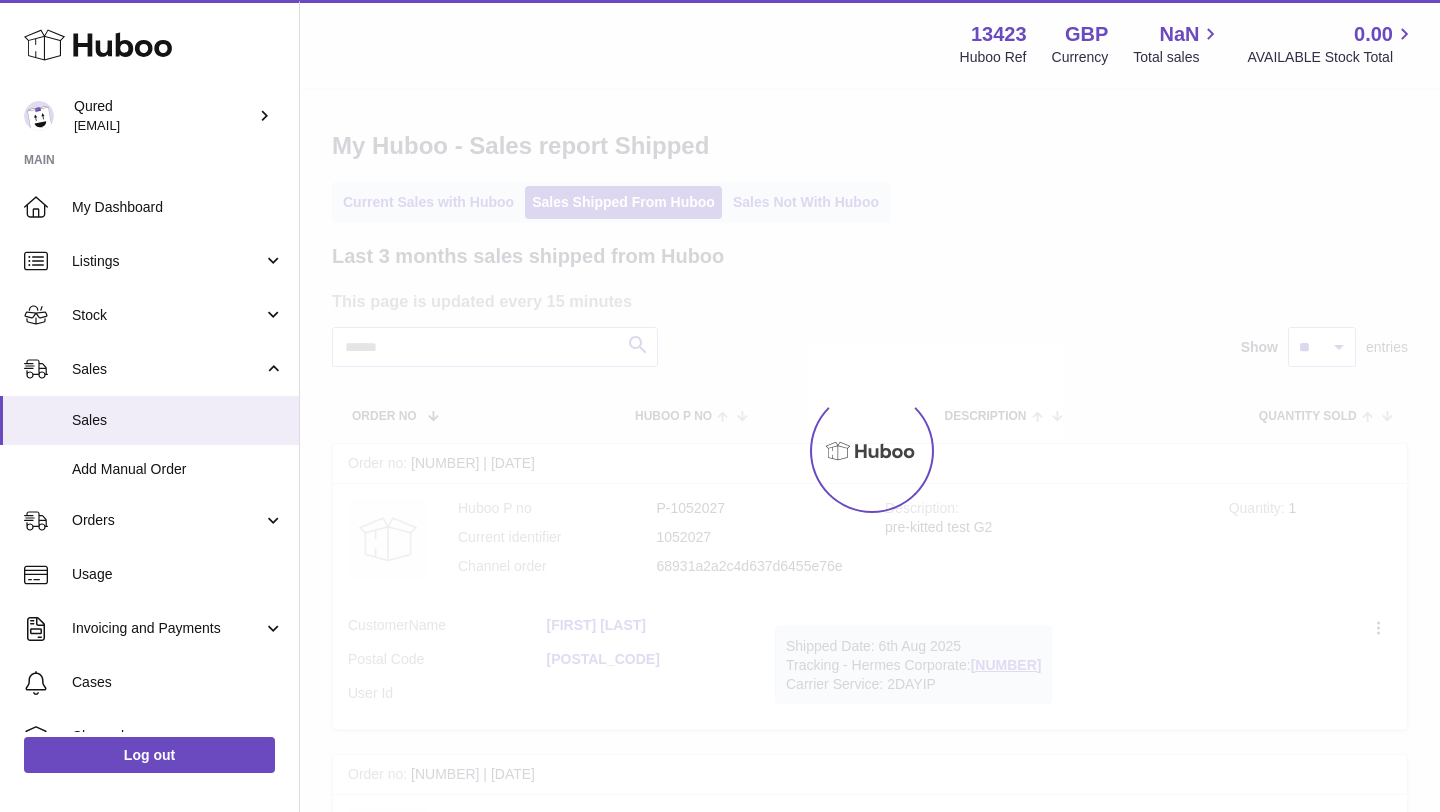 scroll, scrollTop: 0, scrollLeft: 0, axis: both 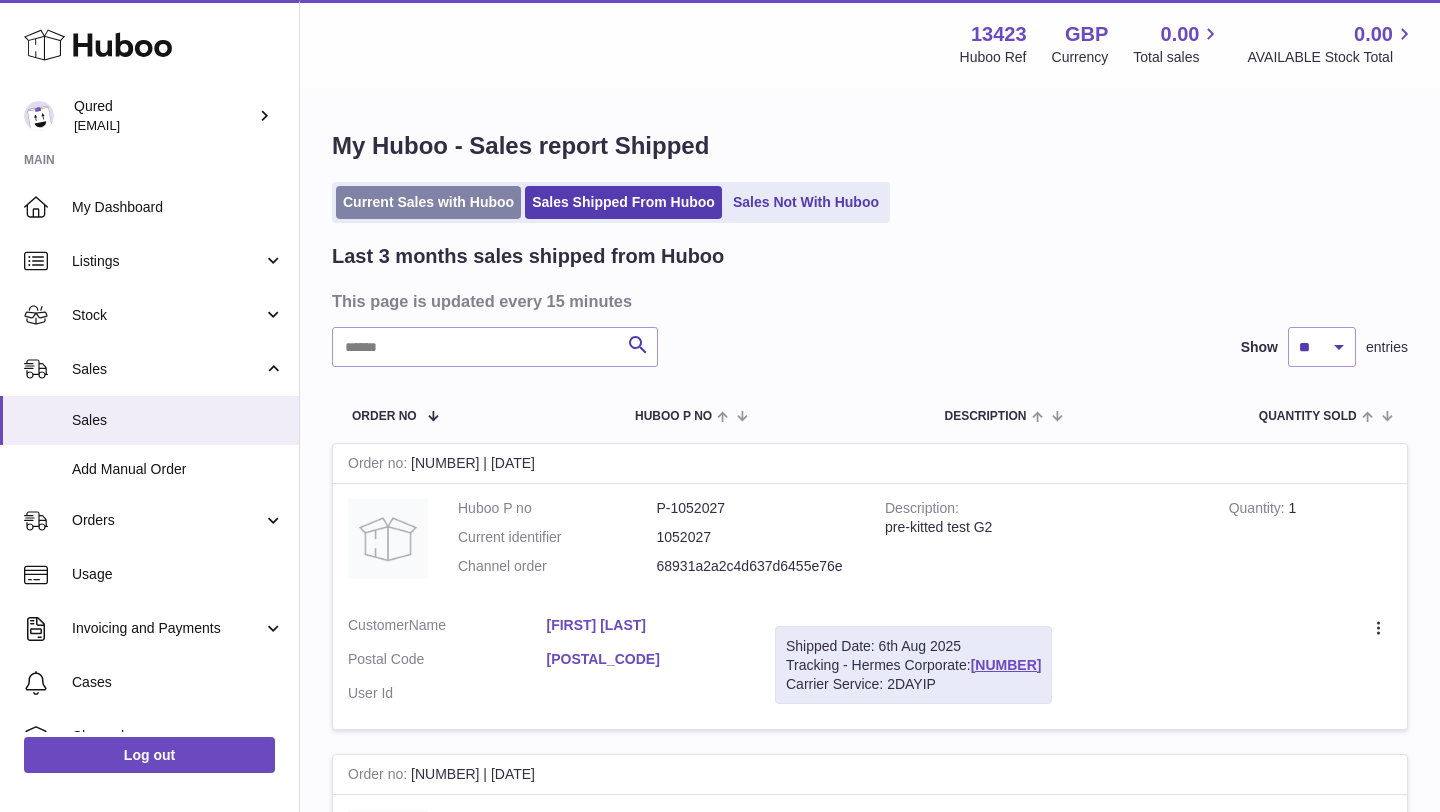 click on "Current Sales with Huboo" at bounding box center (428, 202) 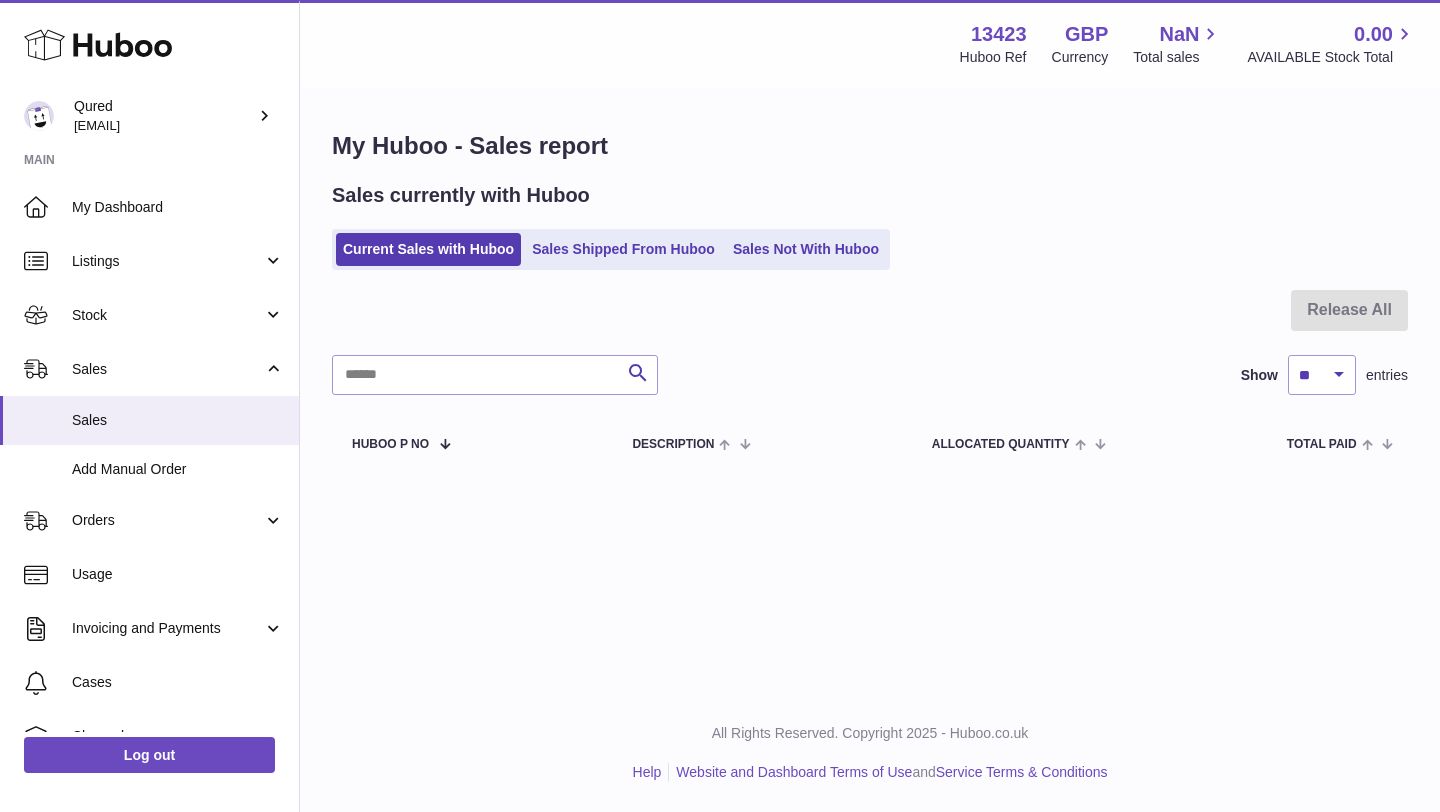scroll, scrollTop: 0, scrollLeft: 0, axis: both 